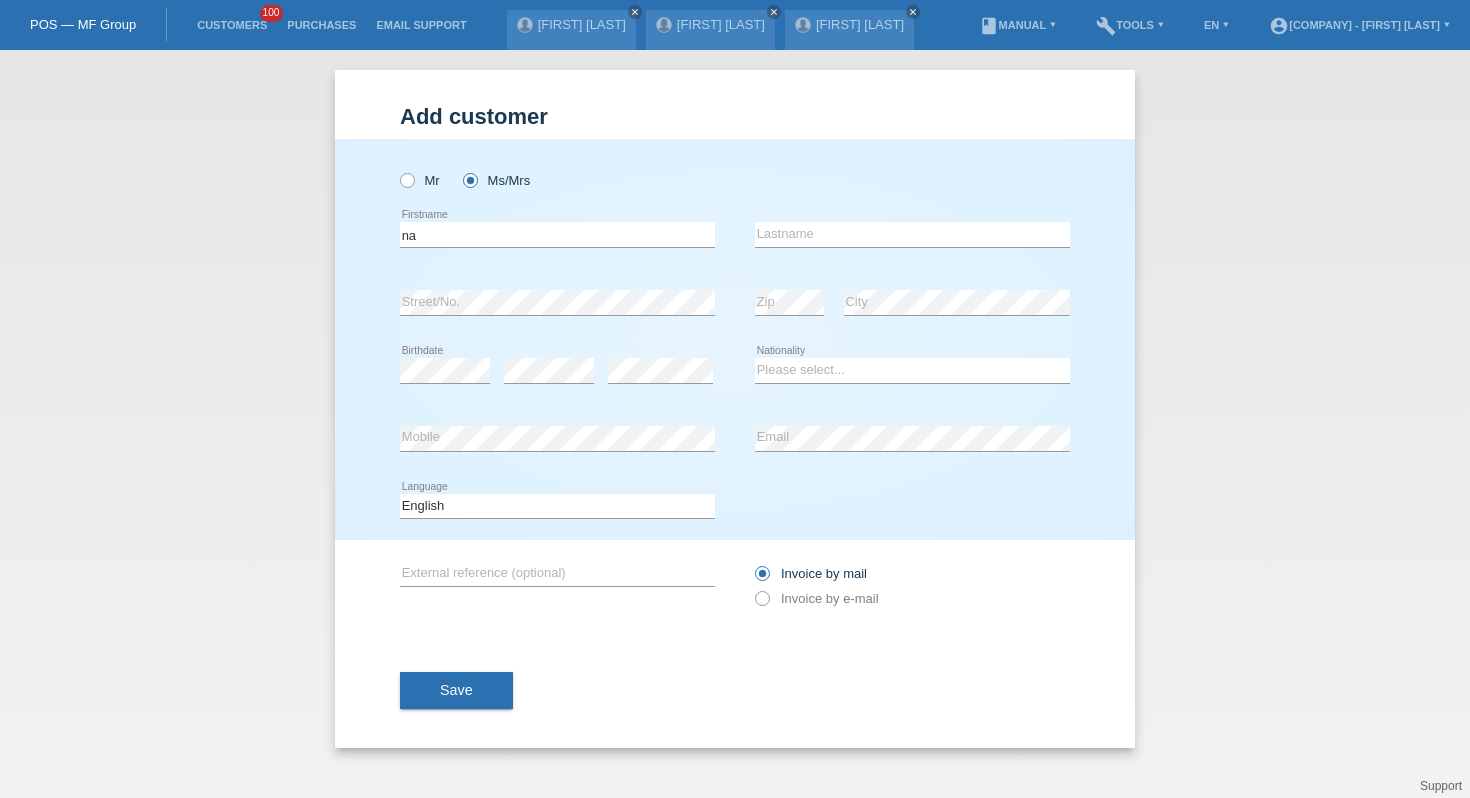 scroll, scrollTop: 0, scrollLeft: 0, axis: both 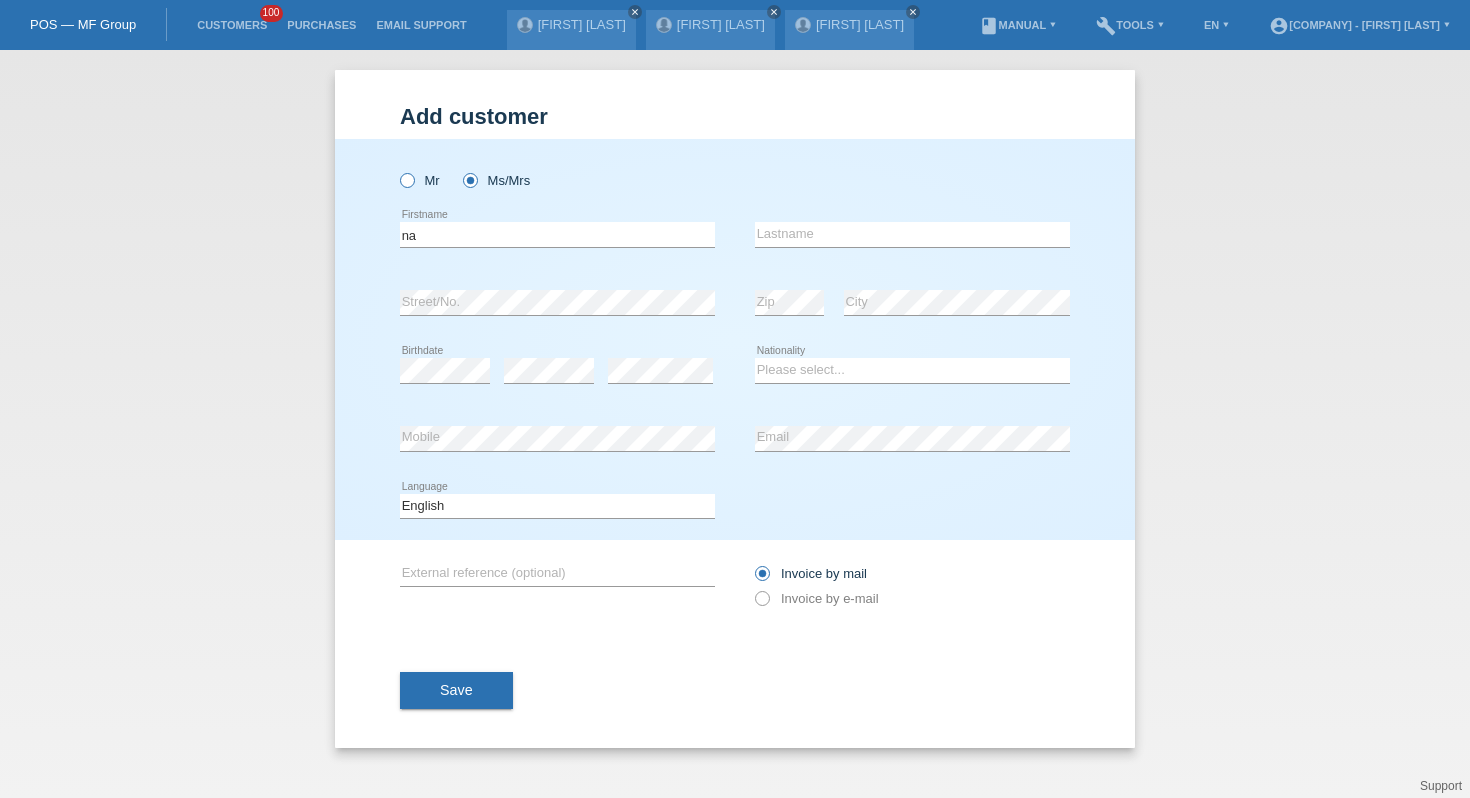 click at bounding box center (397, 170) 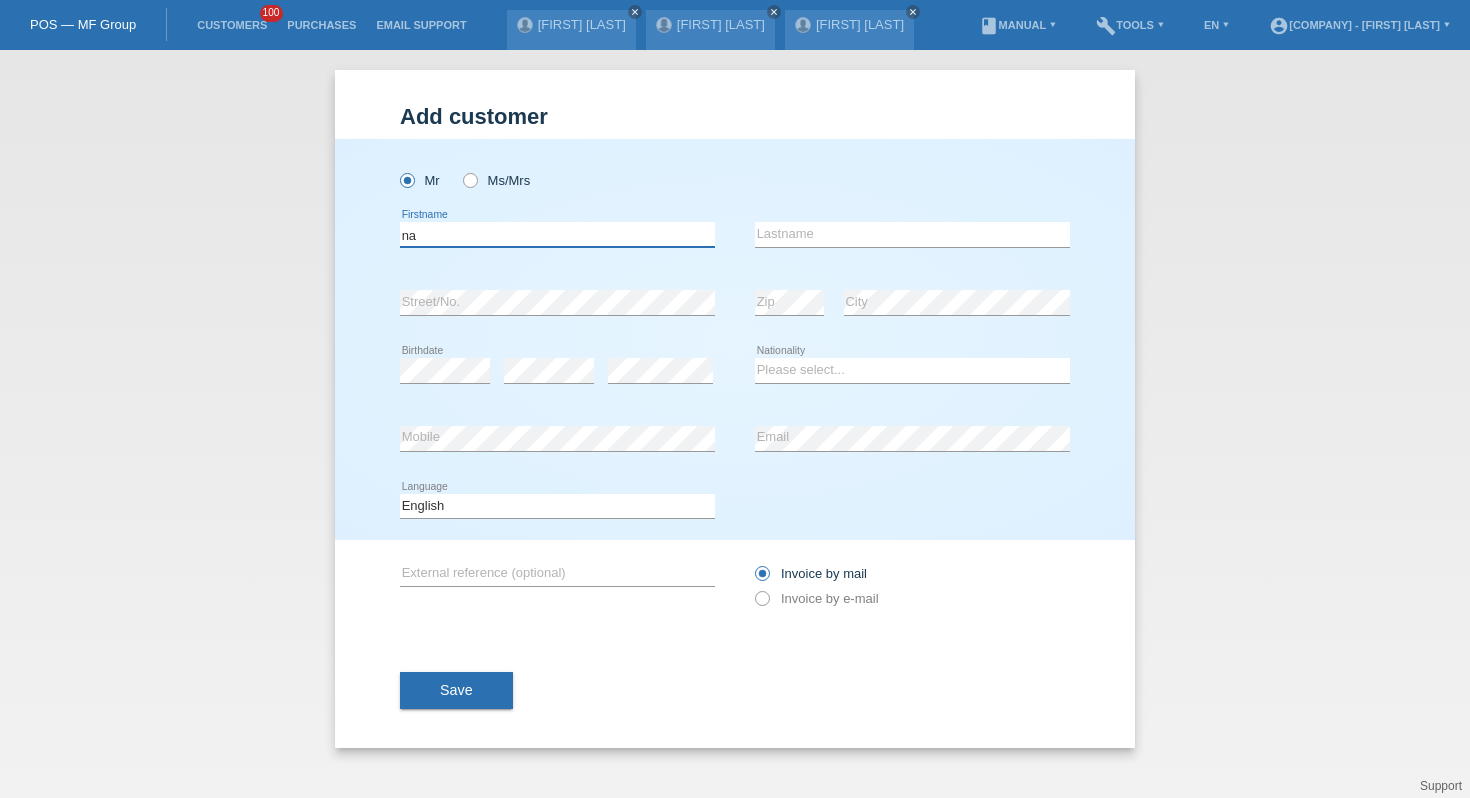 click on "na" at bounding box center [557, 234] 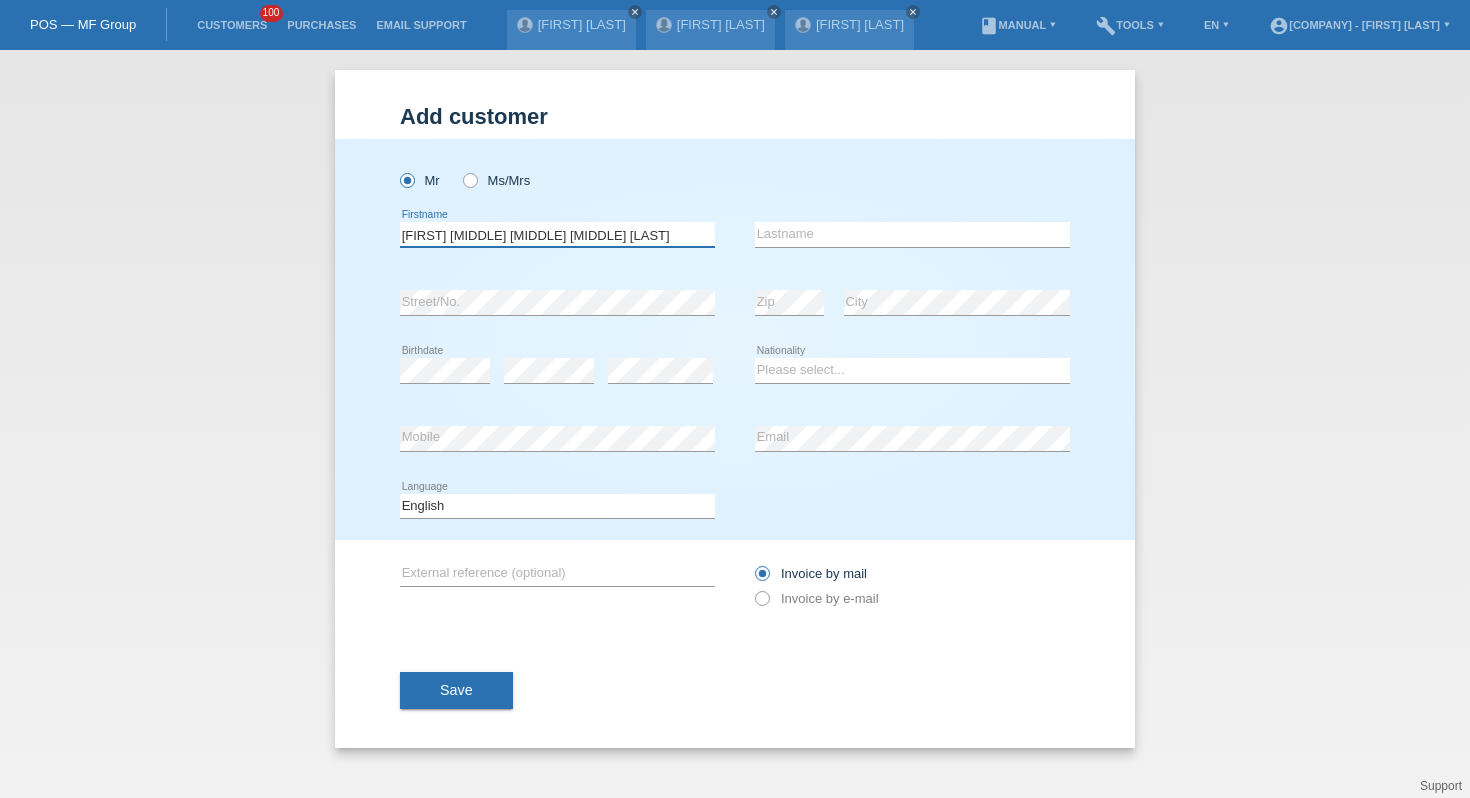 type on "Bruno Carlo Albert Ludwig" 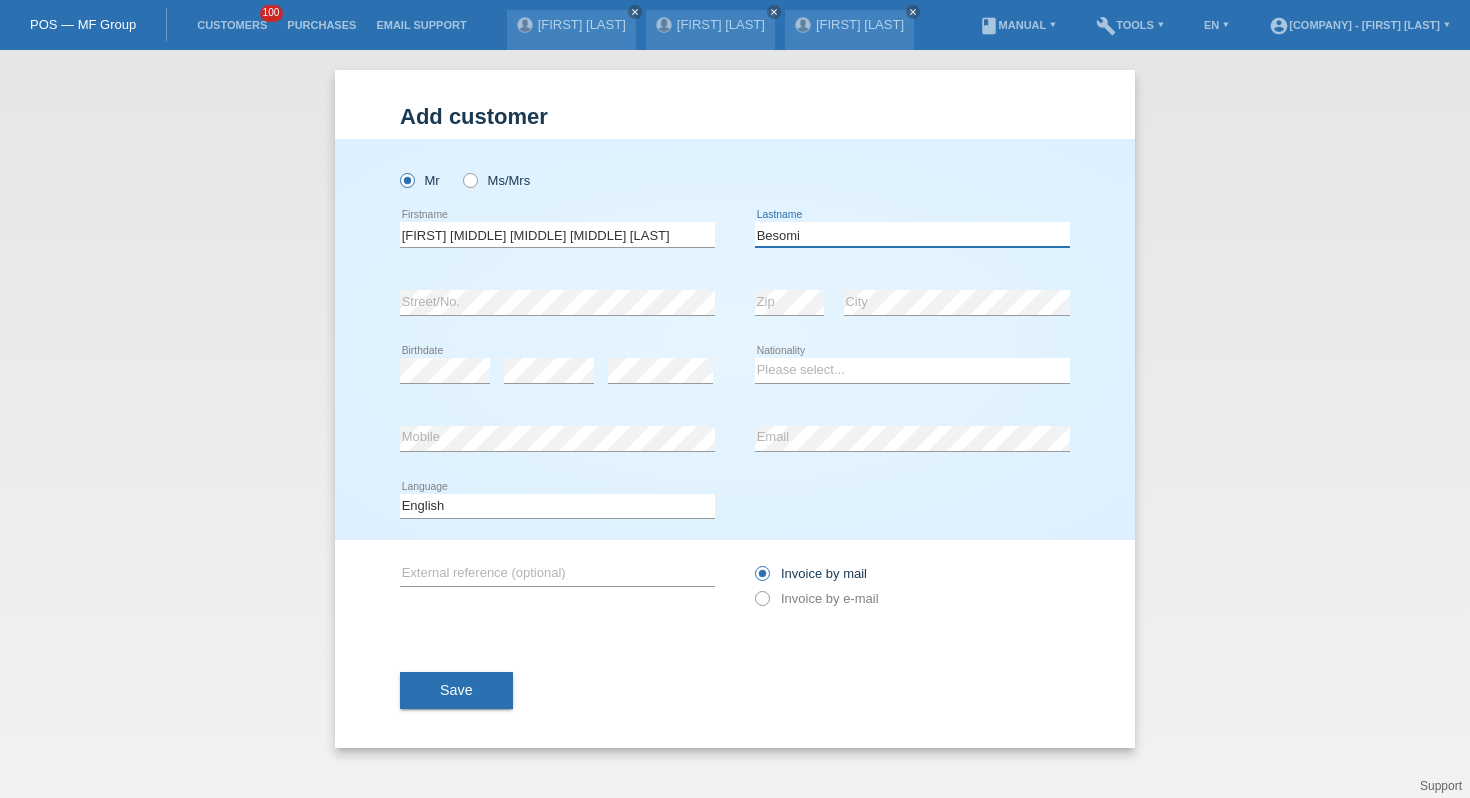 type on "Besomi" 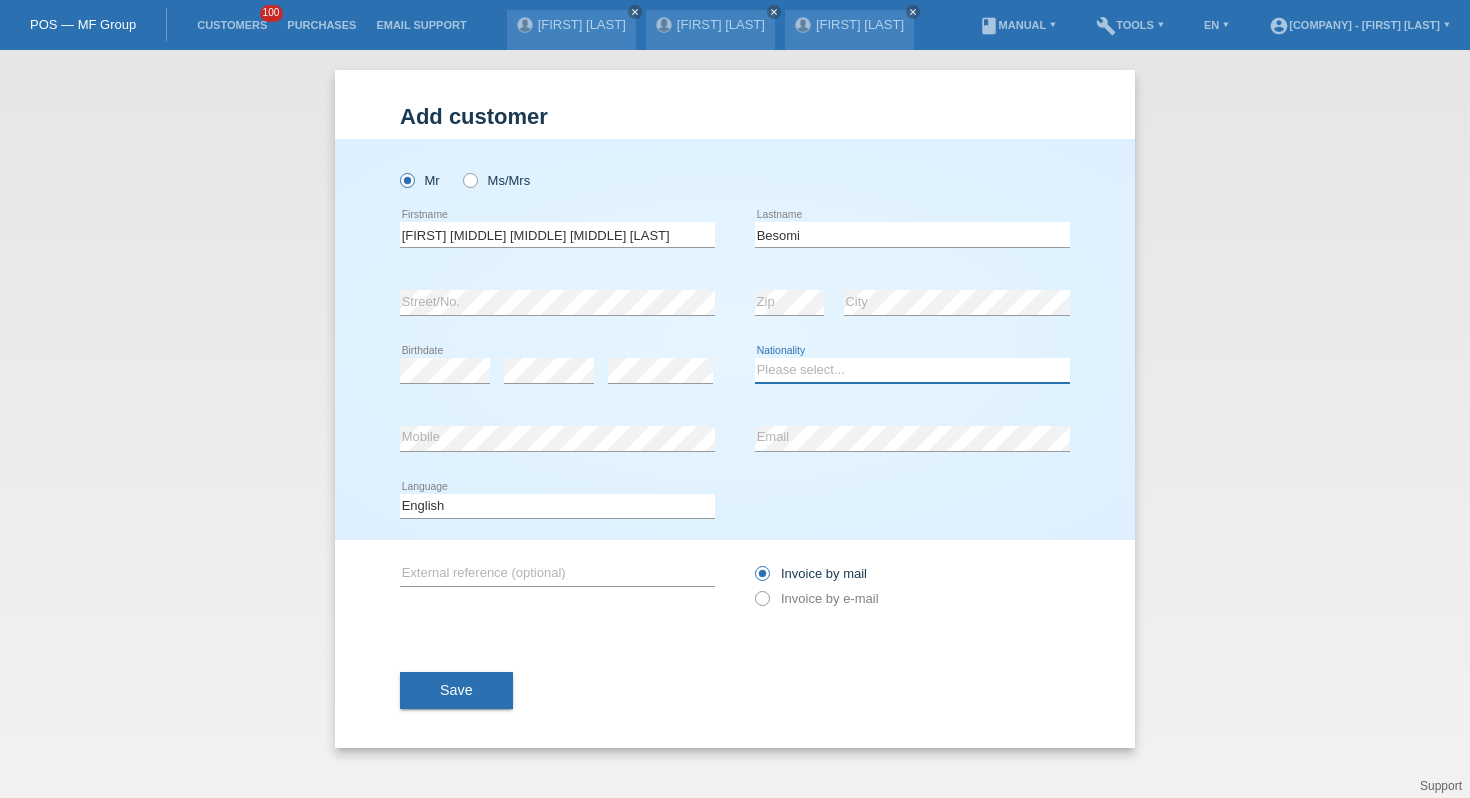 select on "CH" 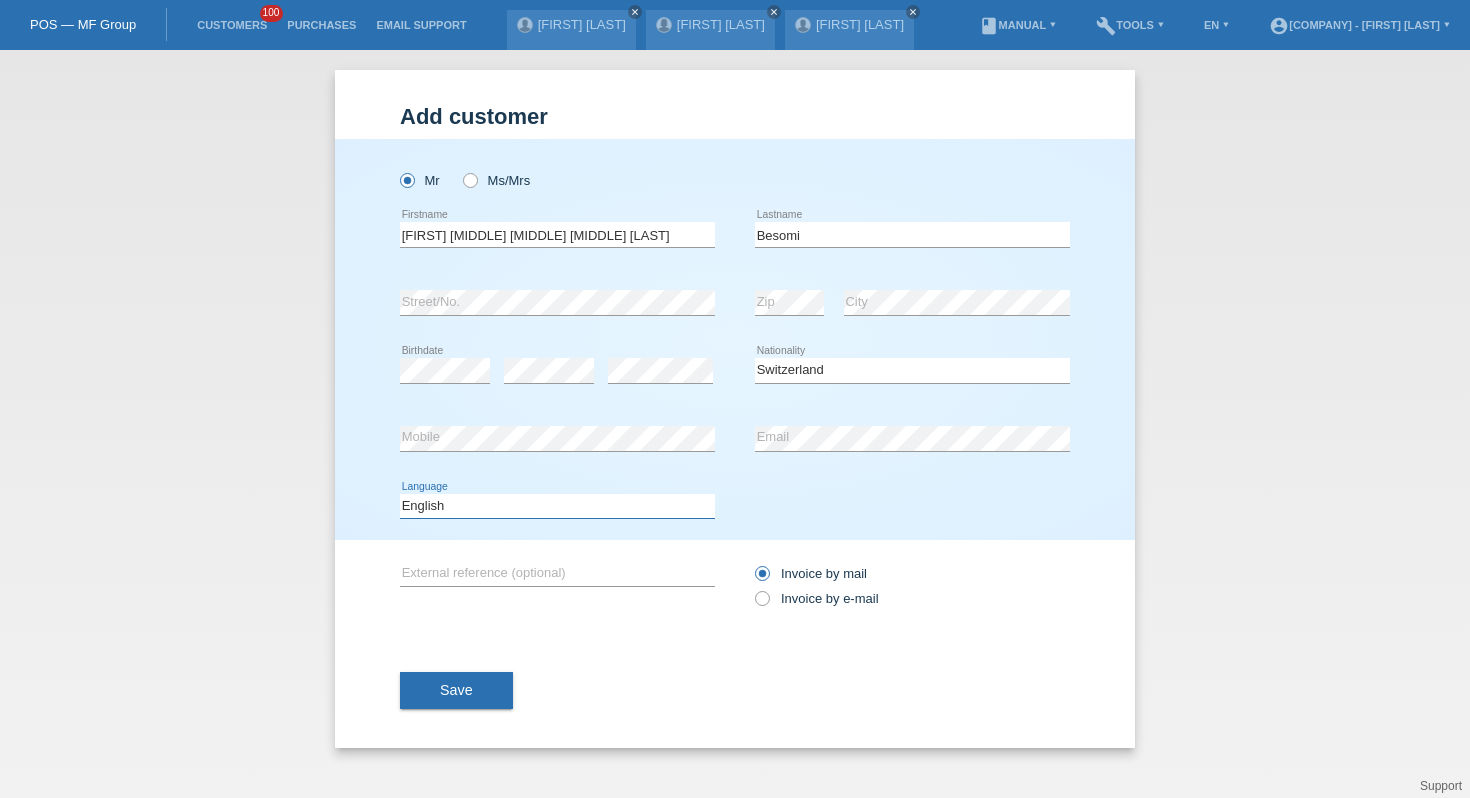 click on "Deutsch
Français
Italiano
English" at bounding box center [557, 506] 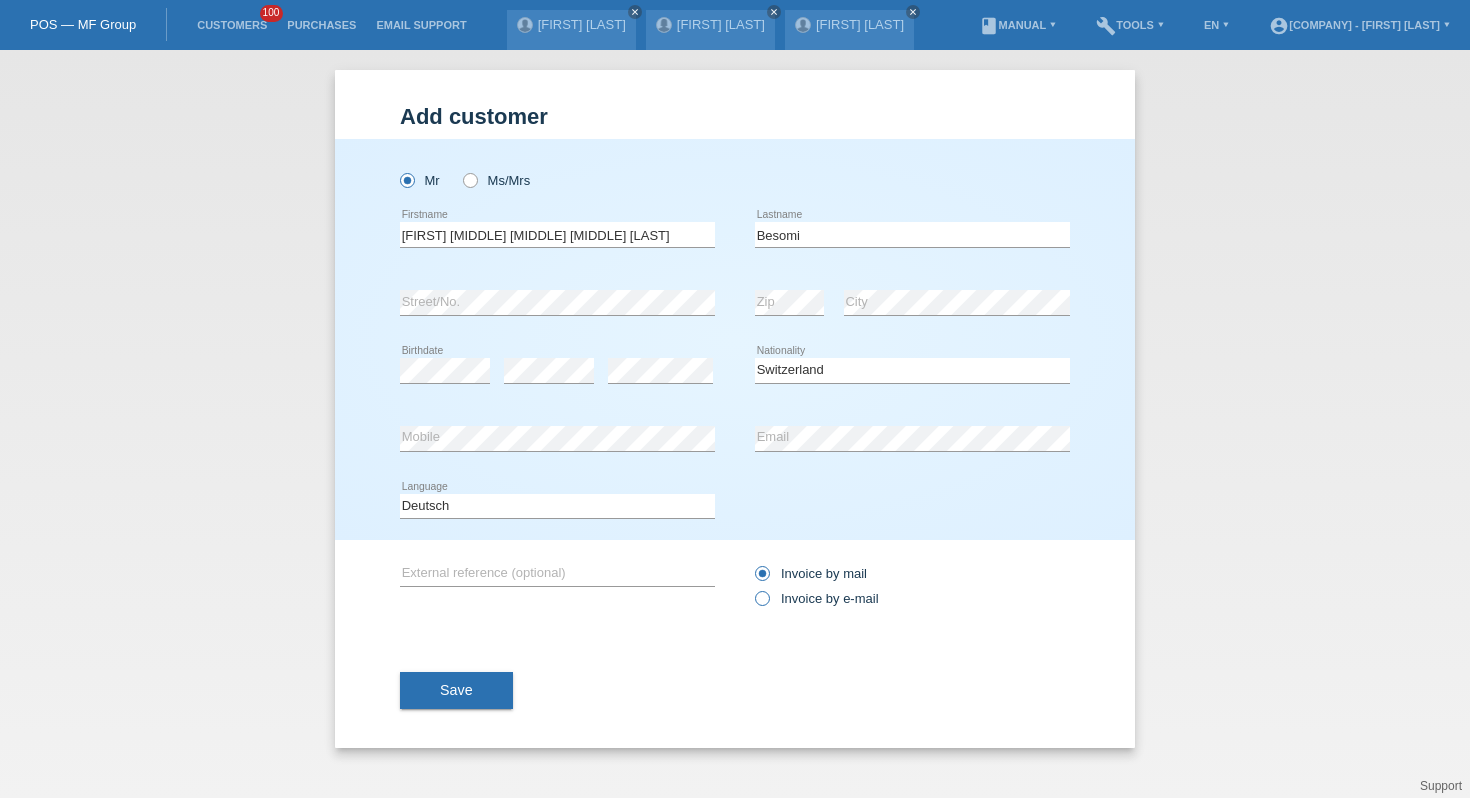 click on "Invoice by e-mail" at bounding box center (817, 598) 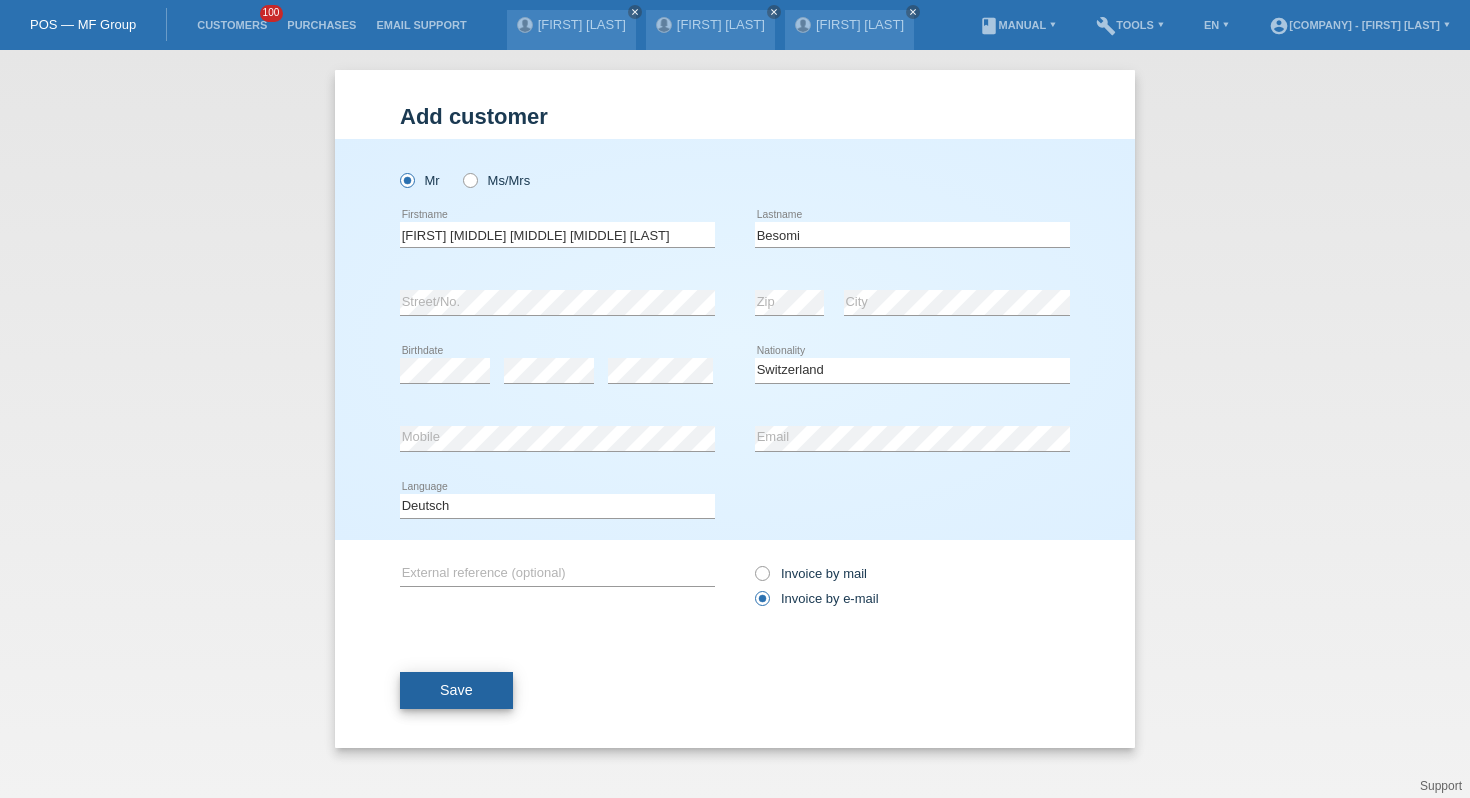 click on "Save" at bounding box center (456, 690) 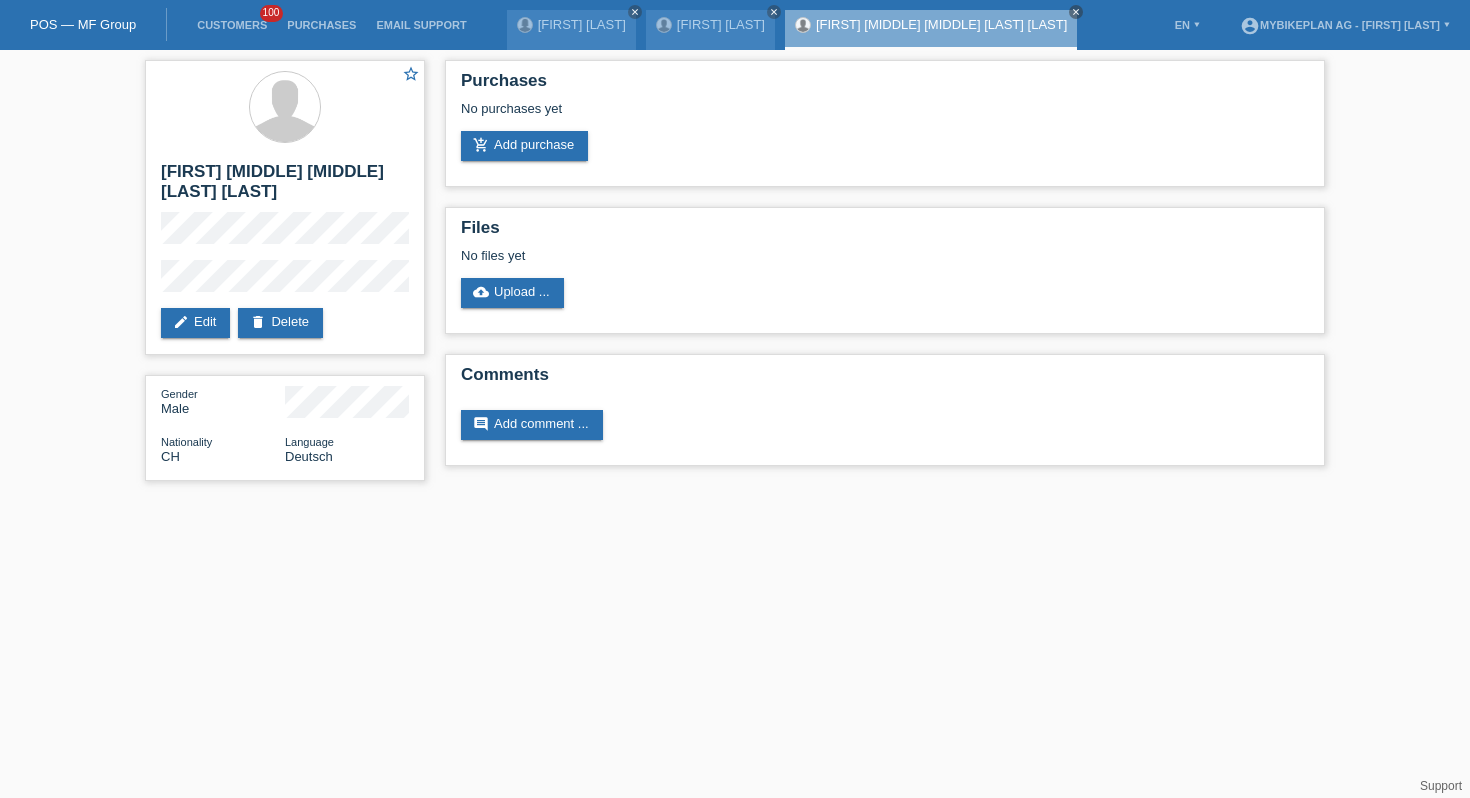scroll, scrollTop: 0, scrollLeft: 0, axis: both 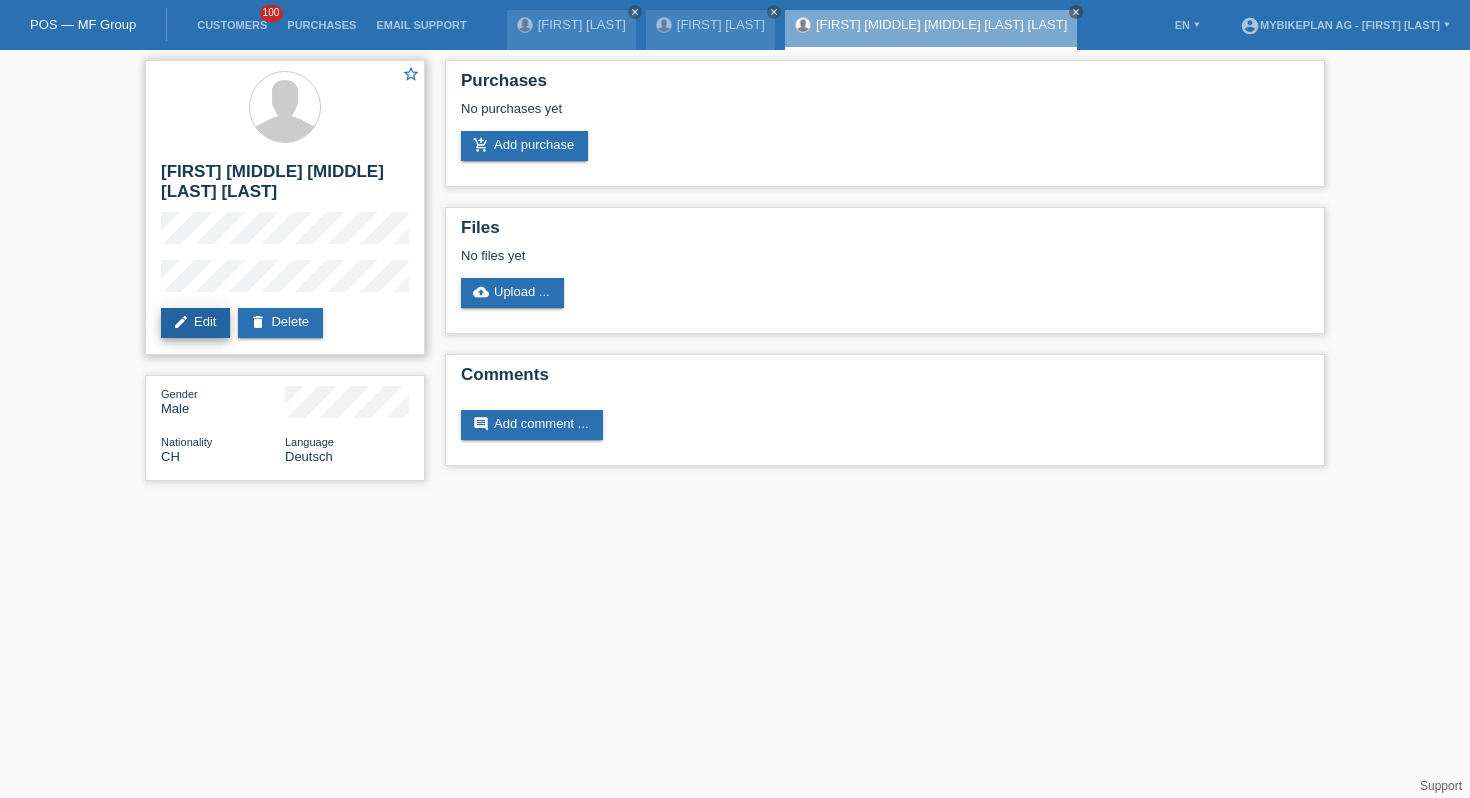 click on "edit  Edit" at bounding box center (195, 323) 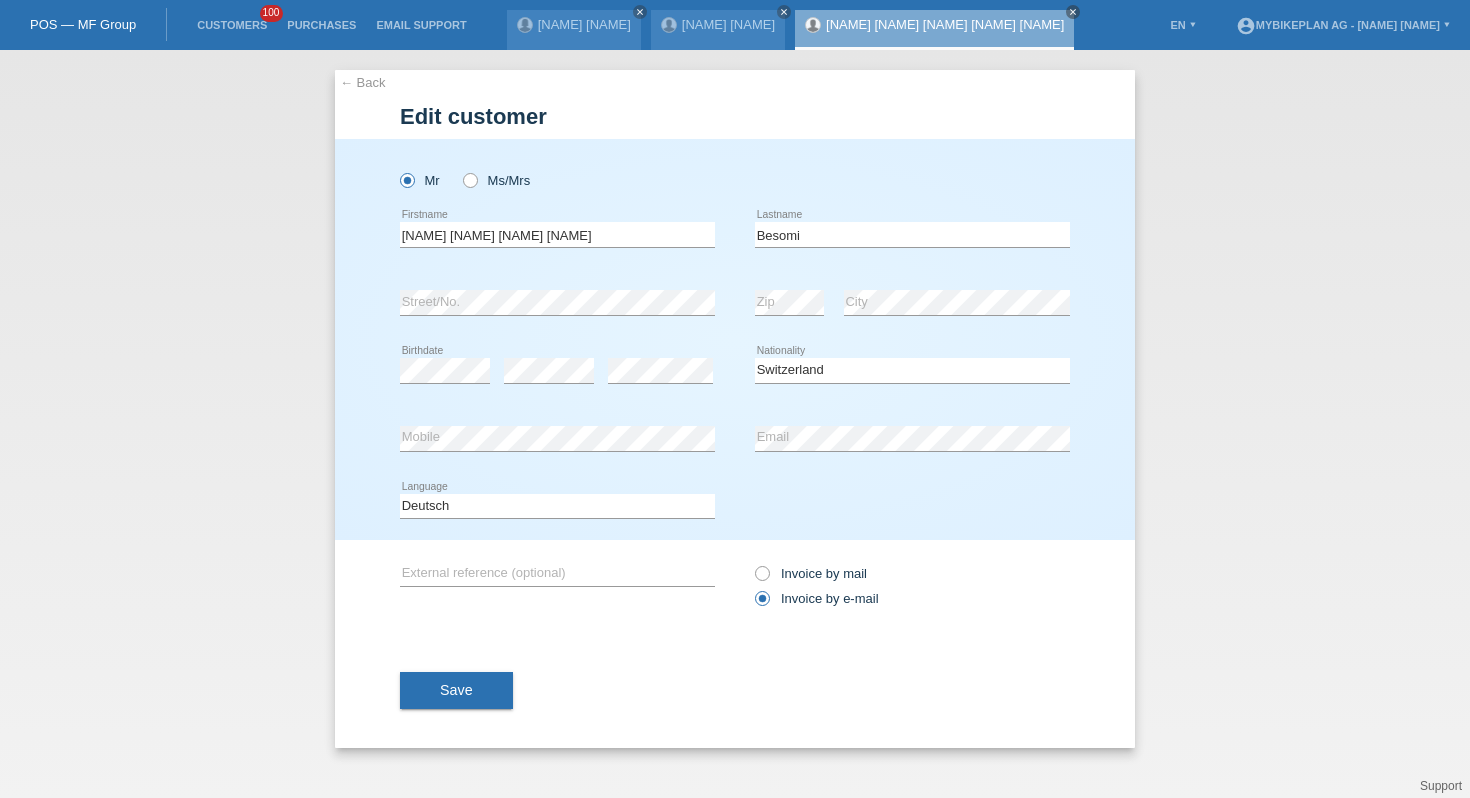 select on "CH" 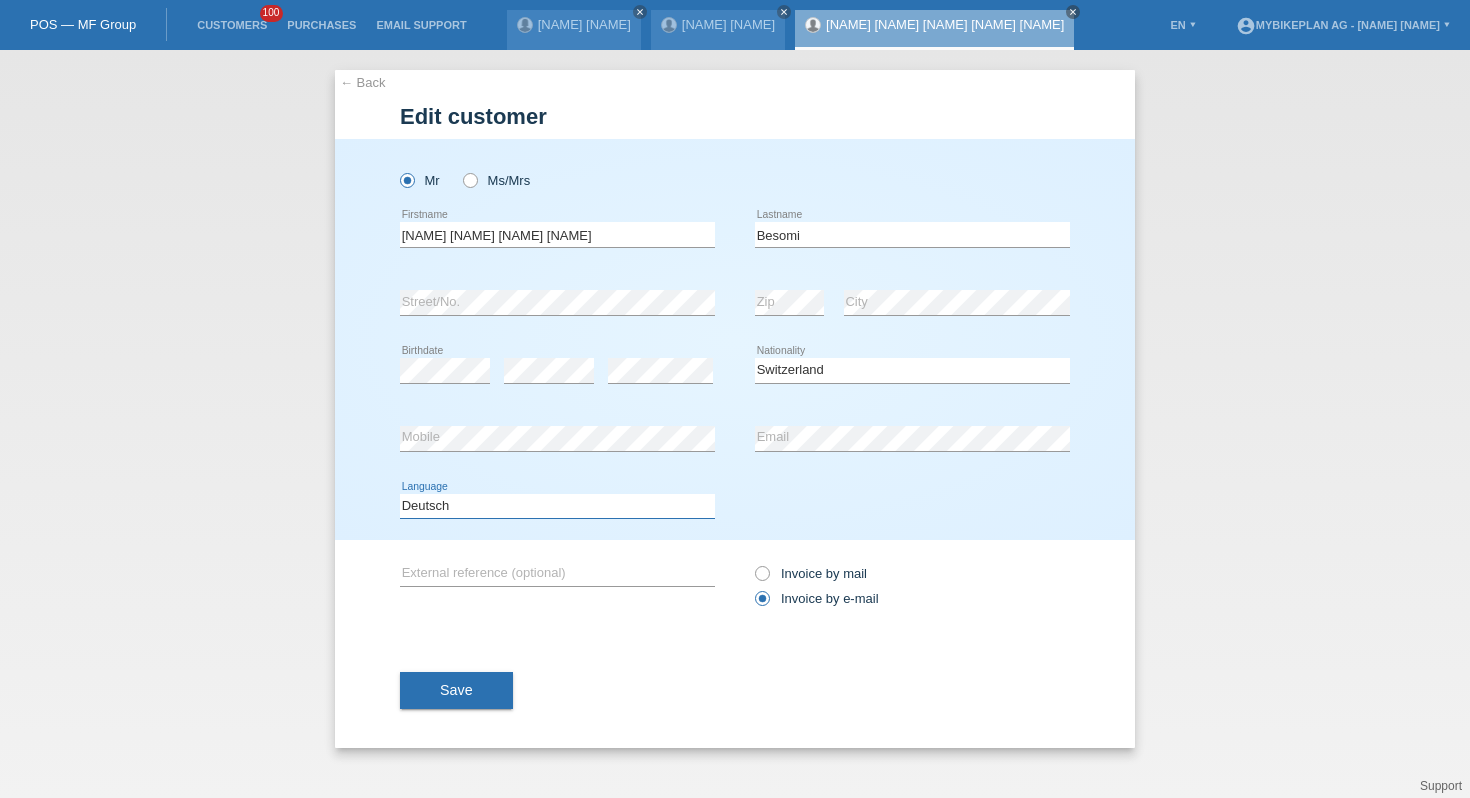 click on "Deutsch
Français
Italiano
English" at bounding box center (557, 506) 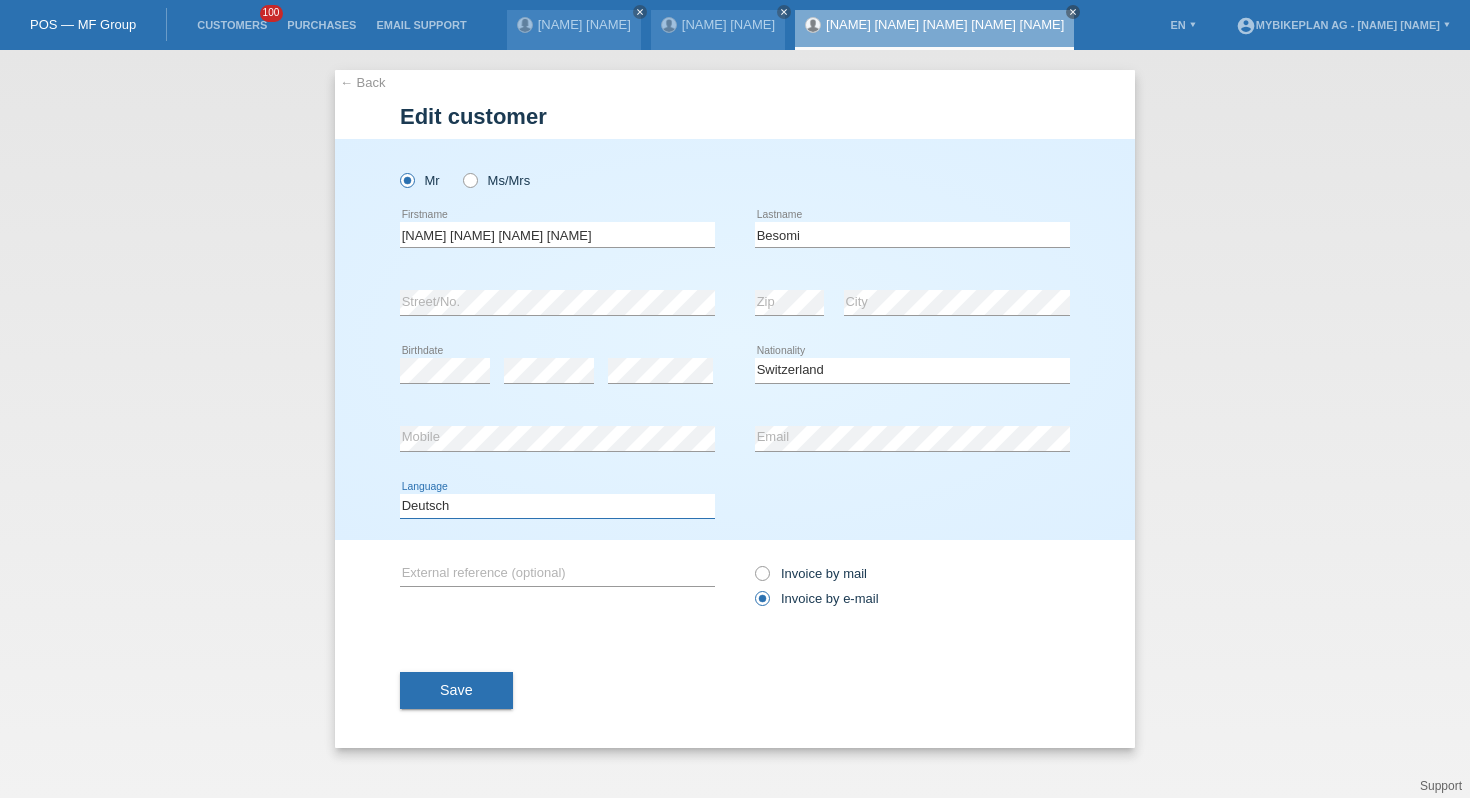 select on "it" 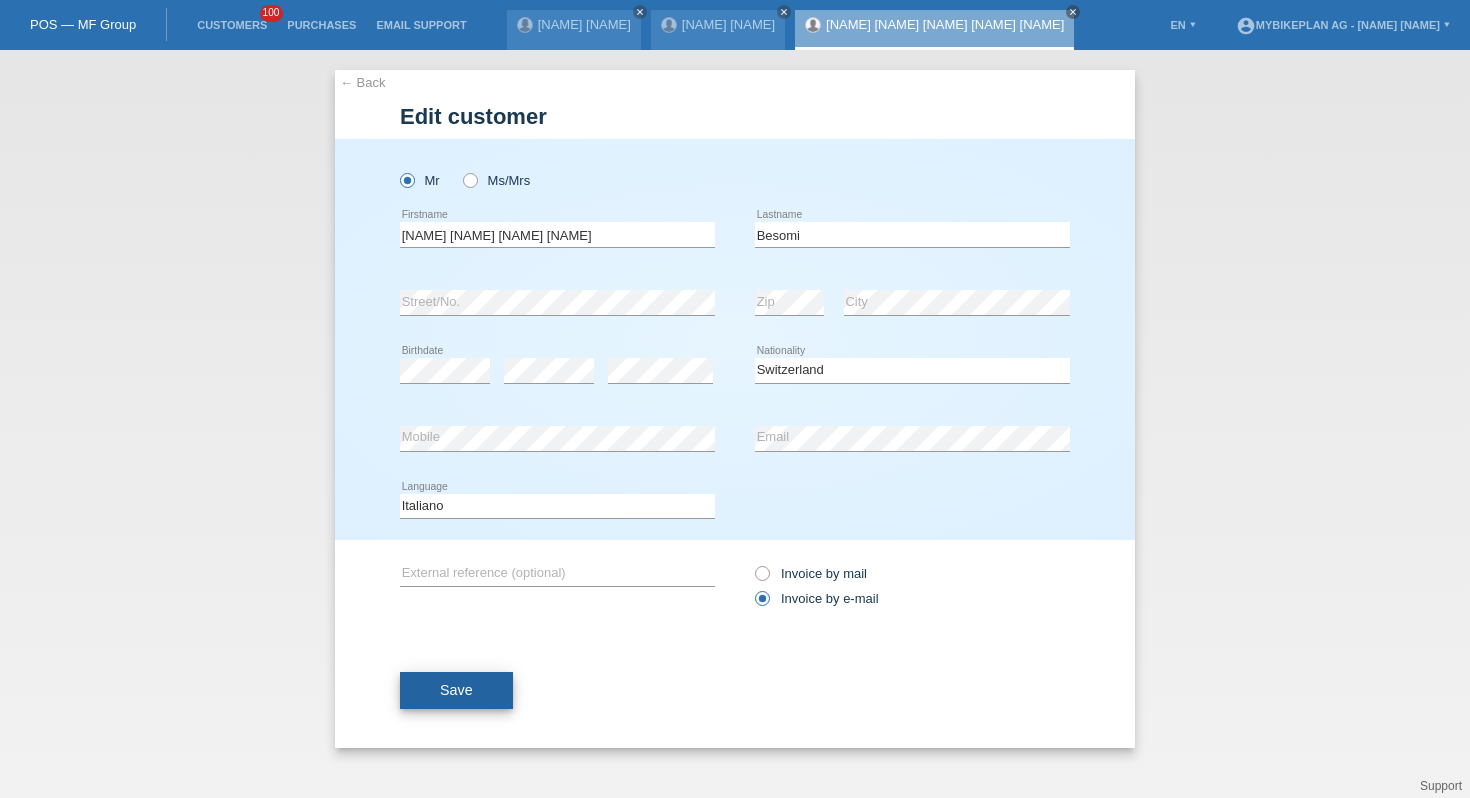 click on "Save" at bounding box center (456, 691) 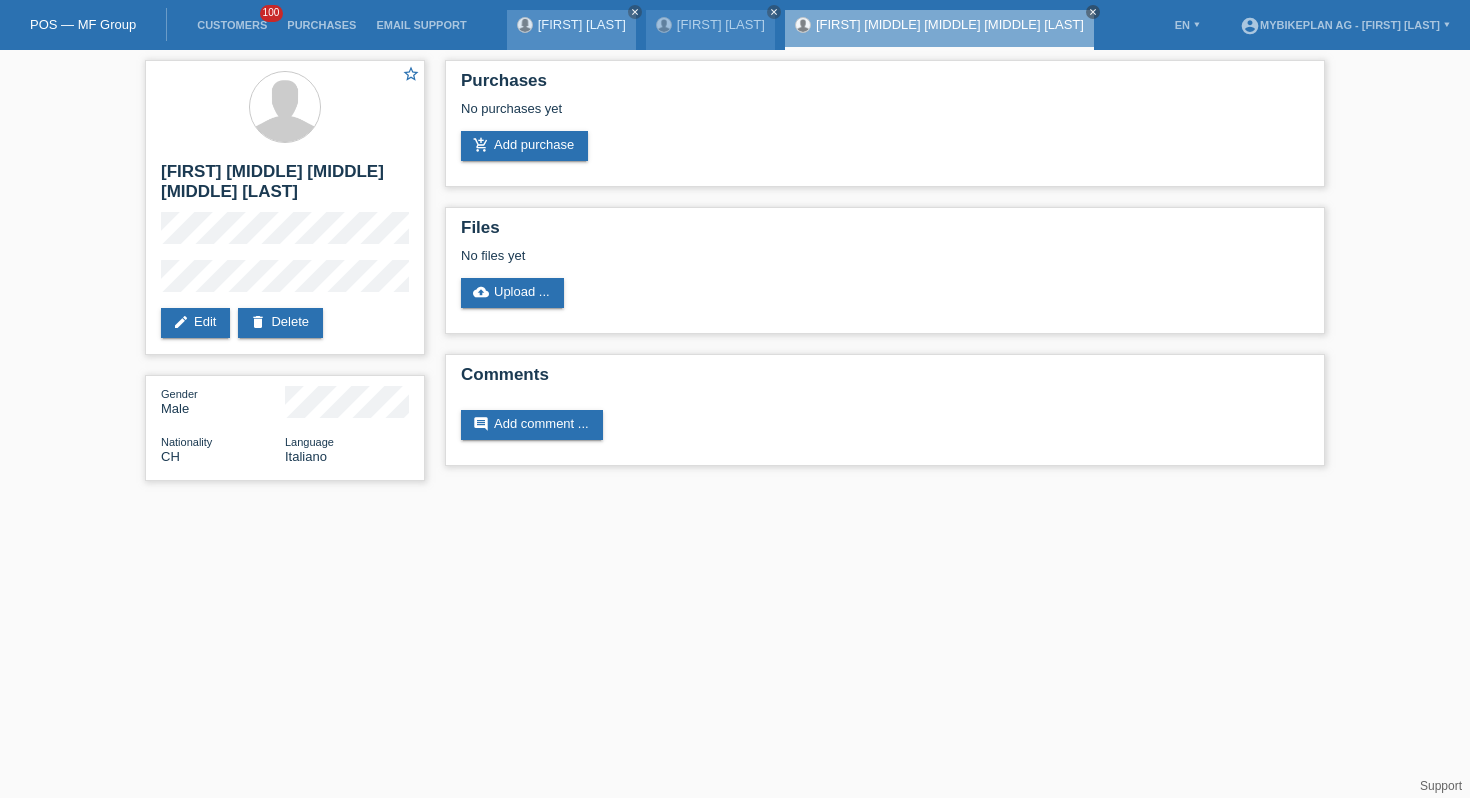 scroll, scrollTop: 0, scrollLeft: 0, axis: both 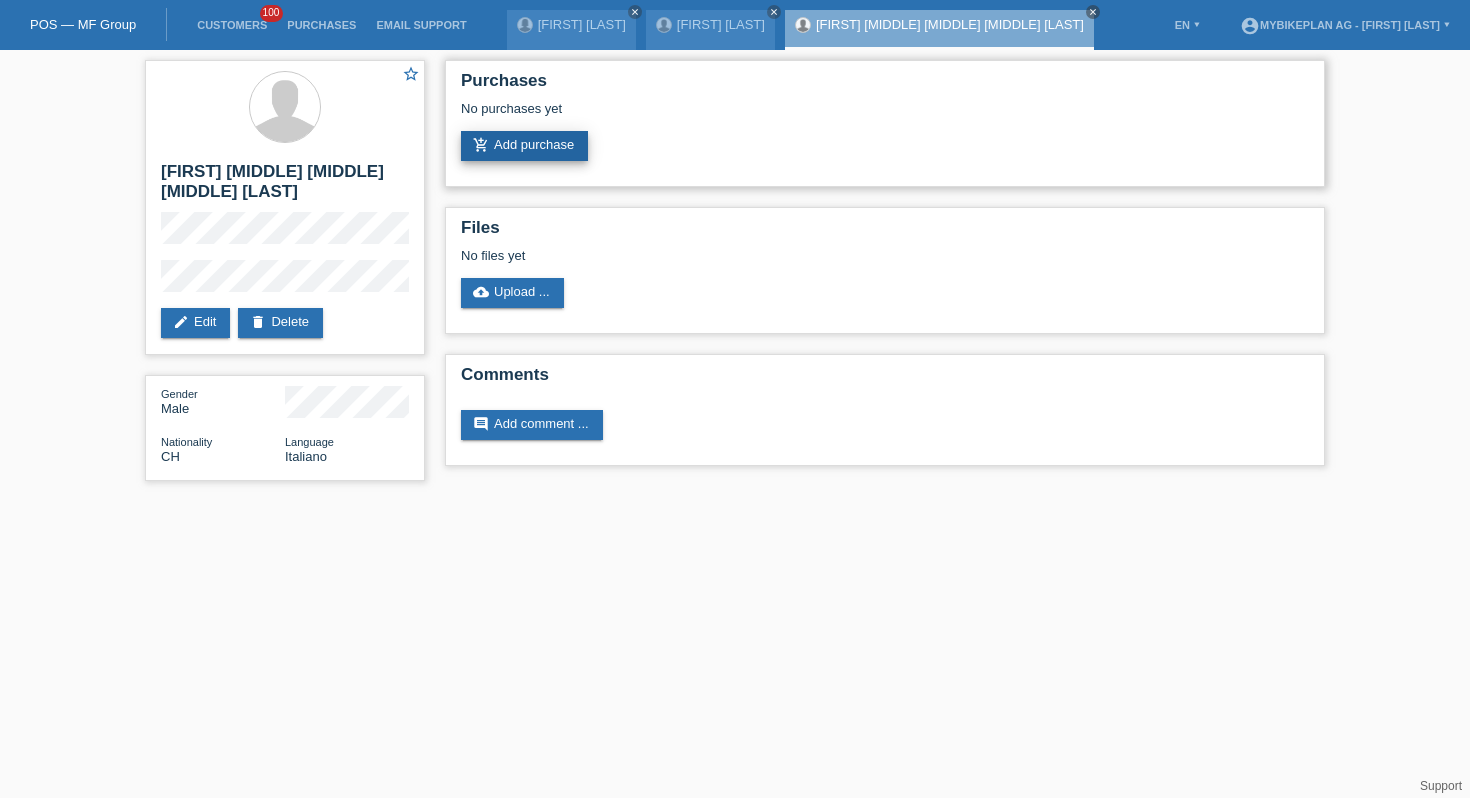 click on "add_shopping_cart  Add purchase" at bounding box center [524, 146] 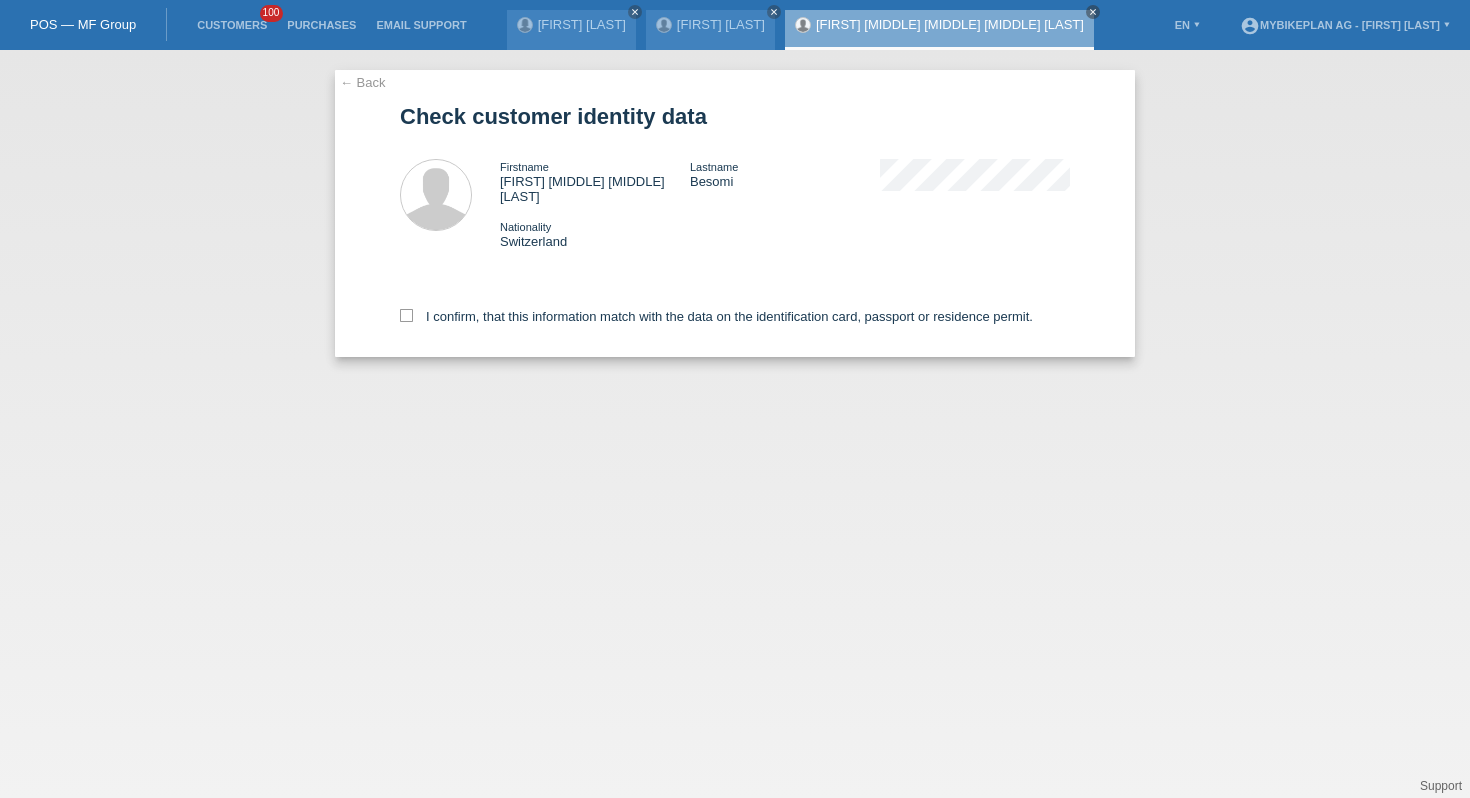 scroll, scrollTop: 0, scrollLeft: 0, axis: both 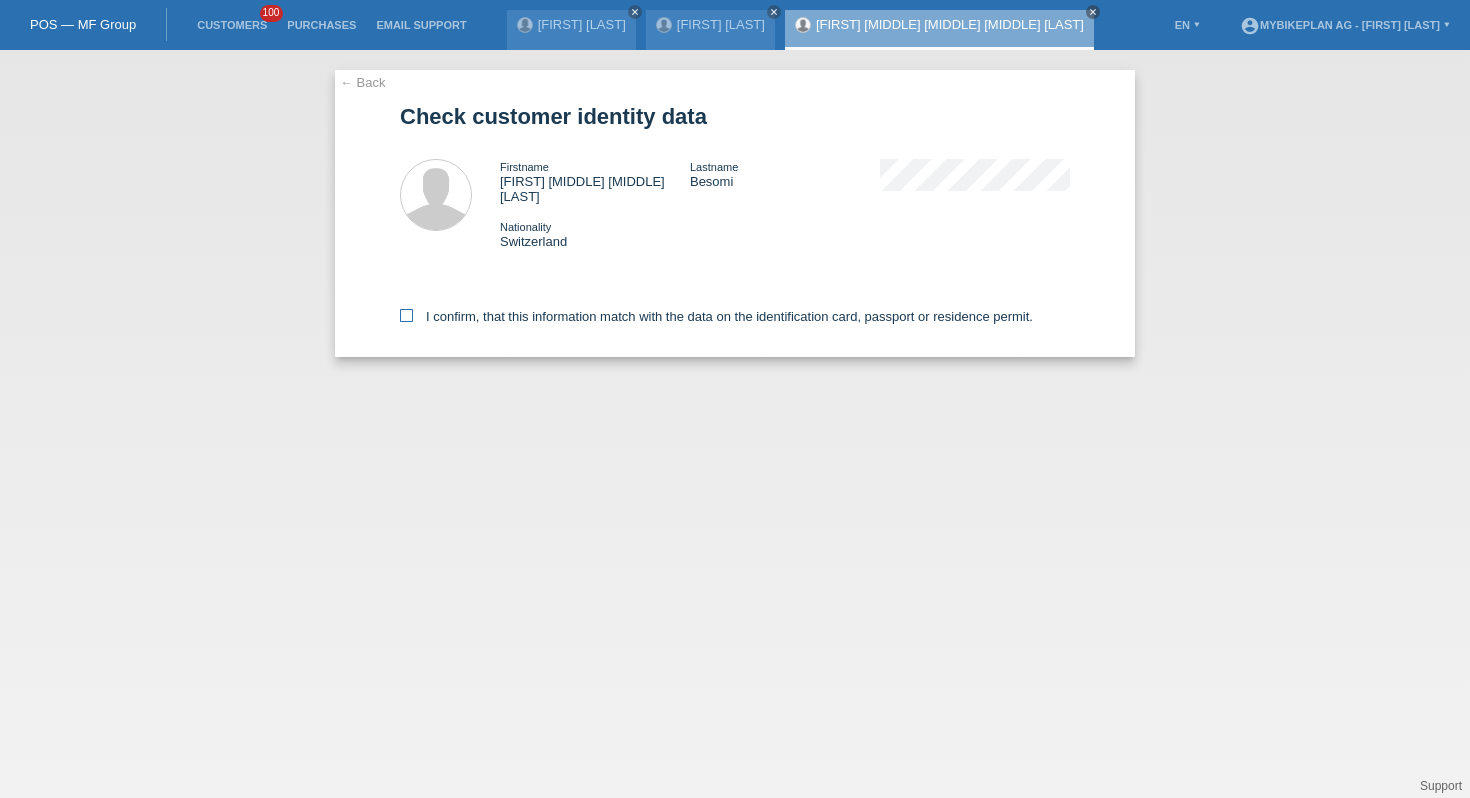 click on "I confirm, that this information match with the data on the identification card, passport or residence permit." at bounding box center [716, 316] 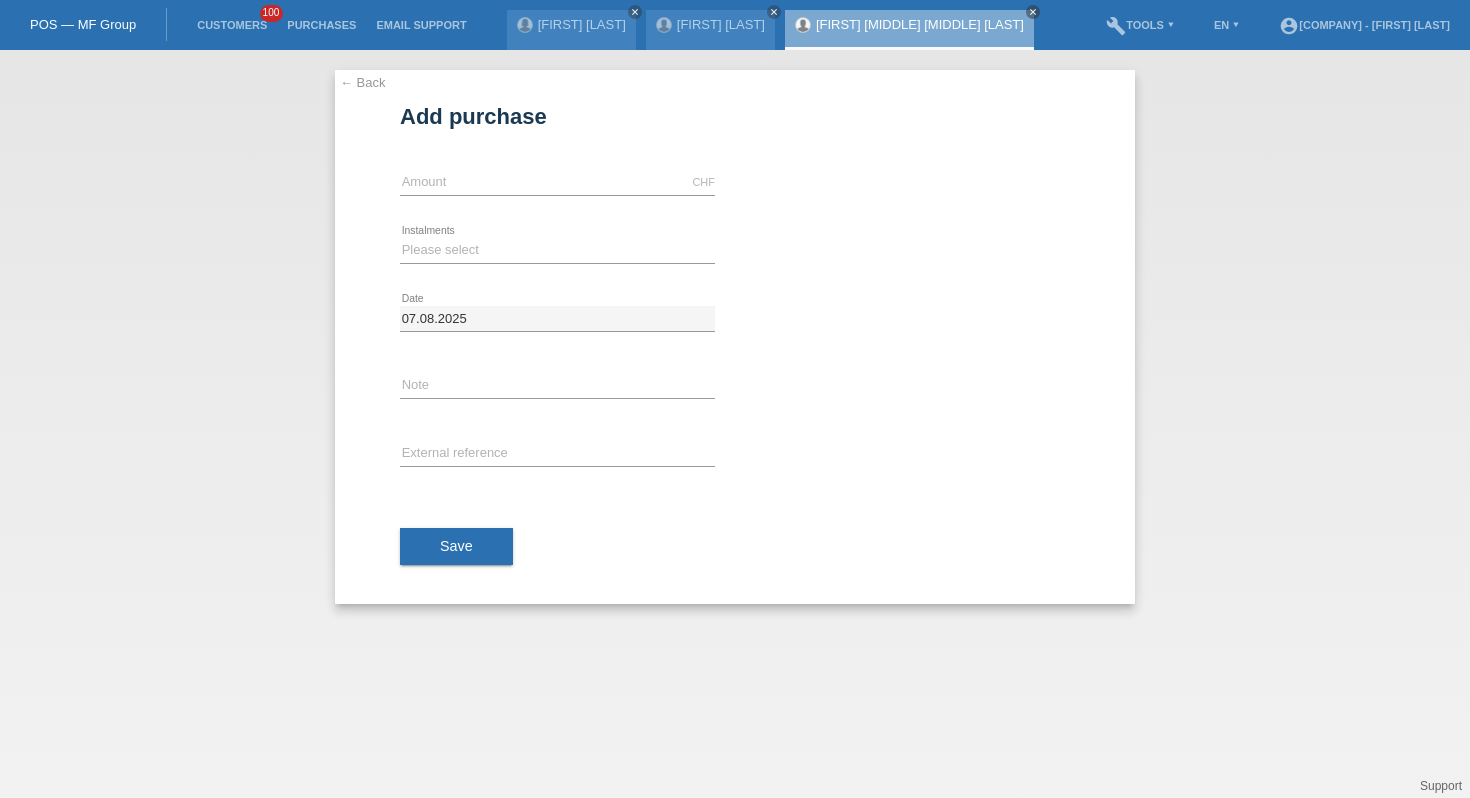 scroll, scrollTop: 0, scrollLeft: 0, axis: both 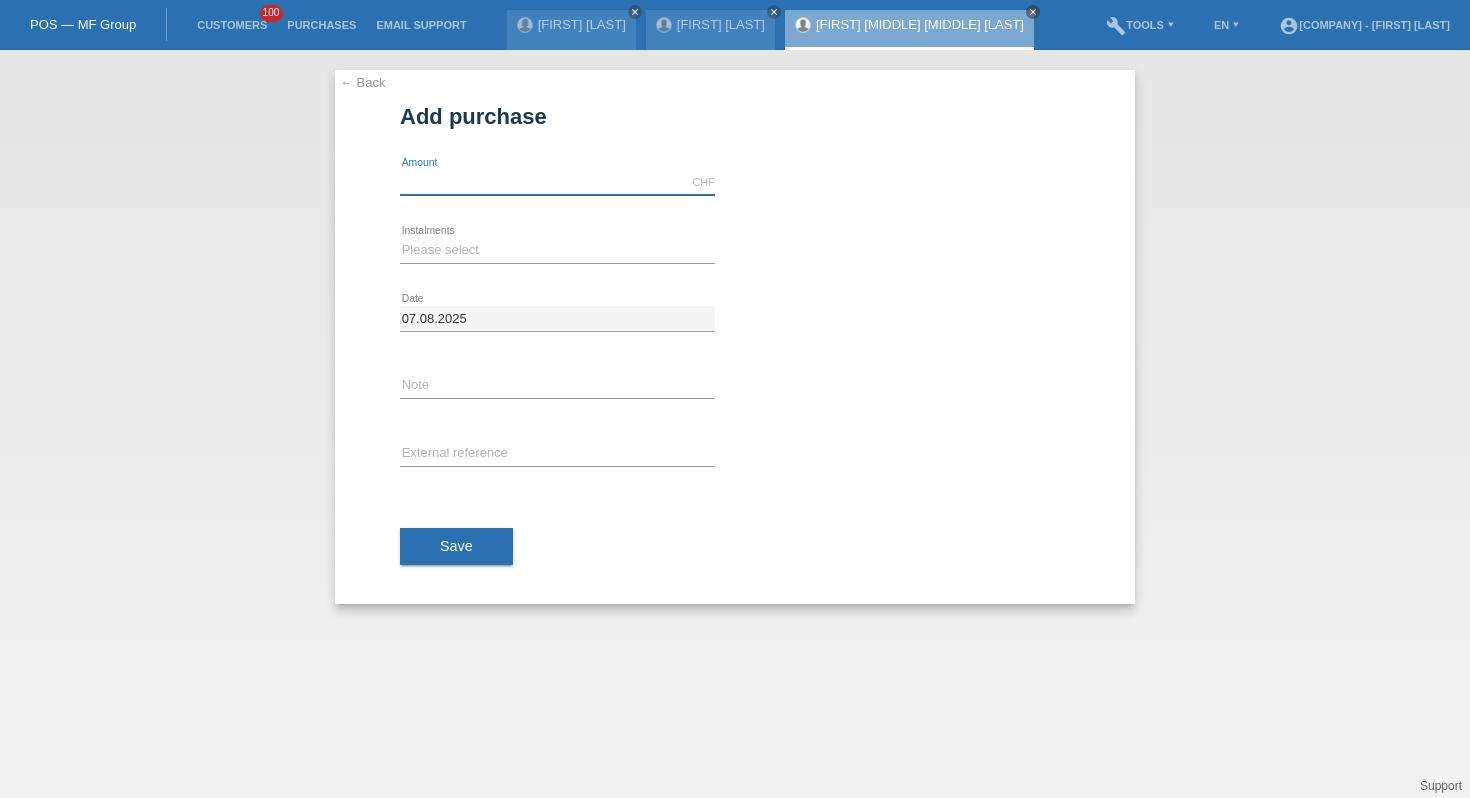 click at bounding box center (557, 182) 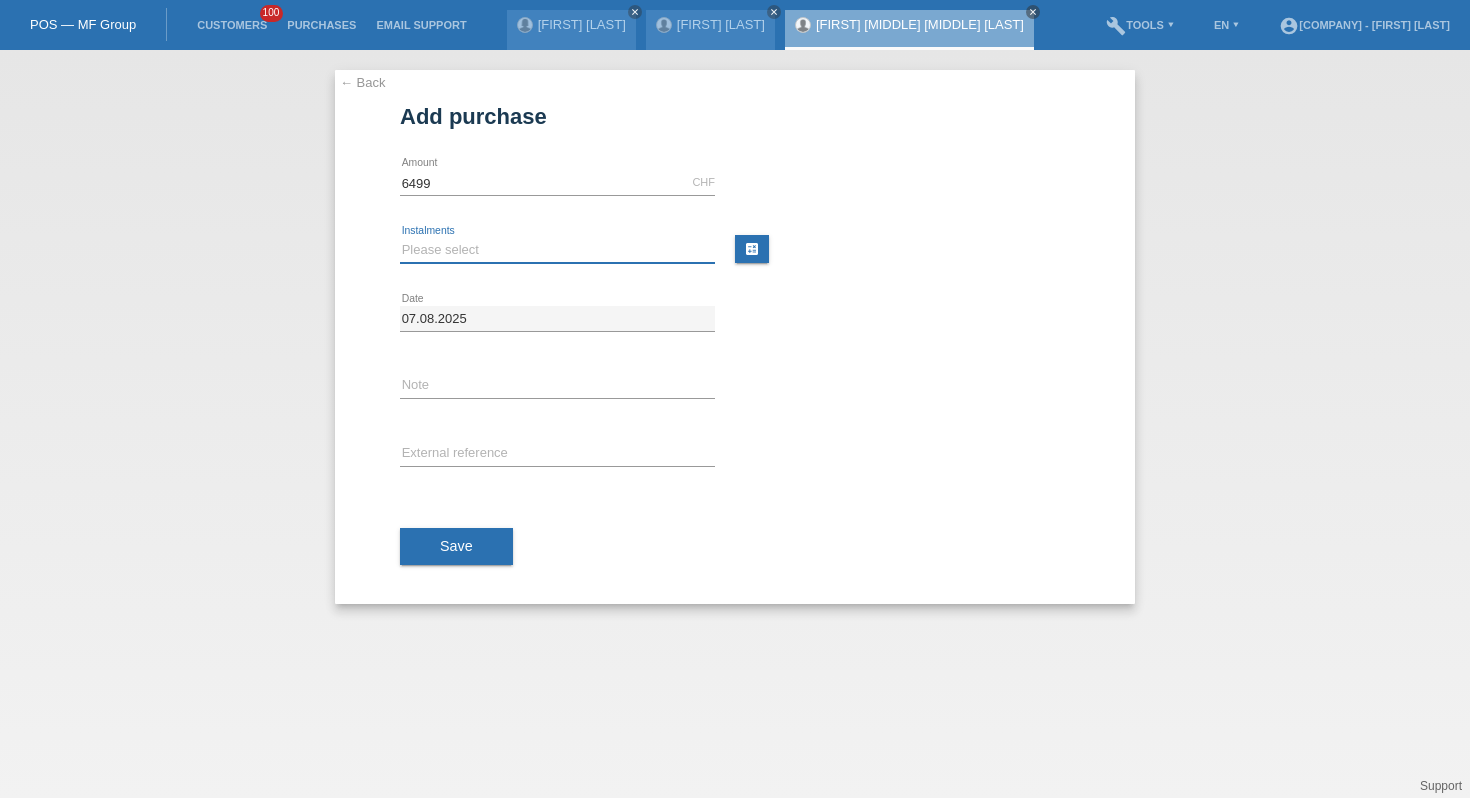 type on "6499.00" 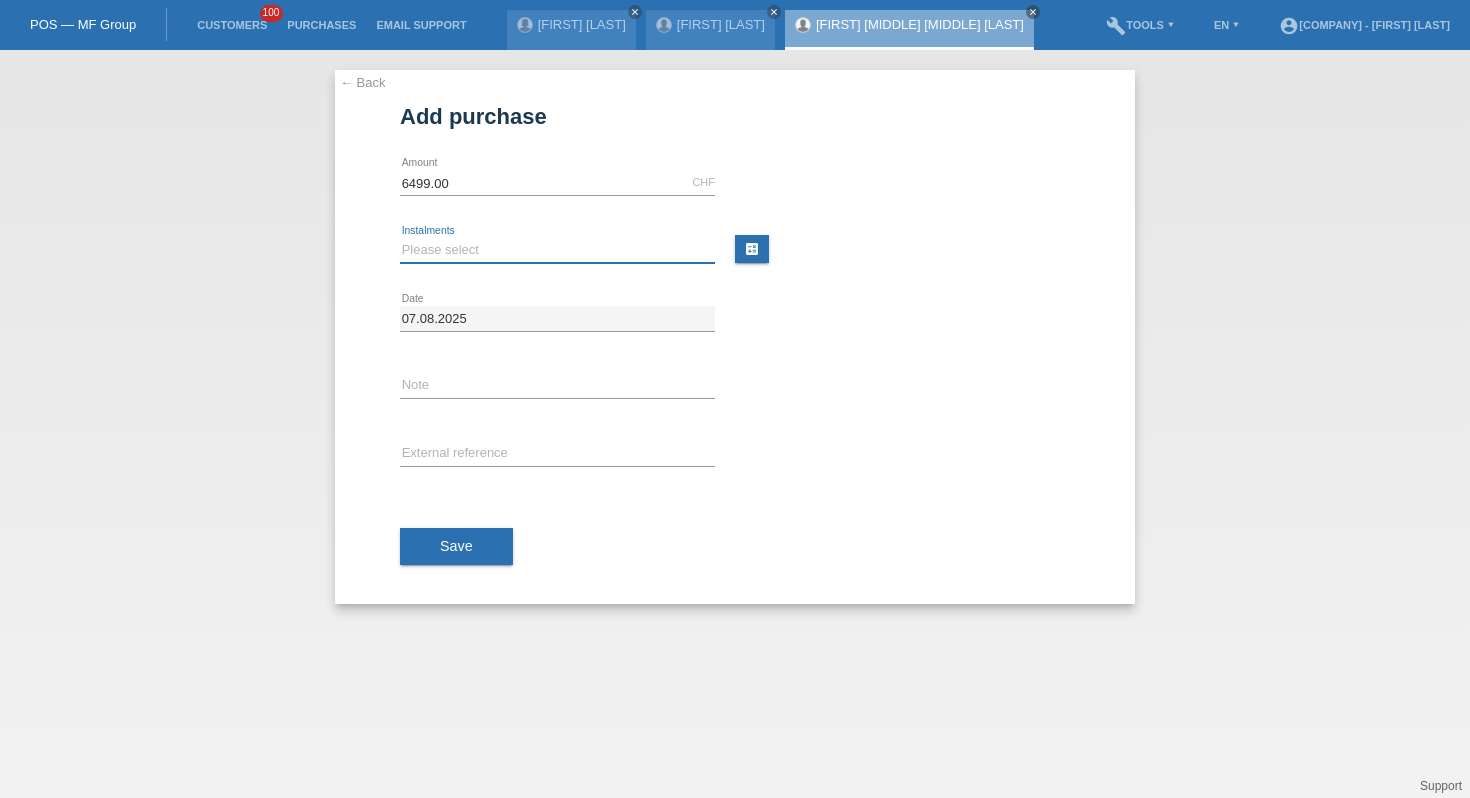 click on "Please select
6 instalments
12 instalments
18 instalments
24 instalments
36 instalments
48 instalments" at bounding box center [557, 250] 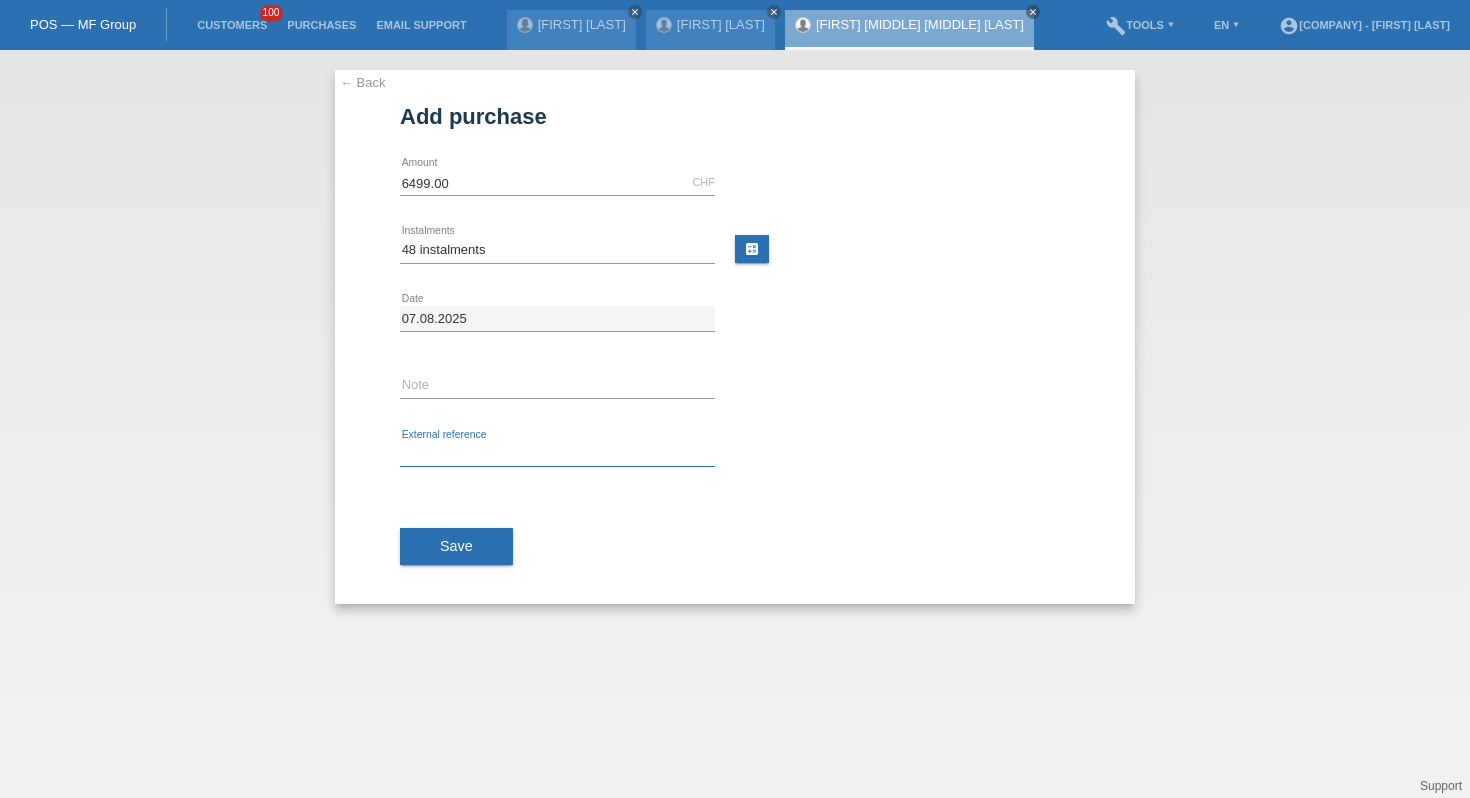 click at bounding box center [557, 454] 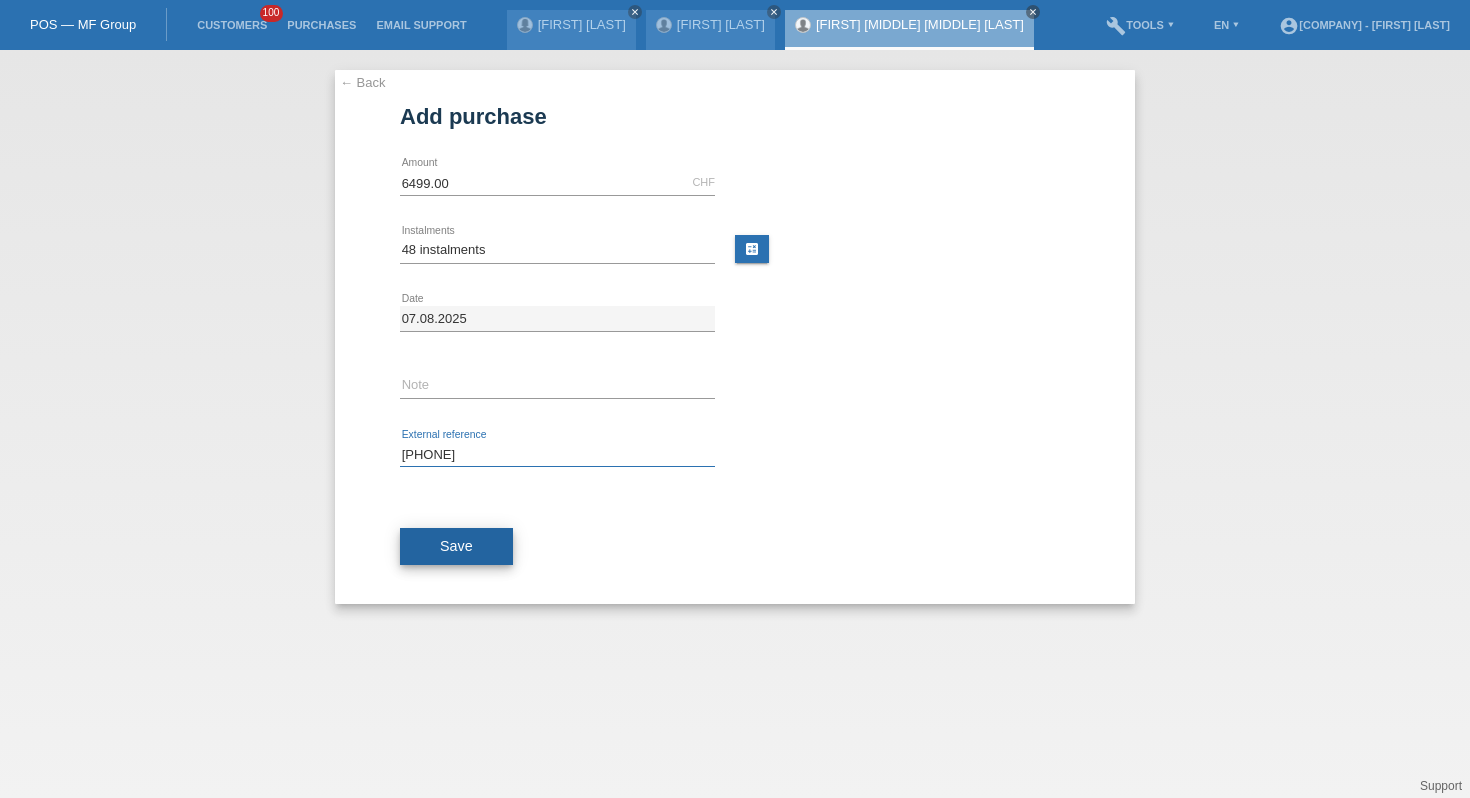 type on "41538374918" 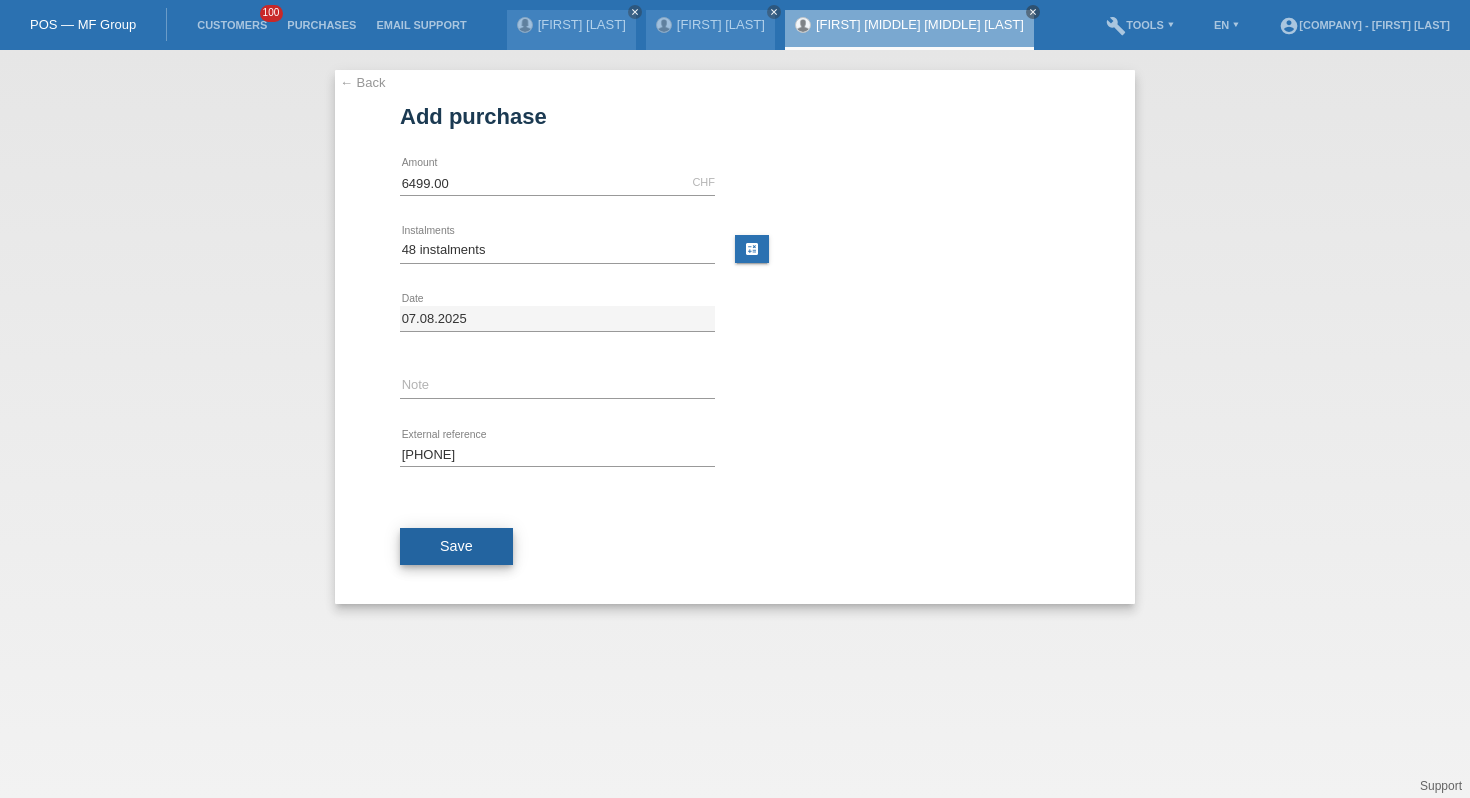 click on "Save" at bounding box center [456, 546] 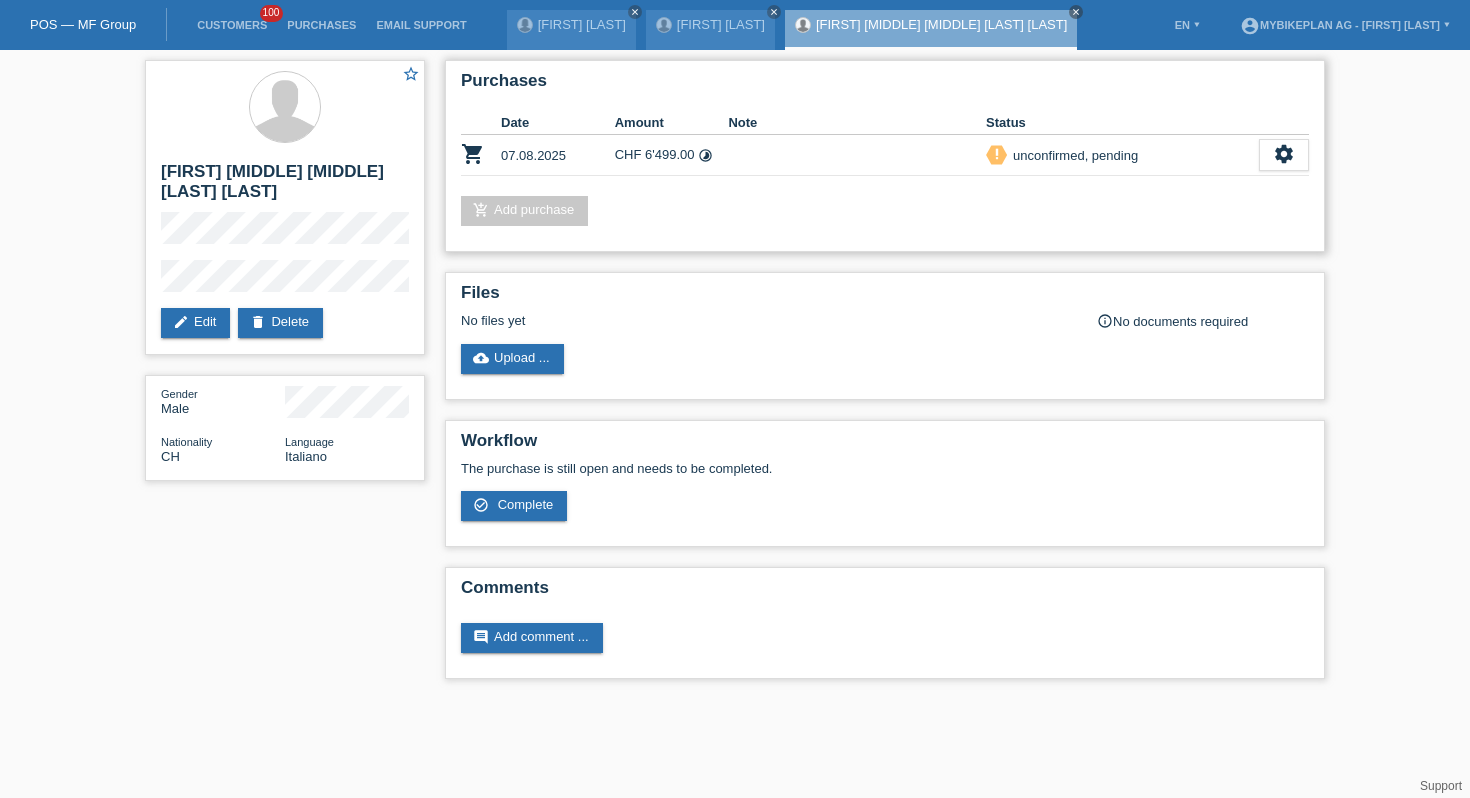 scroll, scrollTop: 0, scrollLeft: 0, axis: both 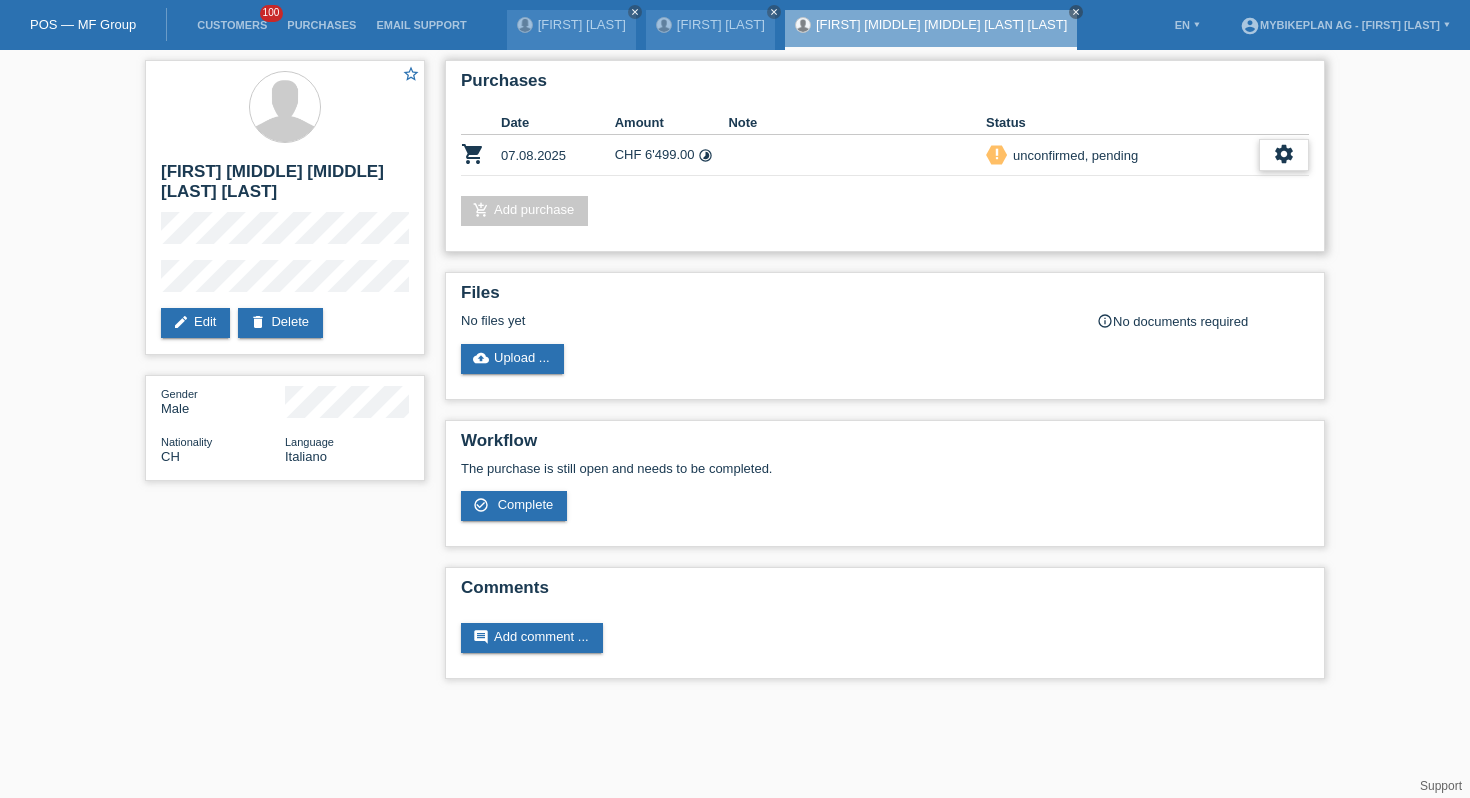 click on "settings" at bounding box center [1284, 154] 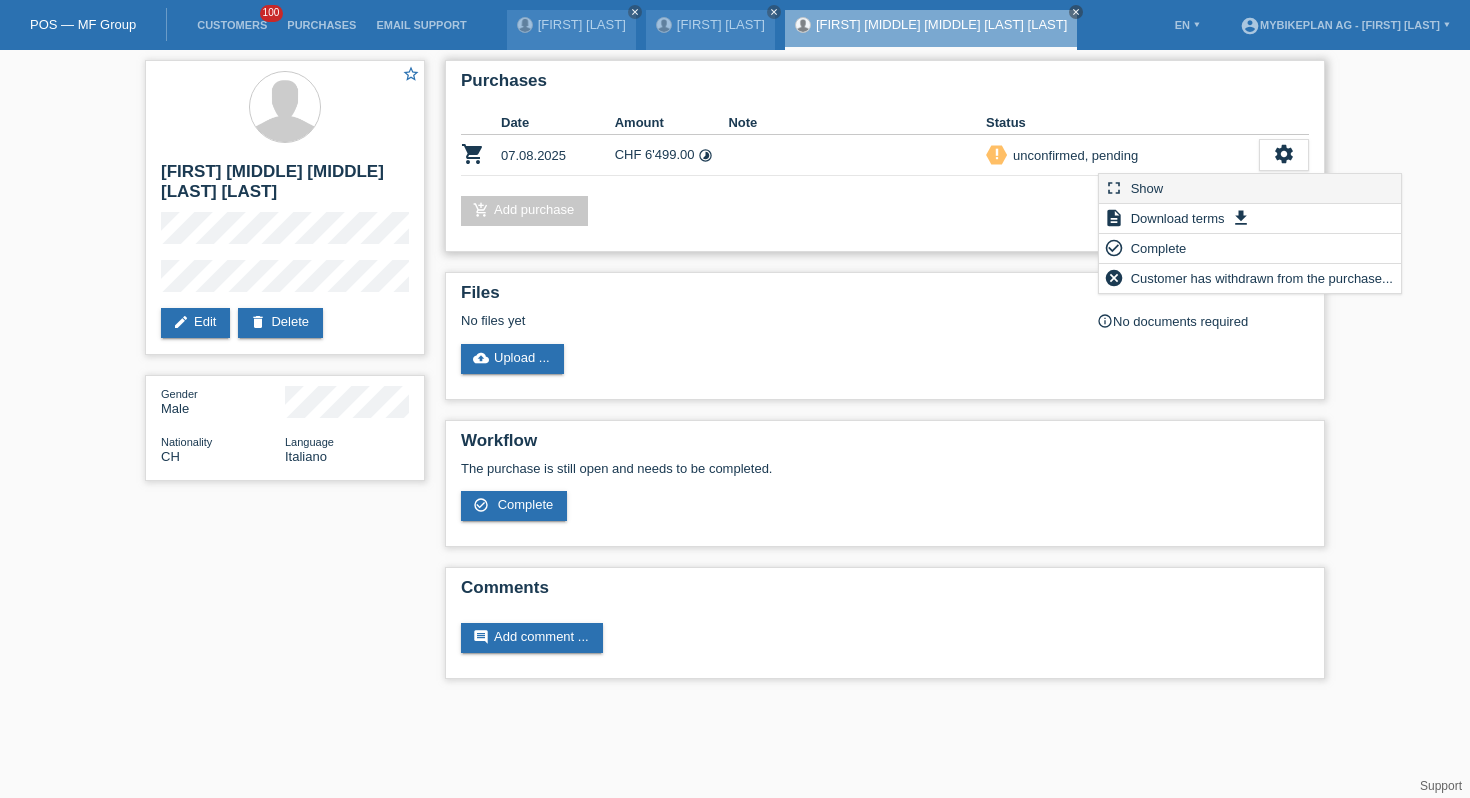 click on "fullscreen   Show" at bounding box center [1250, 189] 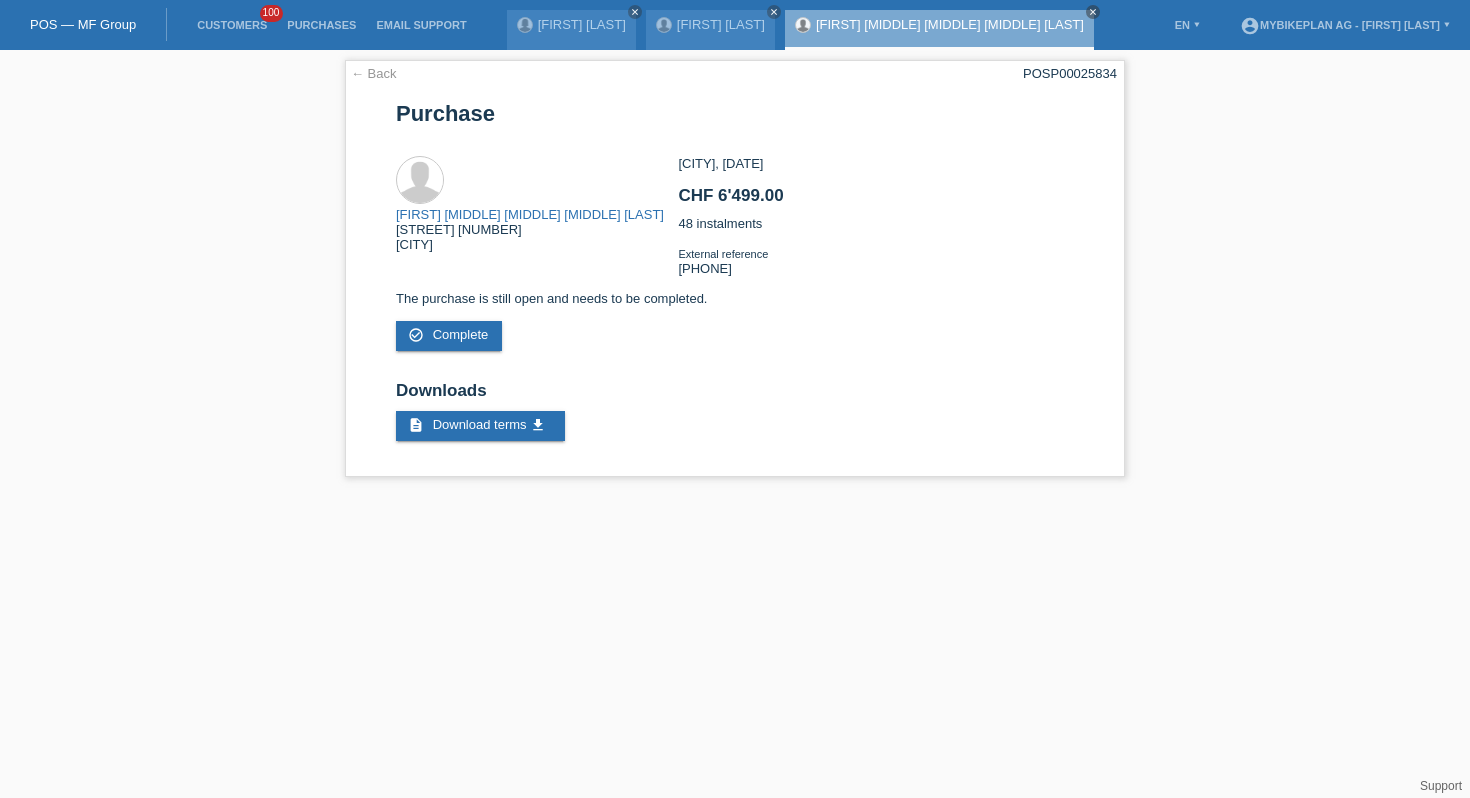 scroll, scrollTop: 0, scrollLeft: 0, axis: both 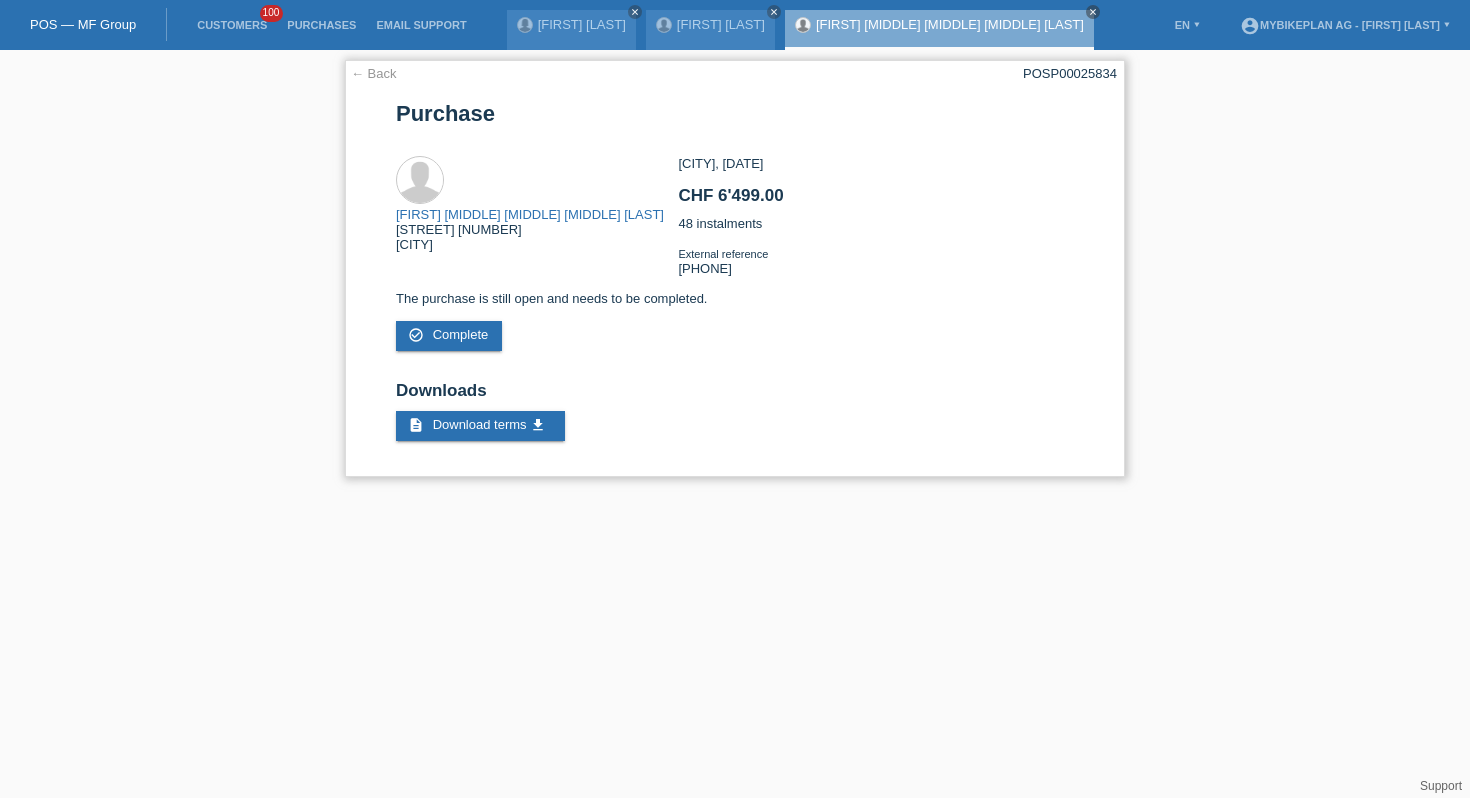 click on "← Back
POSP00025834
Purchase
Bruno Carlo Albert Ludwig Besomi
Via Caneggio  5
6814 Lamone-Cadempino
CHF 6'499.00" at bounding box center (735, 268) 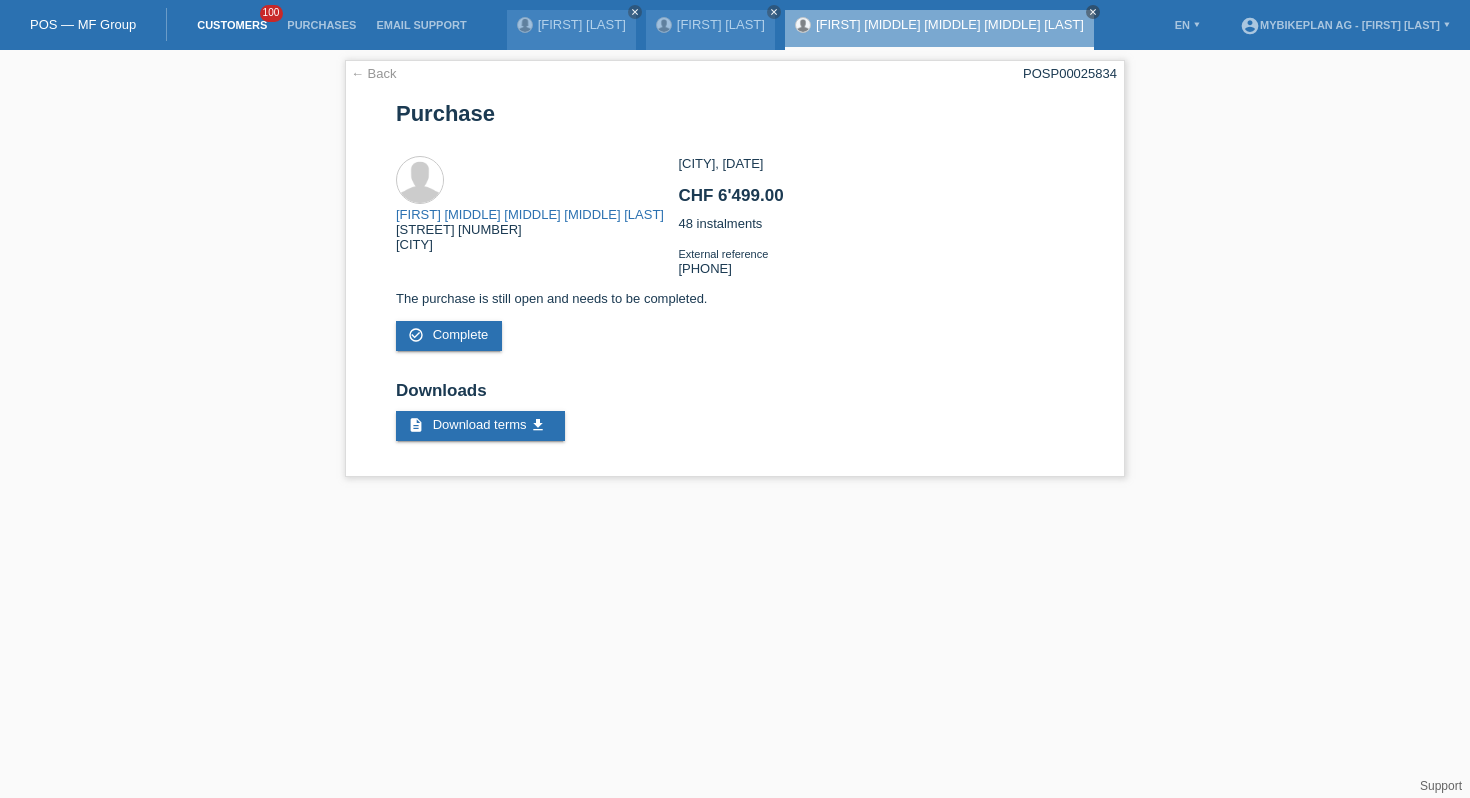 click on "Customers" at bounding box center [232, 25] 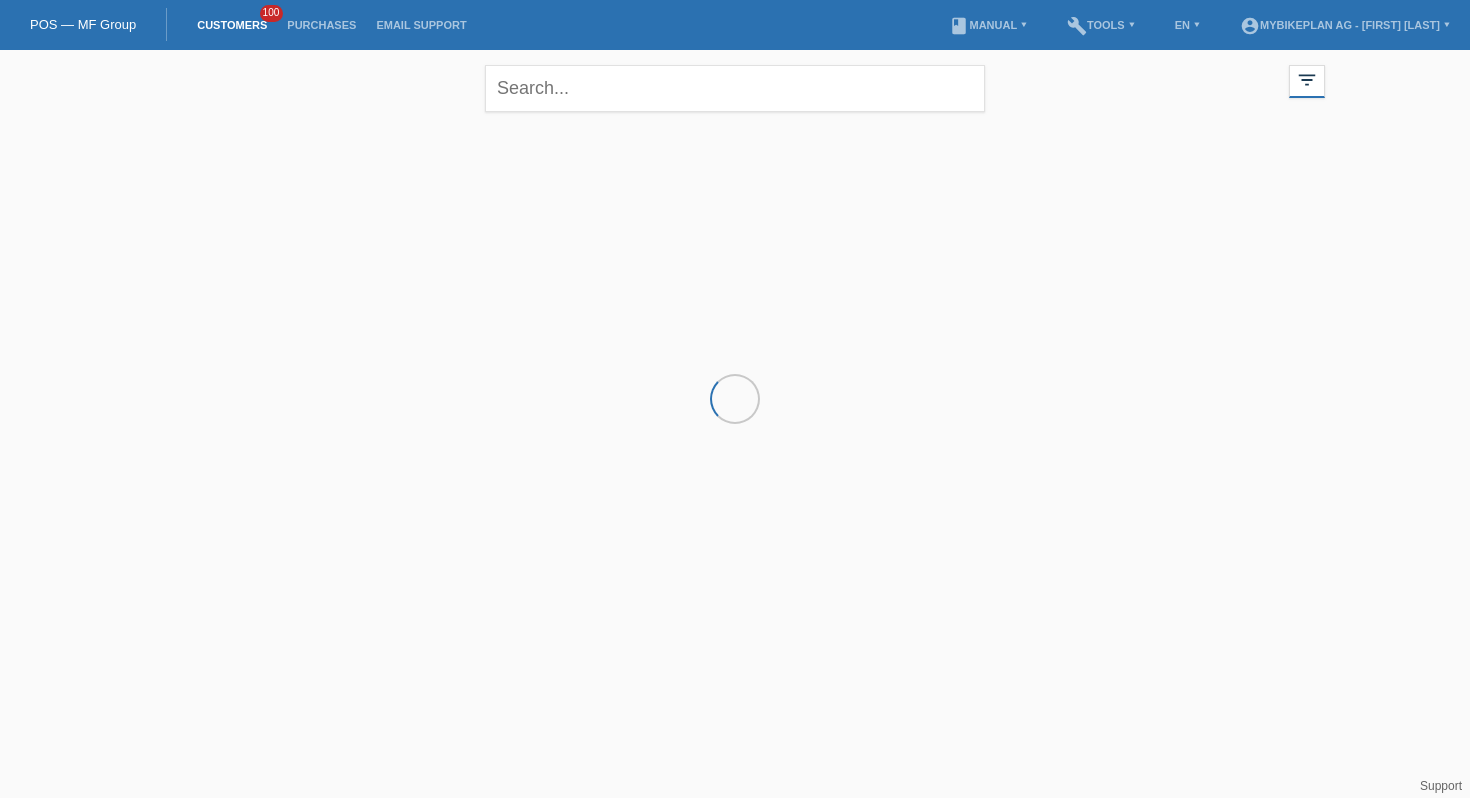 scroll, scrollTop: 0, scrollLeft: 0, axis: both 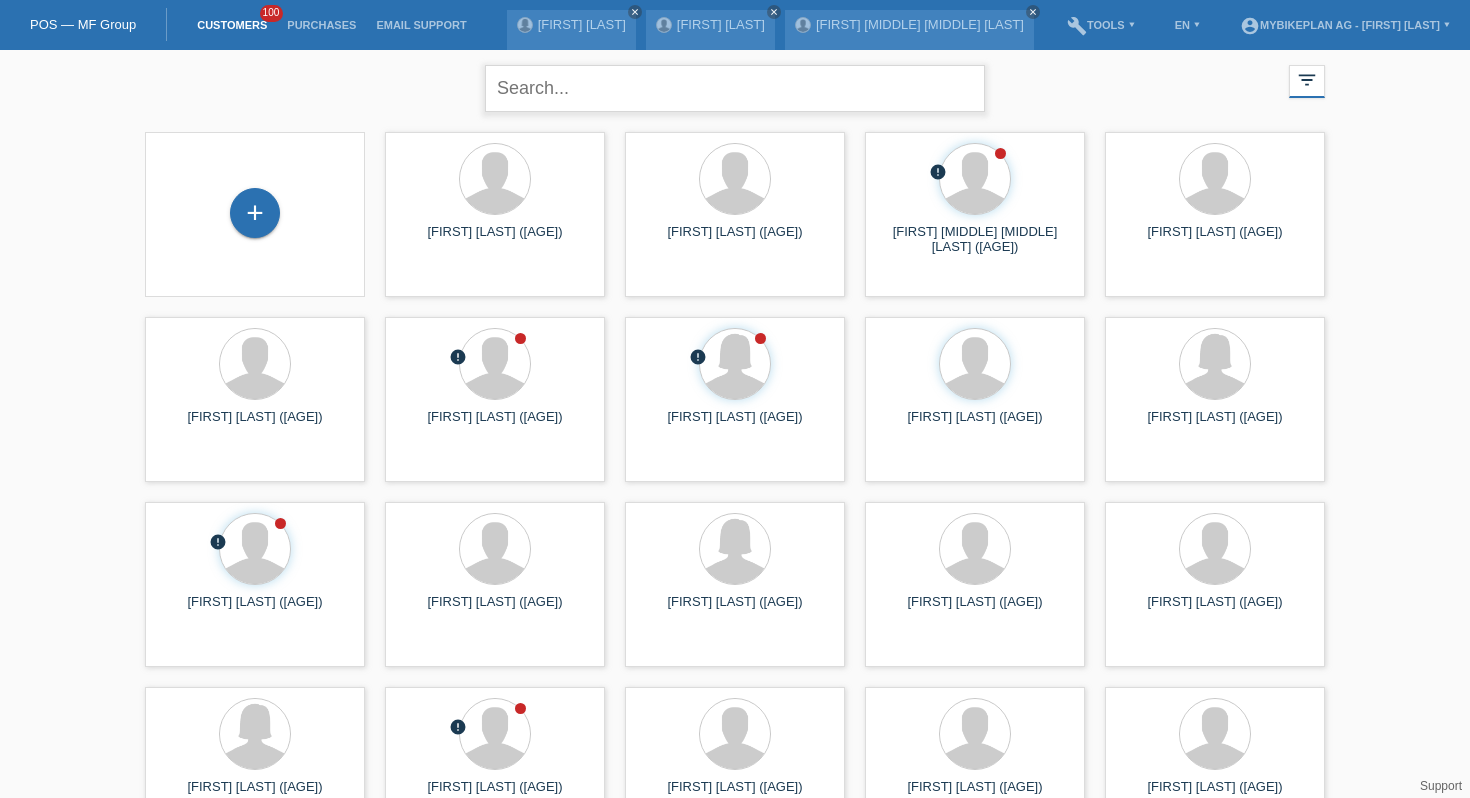 click at bounding box center [735, 88] 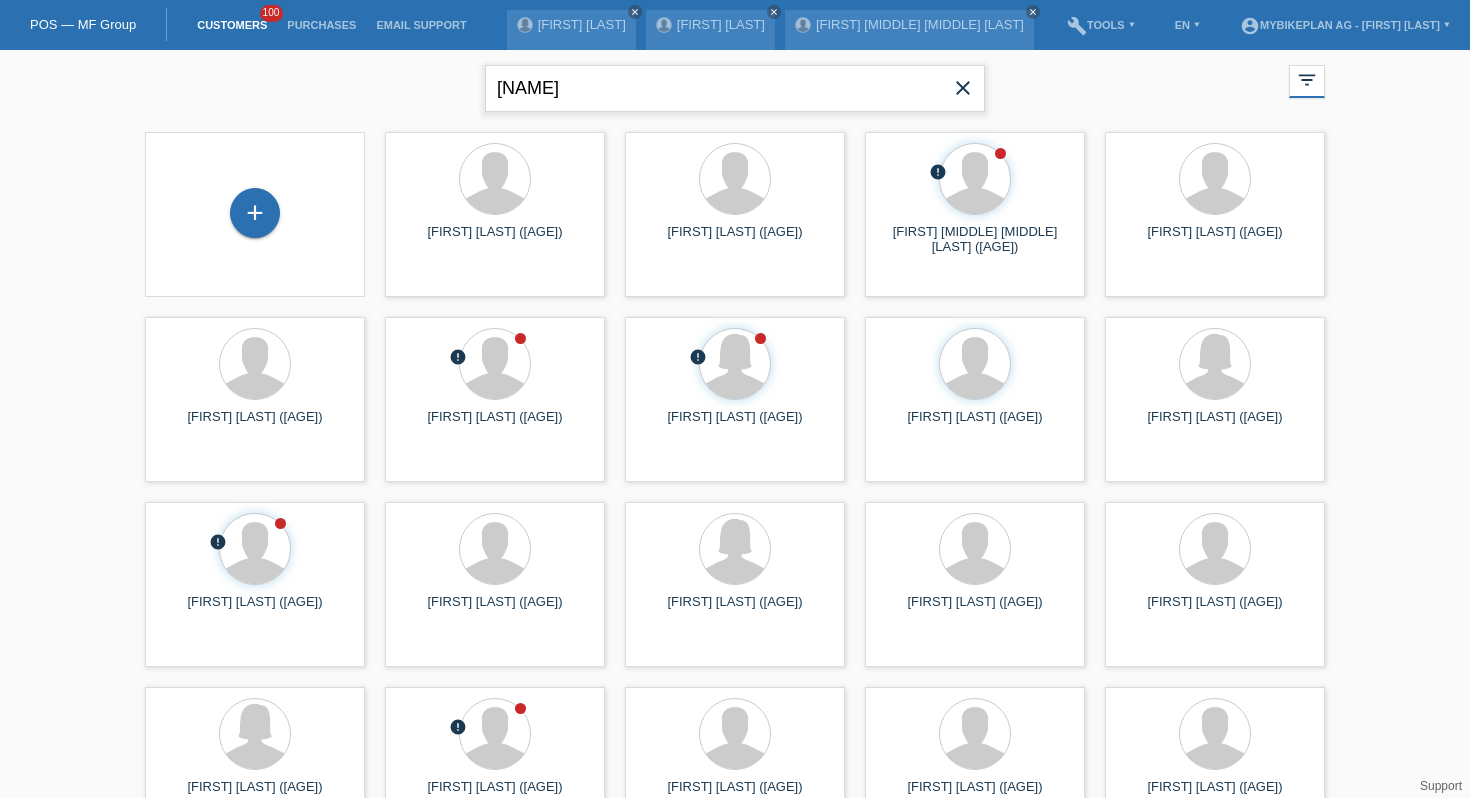type on "ilija" 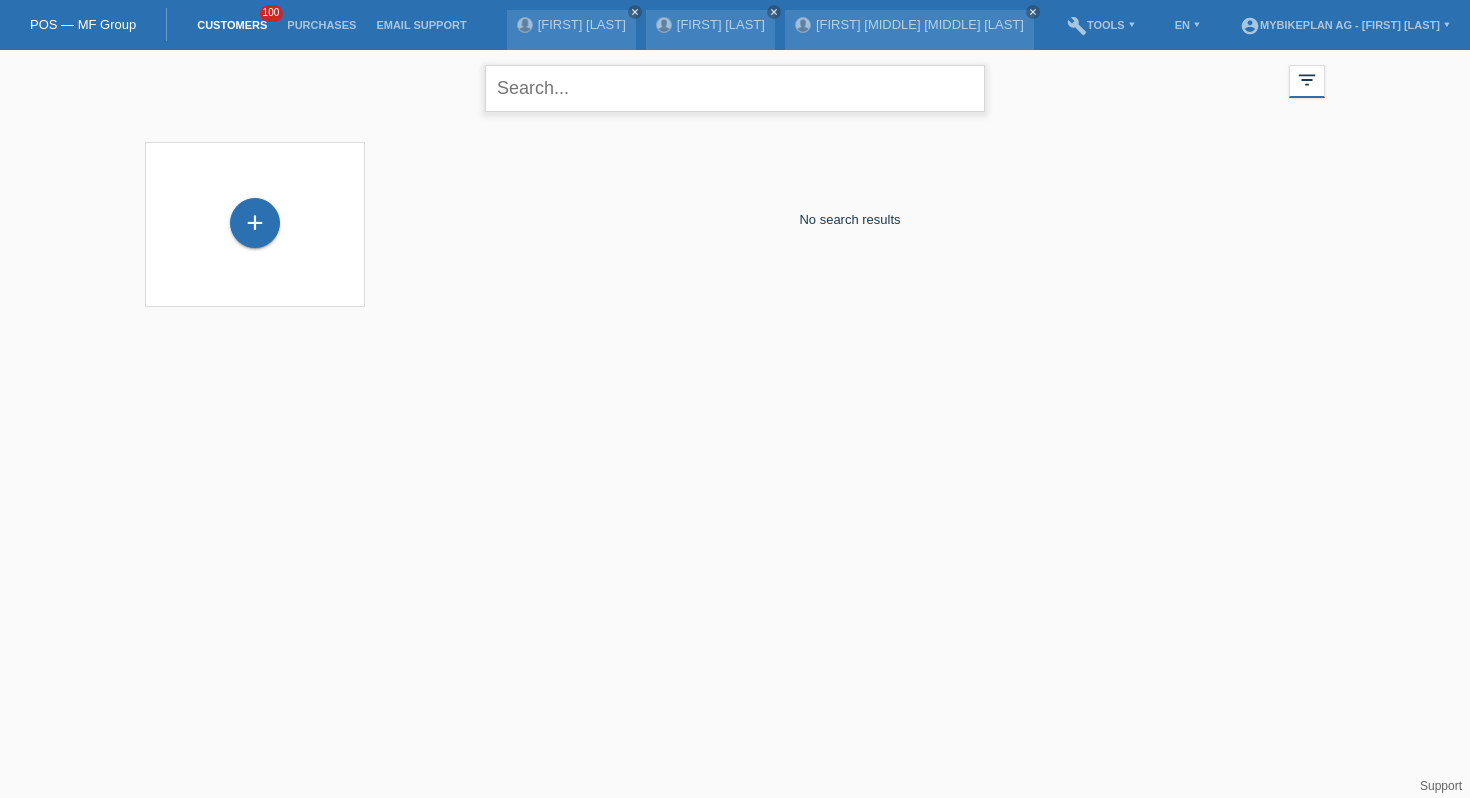 type 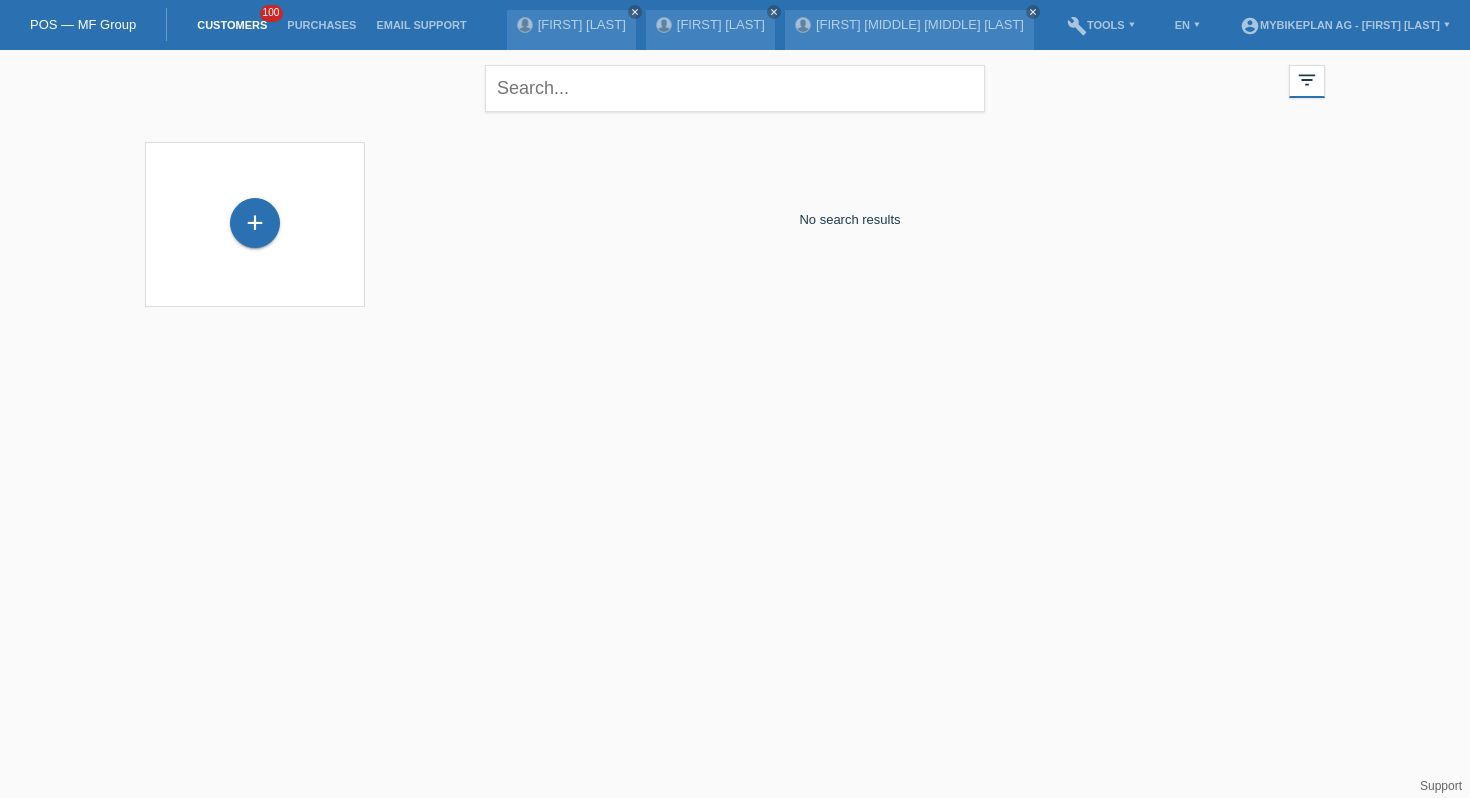 click on "+" at bounding box center (255, 224) 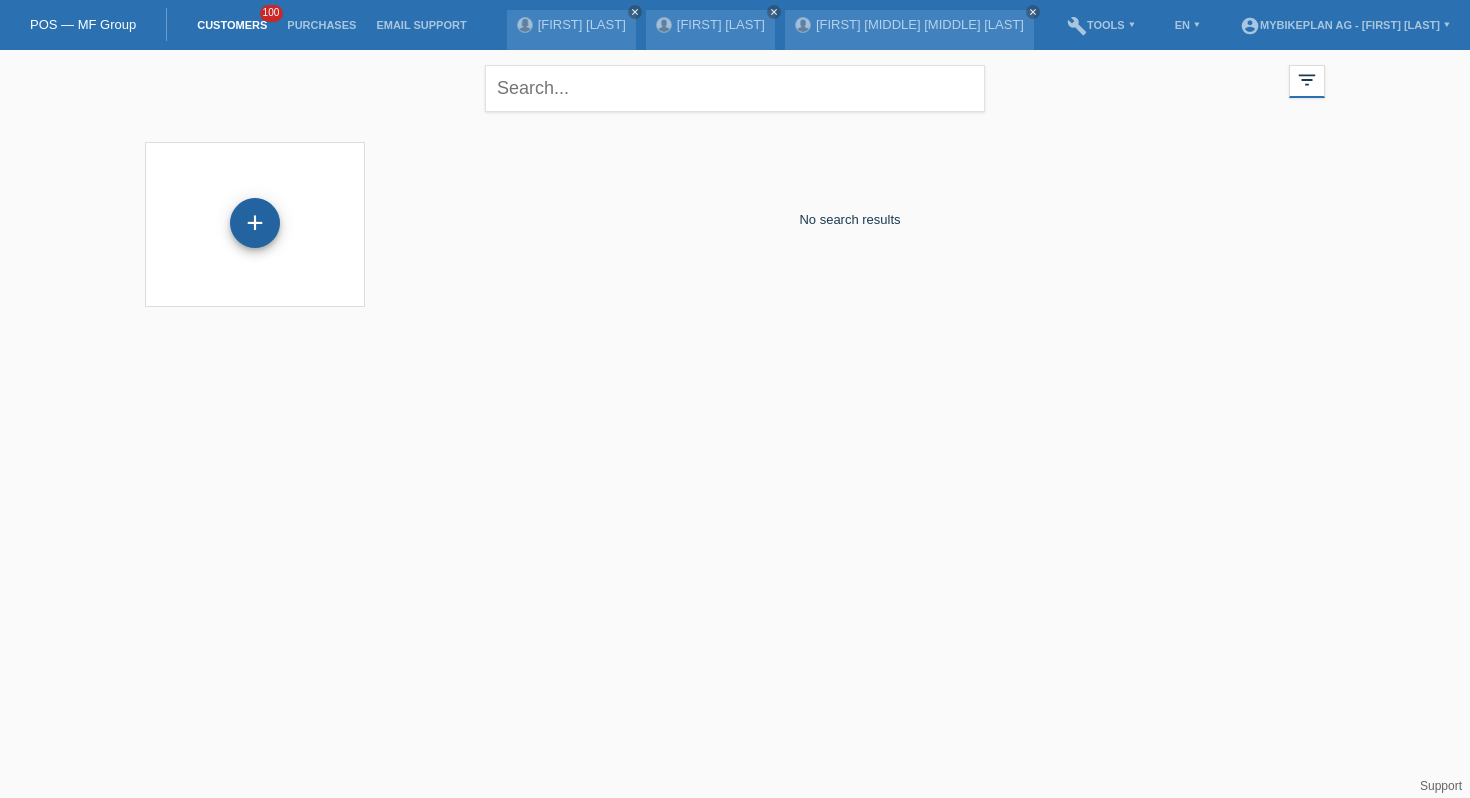 click on "+" at bounding box center (255, 223) 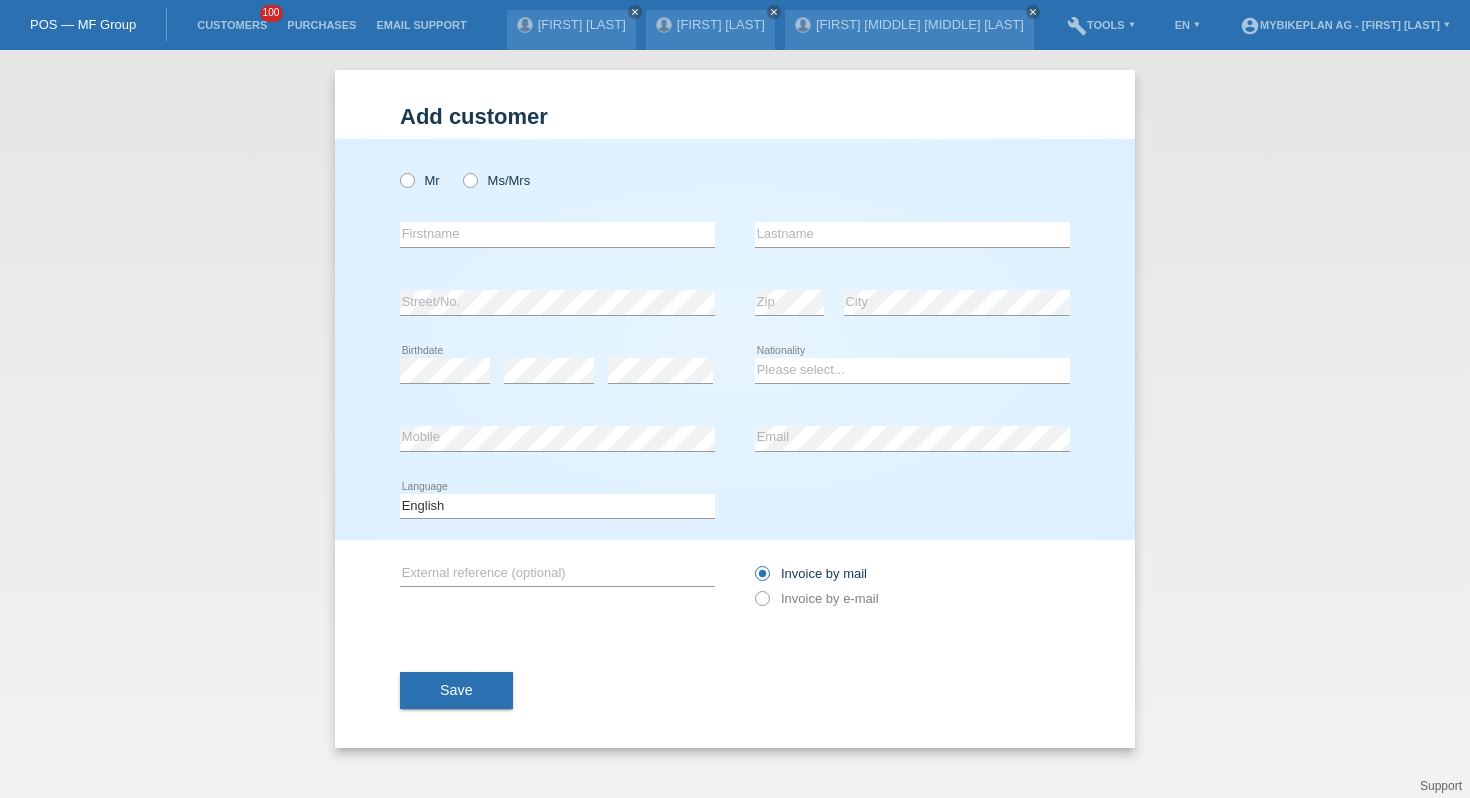 scroll, scrollTop: 0, scrollLeft: 0, axis: both 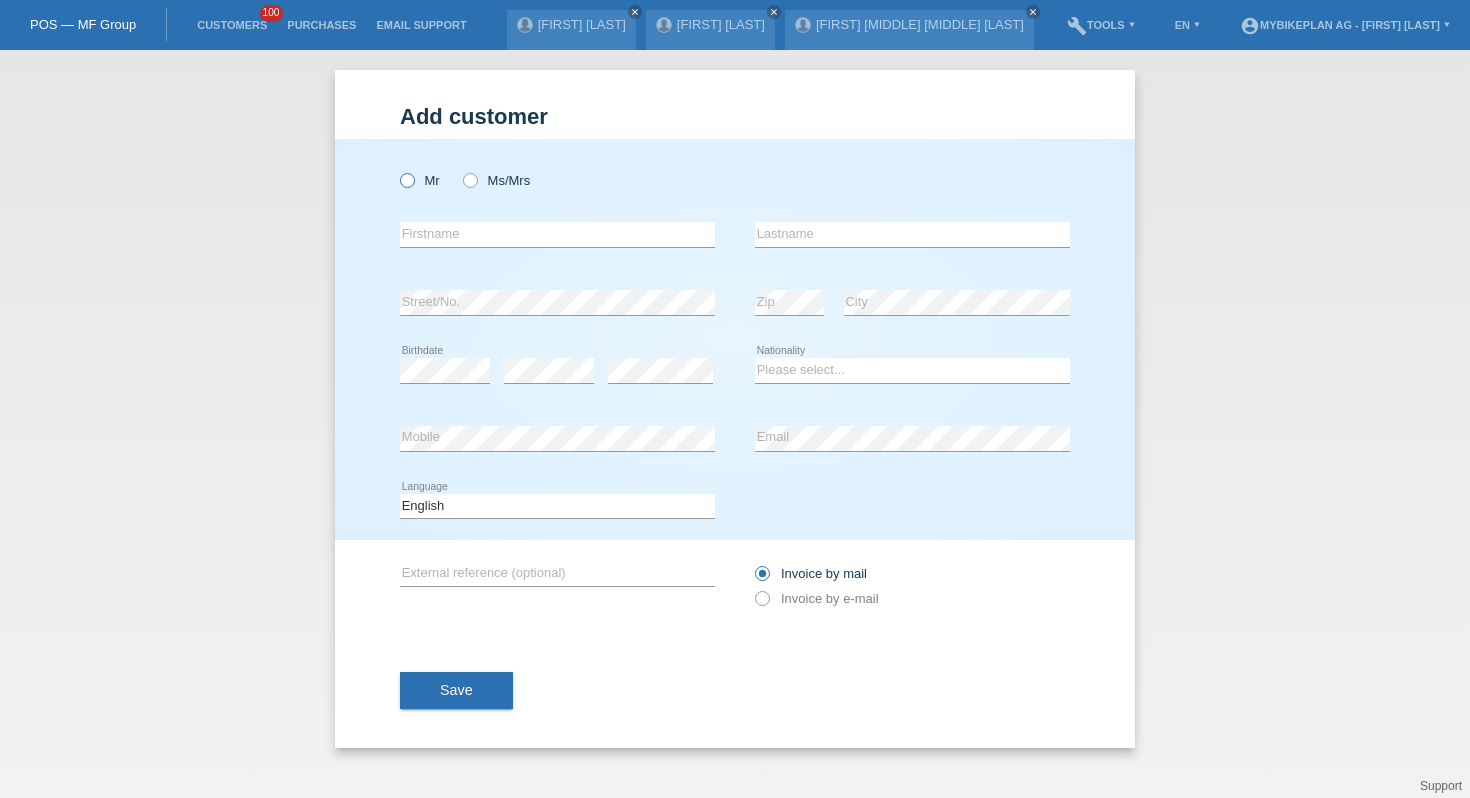 click at bounding box center [397, 170] 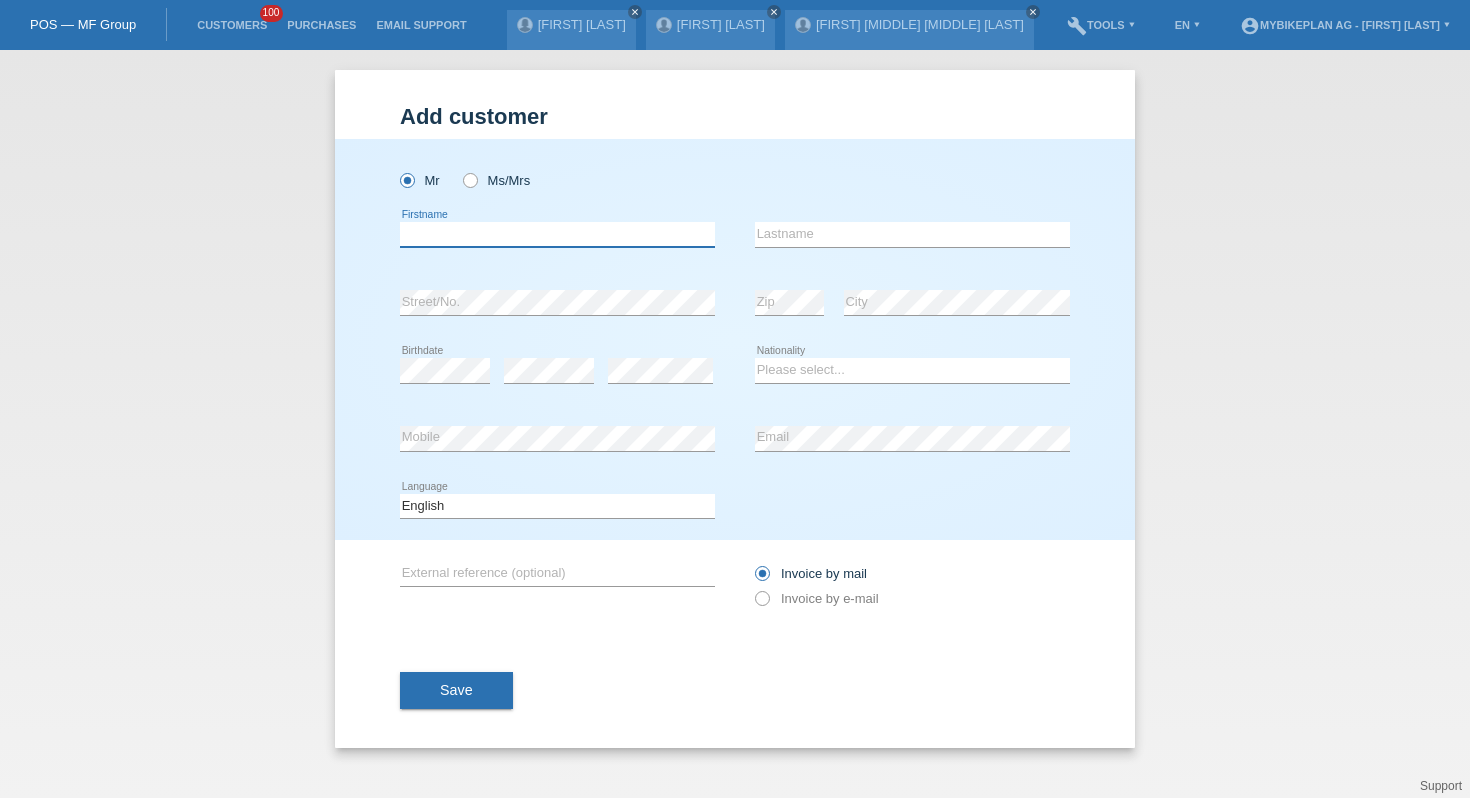 click at bounding box center (557, 234) 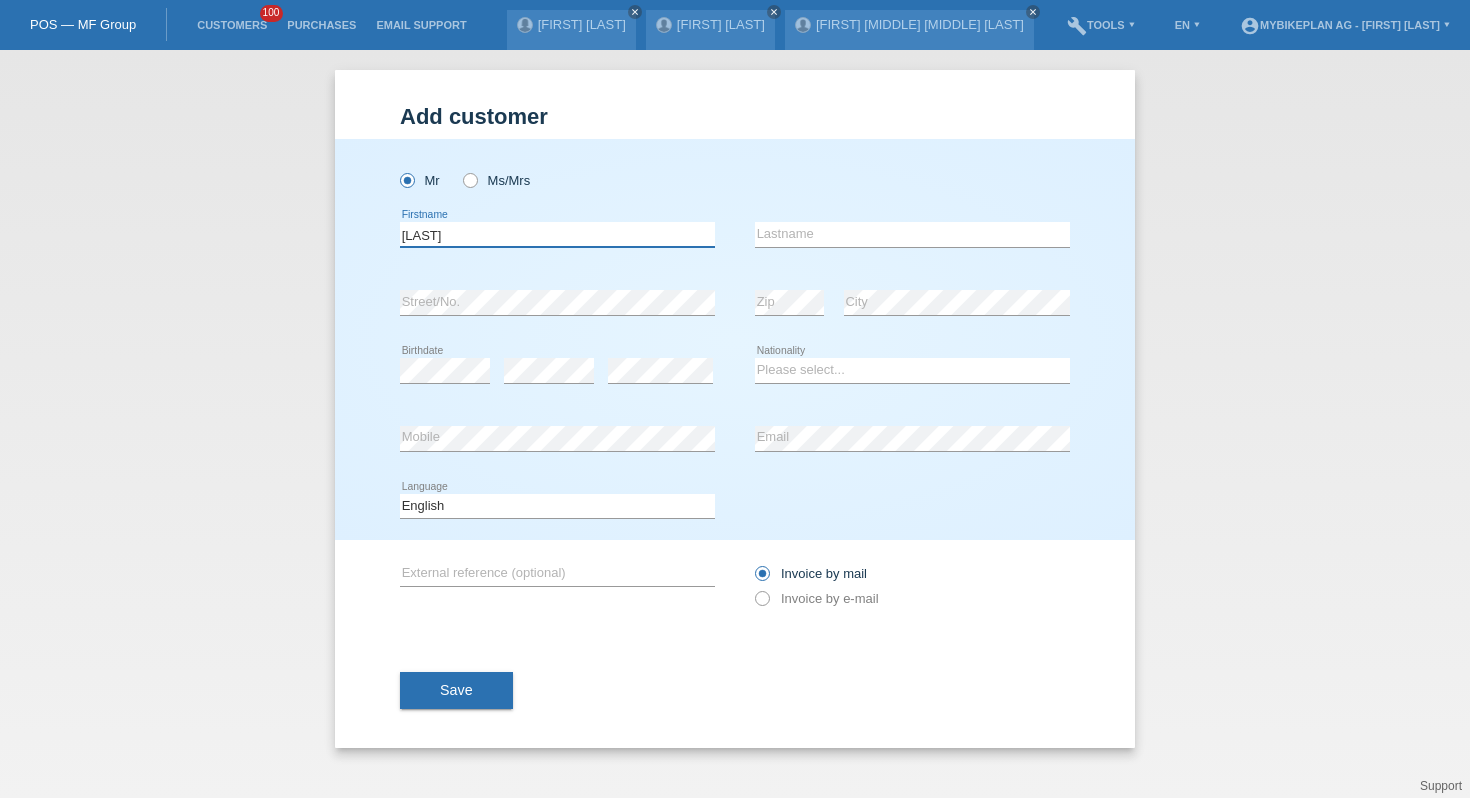 type on "[FIRST]" 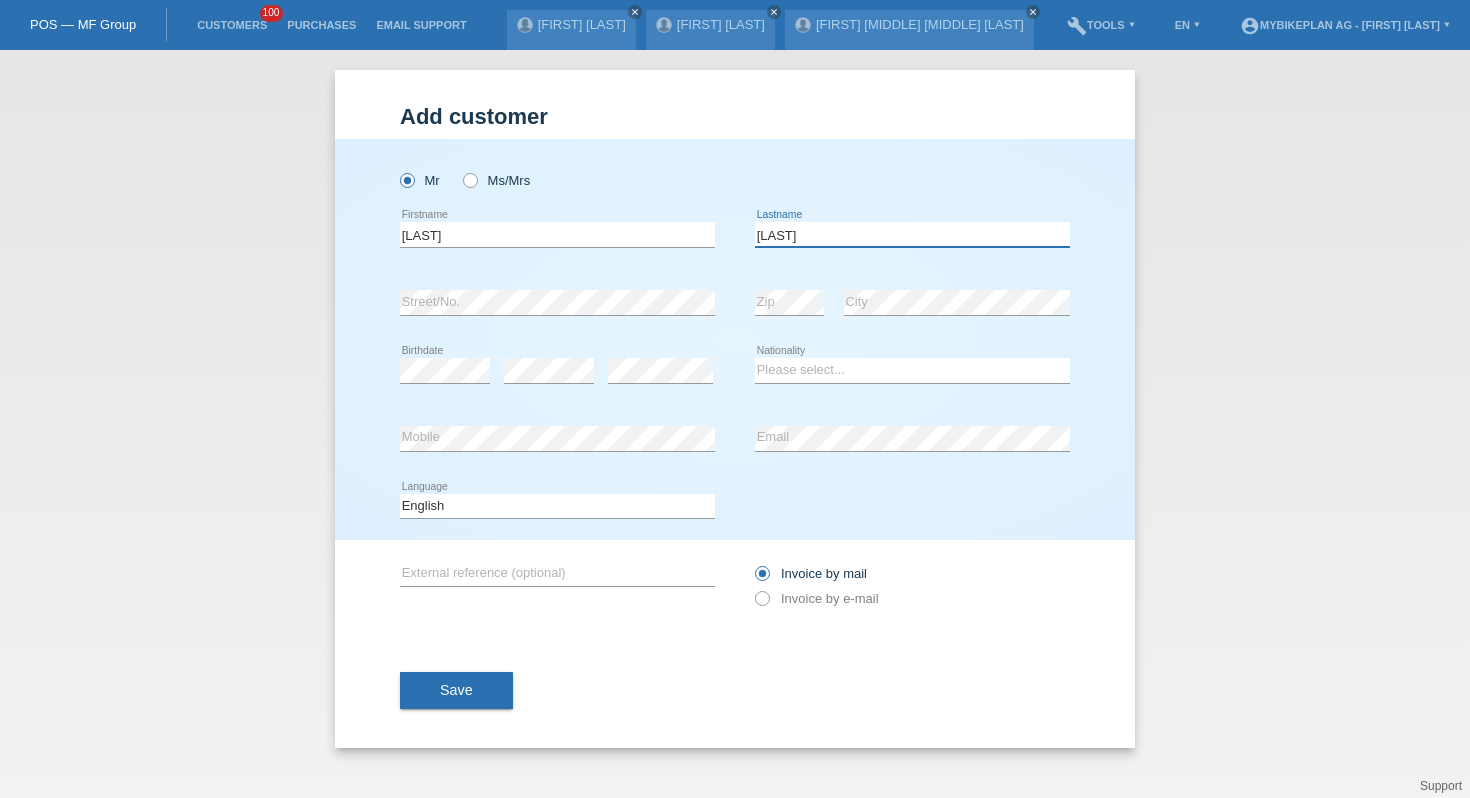paste on "tancic" 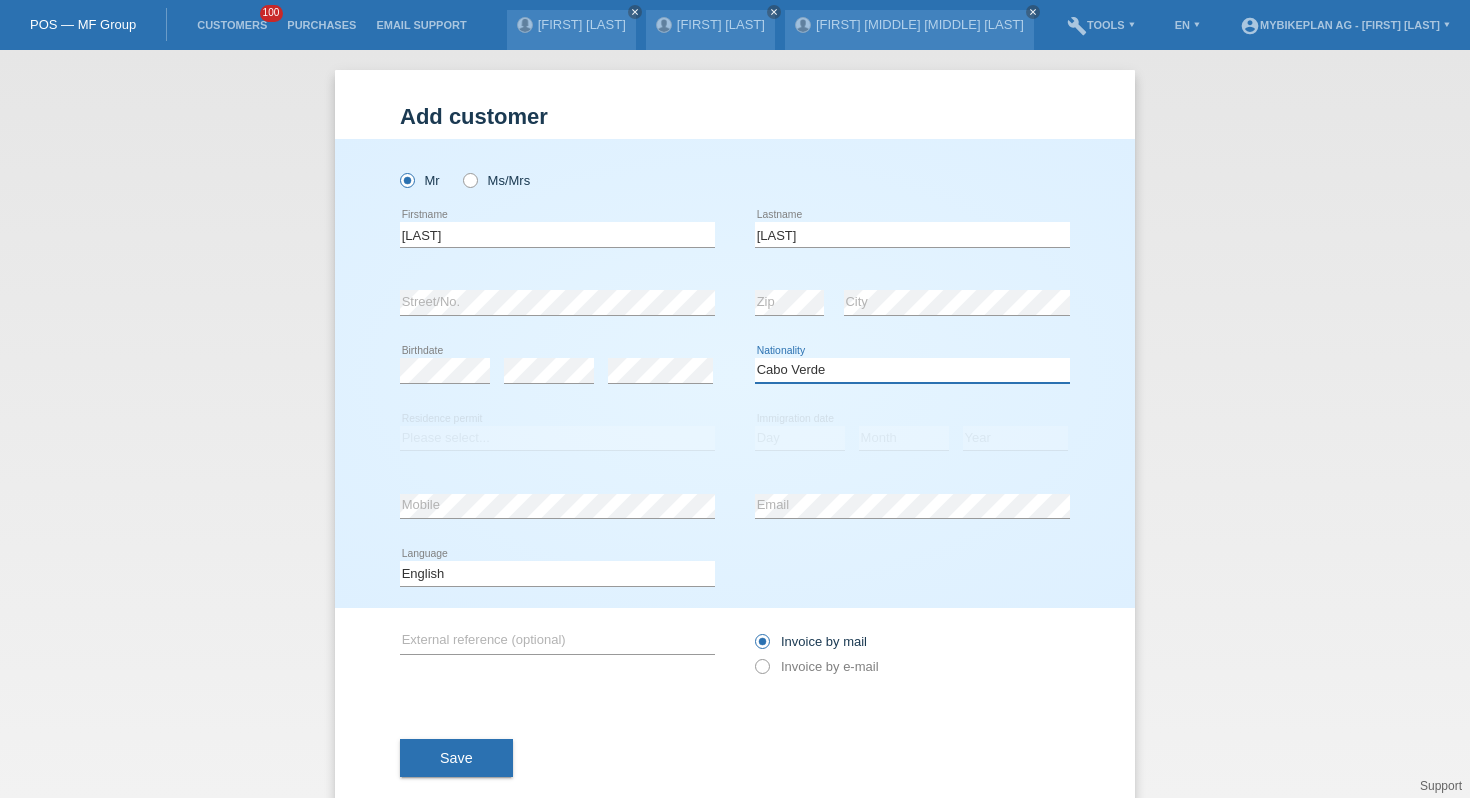 select on "HR" 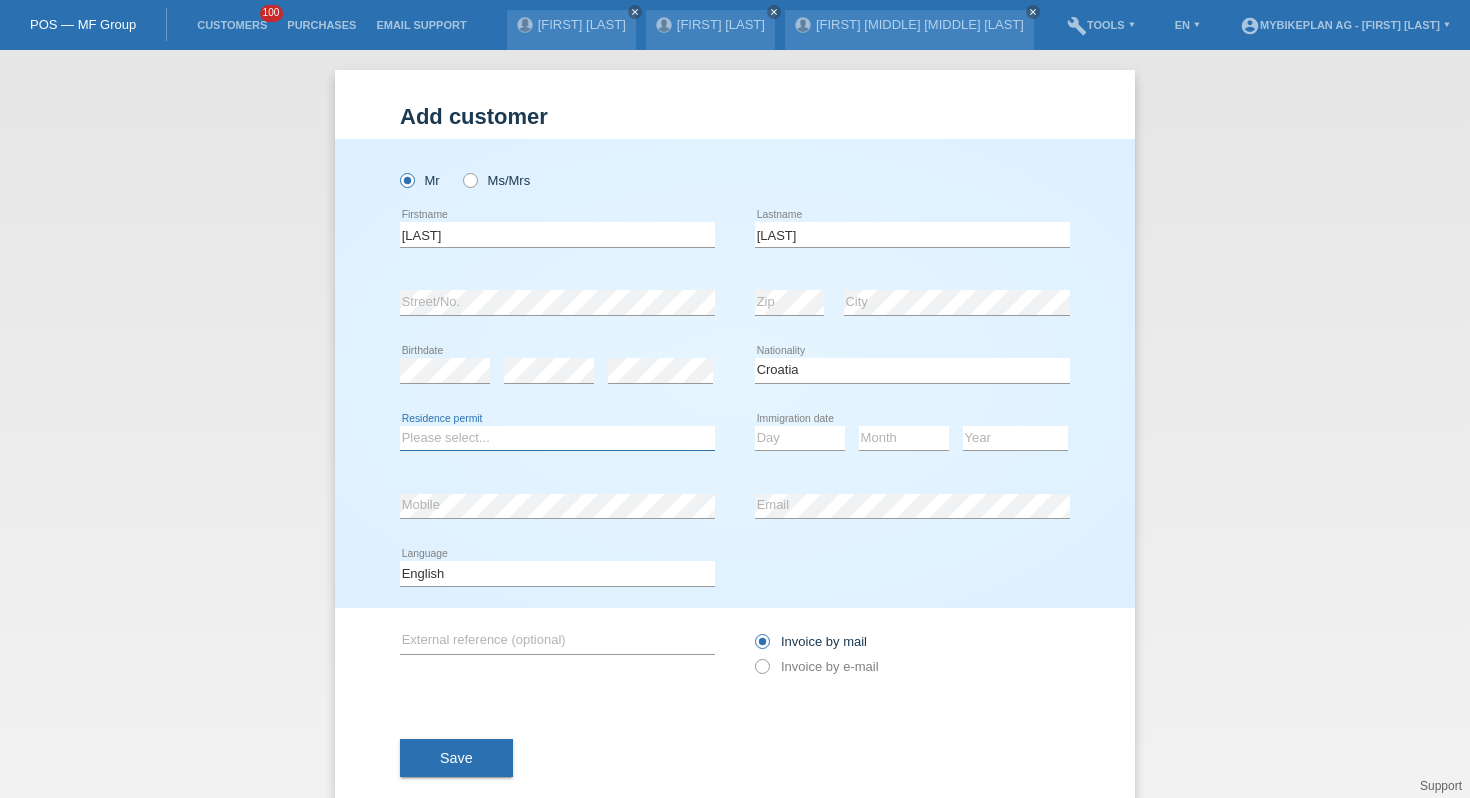 select on "C" 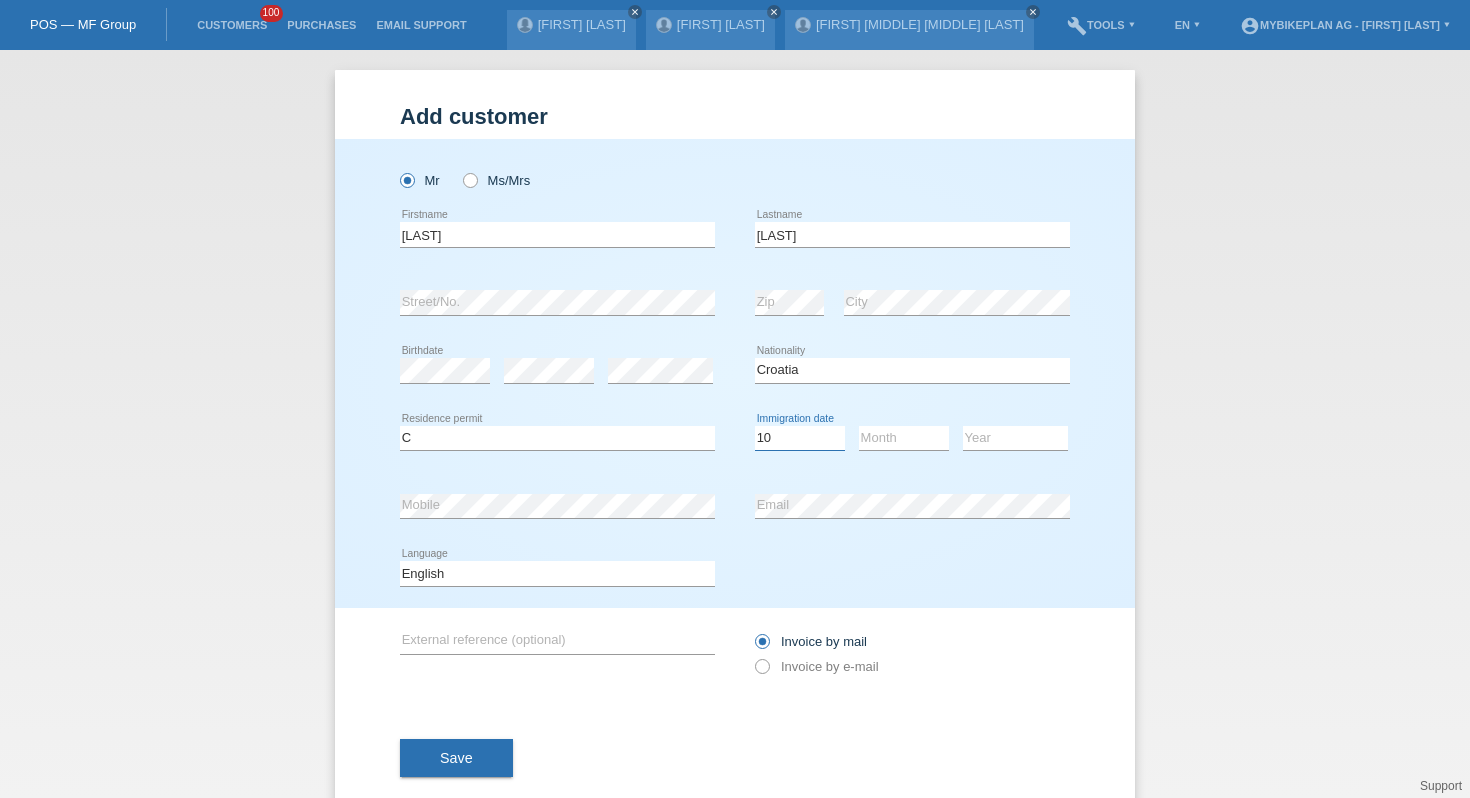 select on "15" 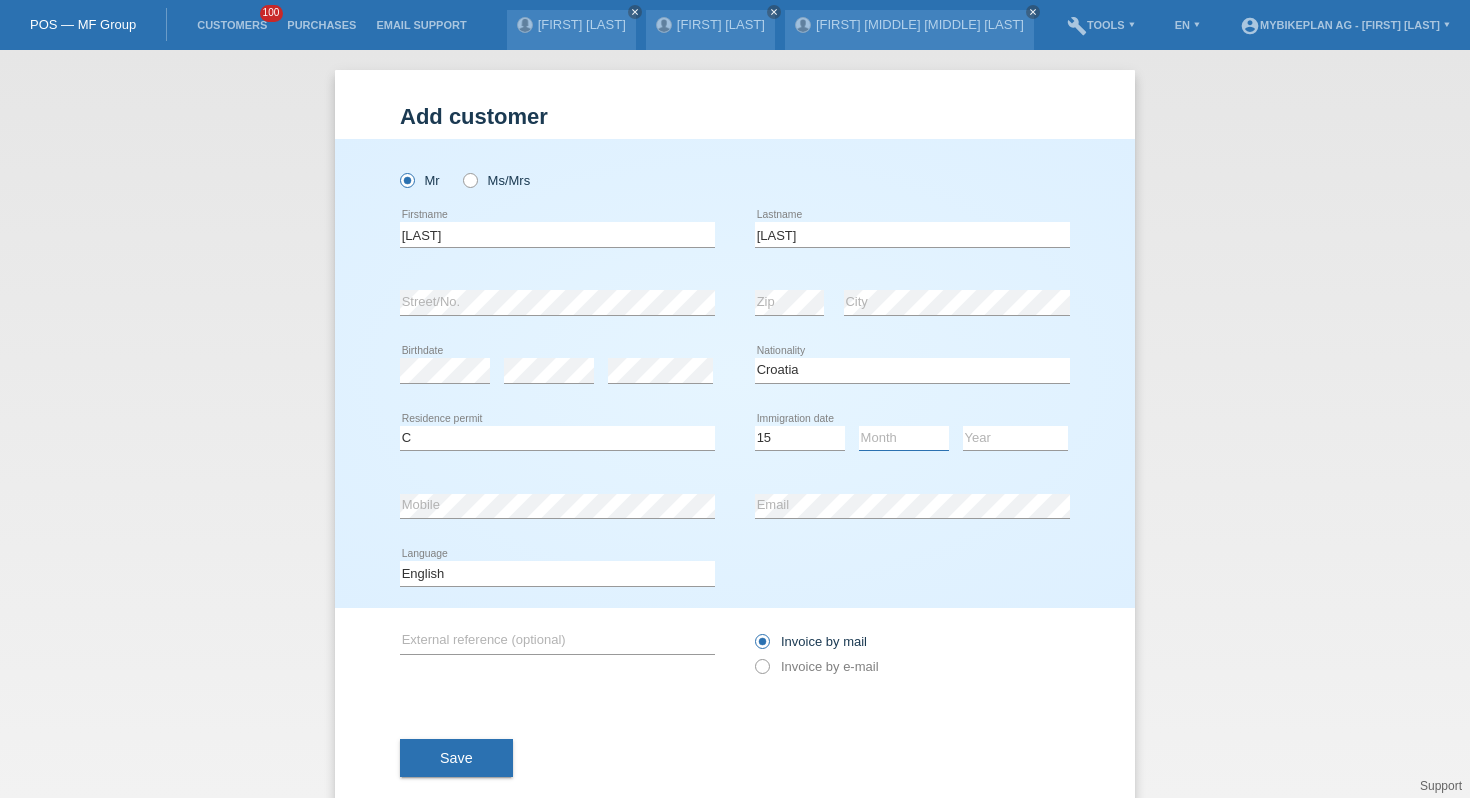 select on "10" 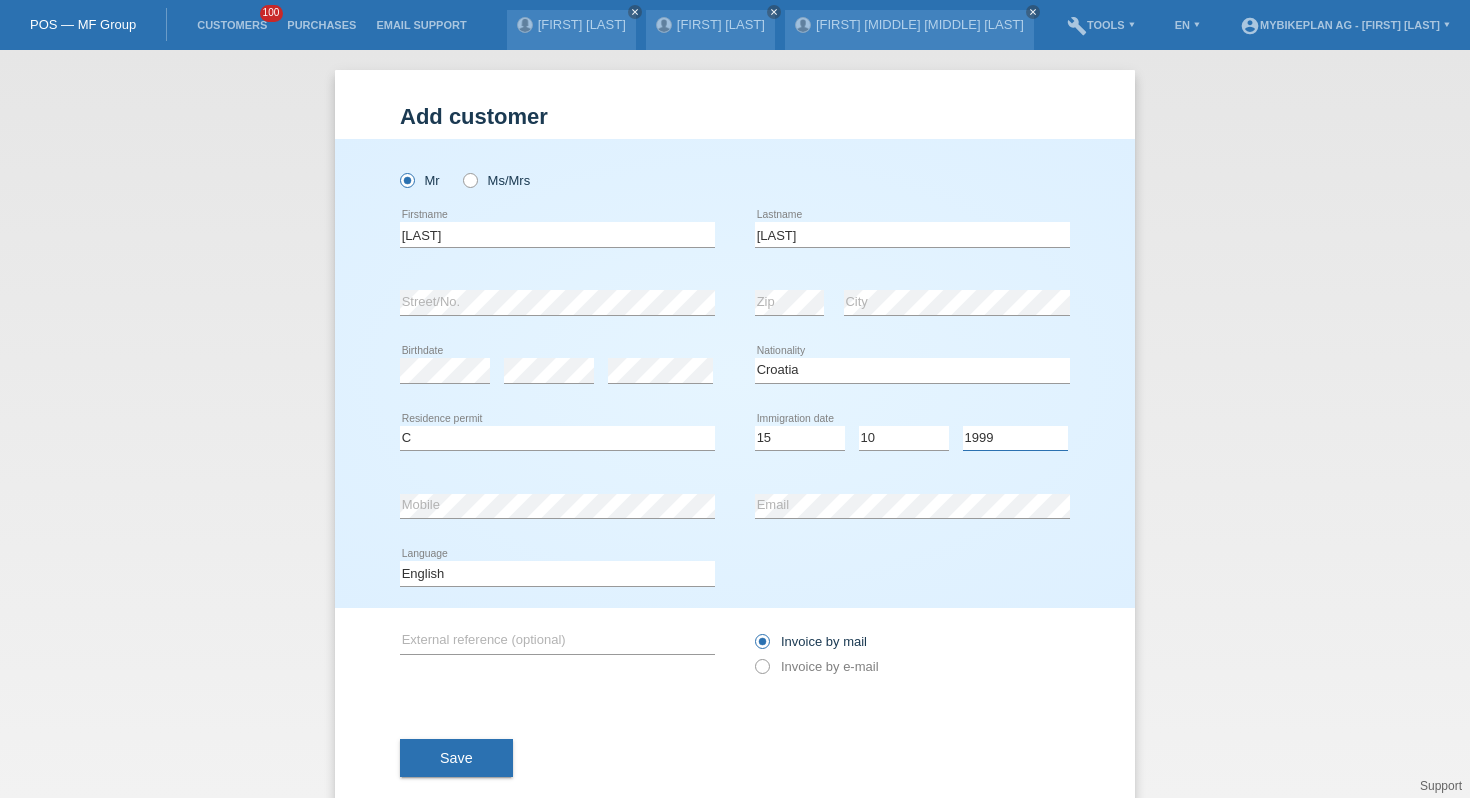 select on "1991" 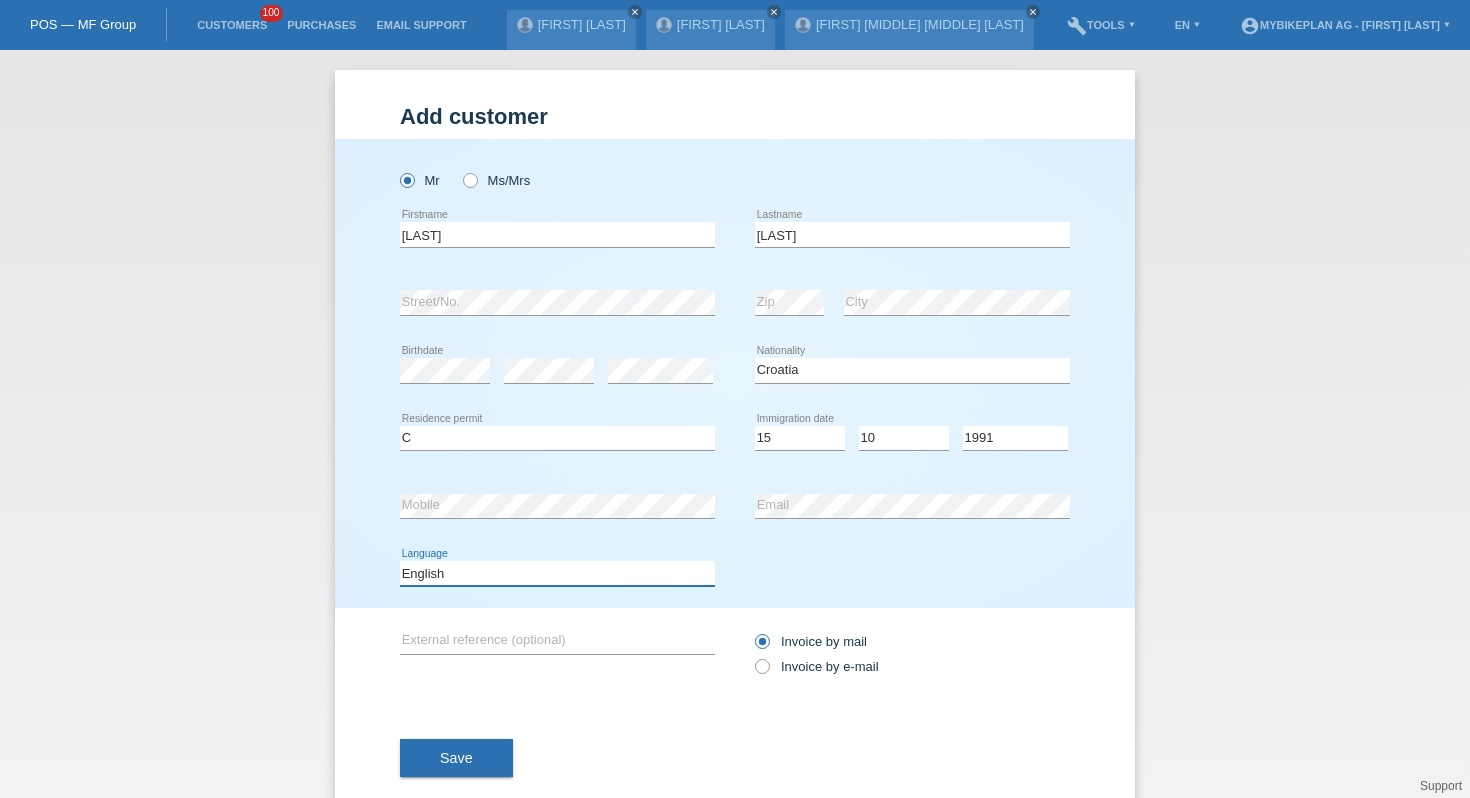 click on "Deutsch
Français
Italiano
English" at bounding box center [557, 573] 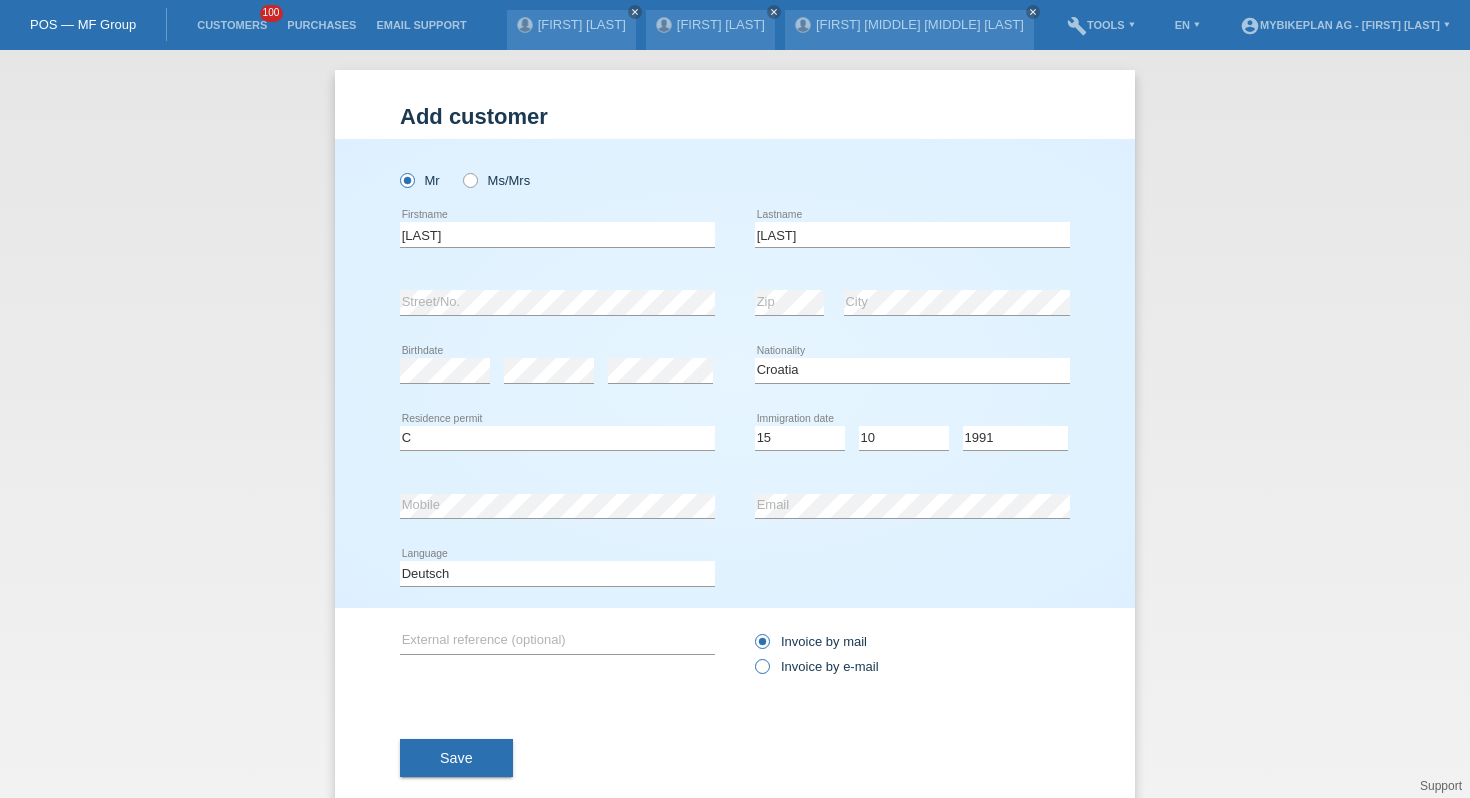 click on "Invoice by e-mail" at bounding box center (817, 666) 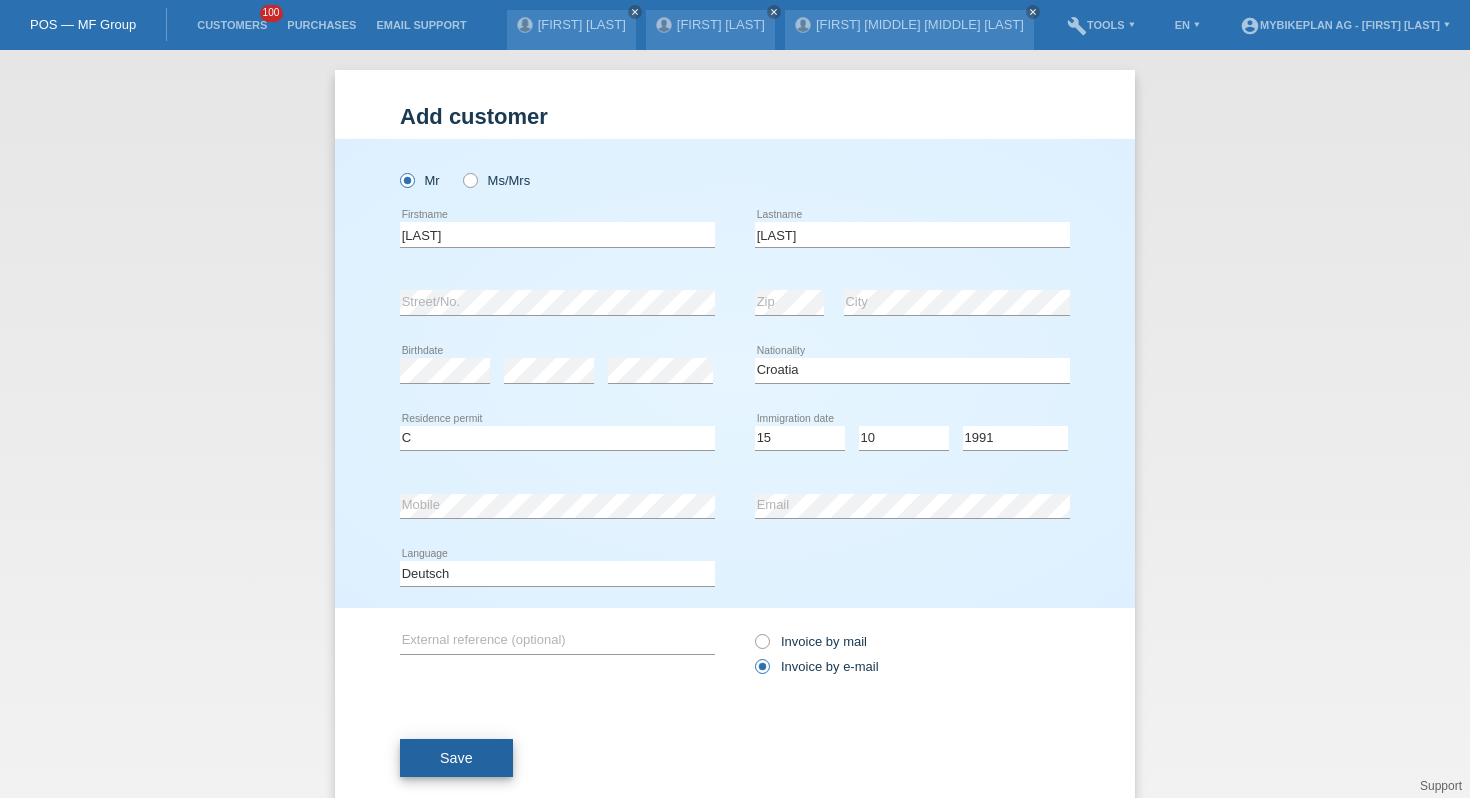 click on "Save" at bounding box center [456, 758] 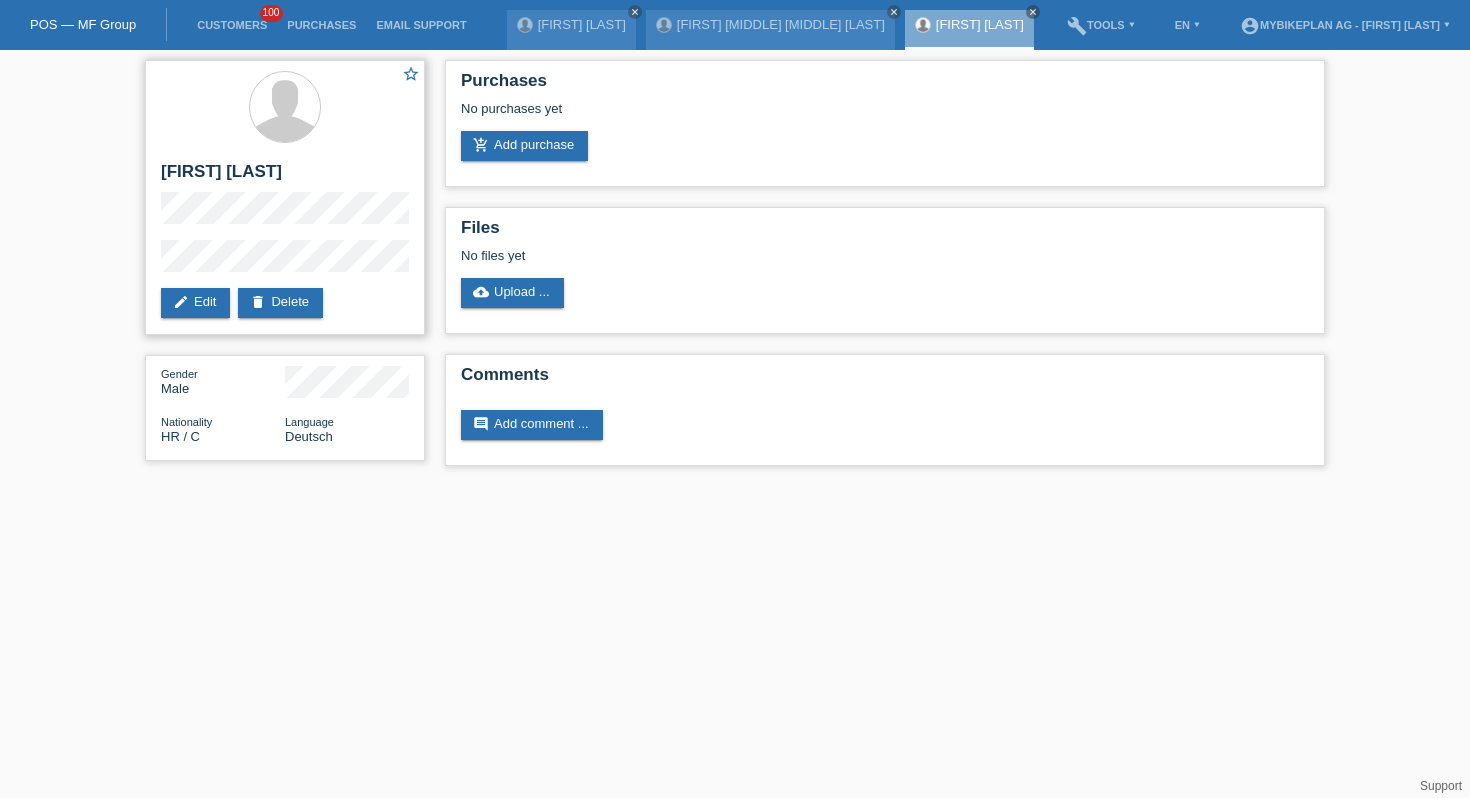 scroll, scrollTop: 0, scrollLeft: 0, axis: both 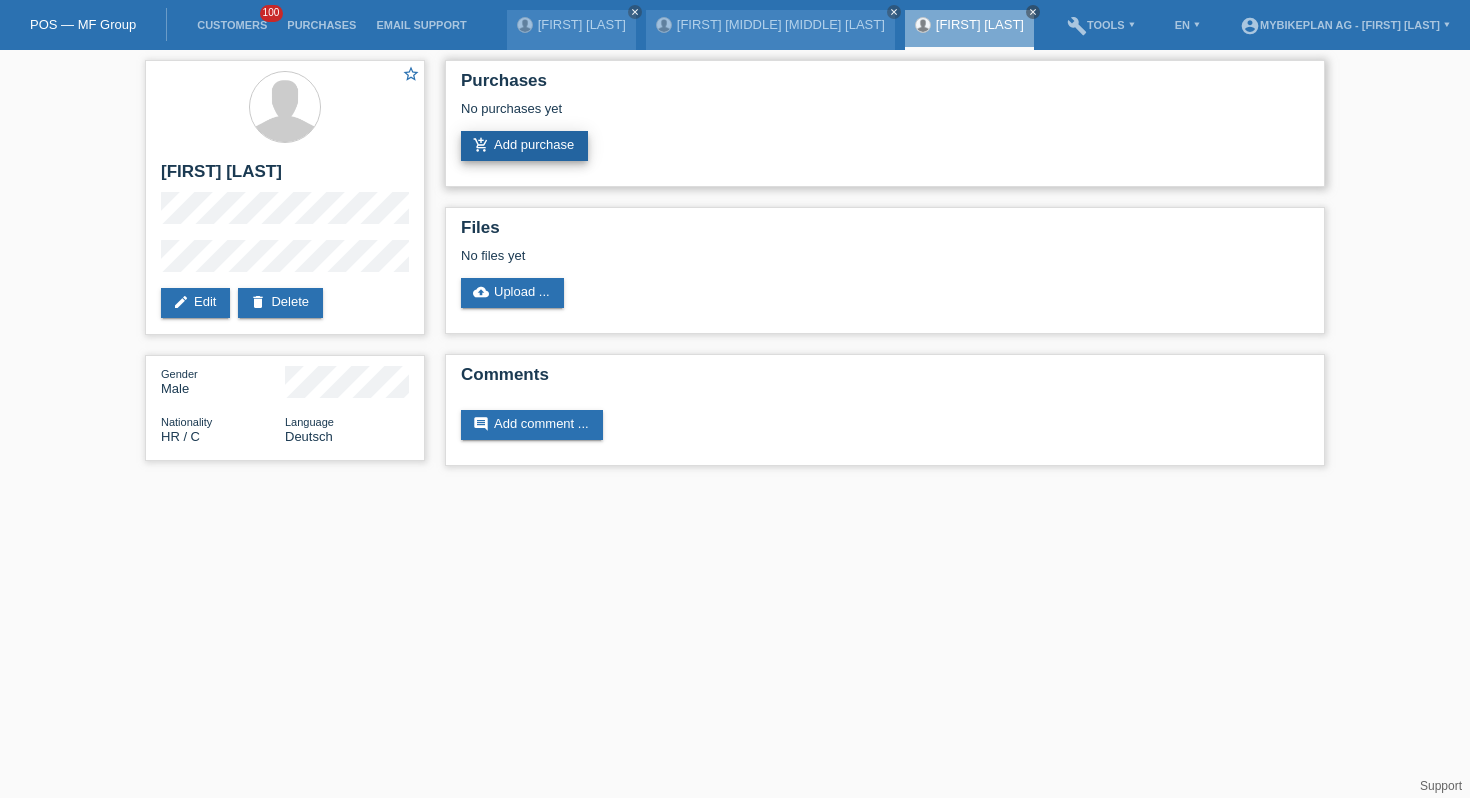 click on "add_shopping_cart  Add purchase" at bounding box center (524, 146) 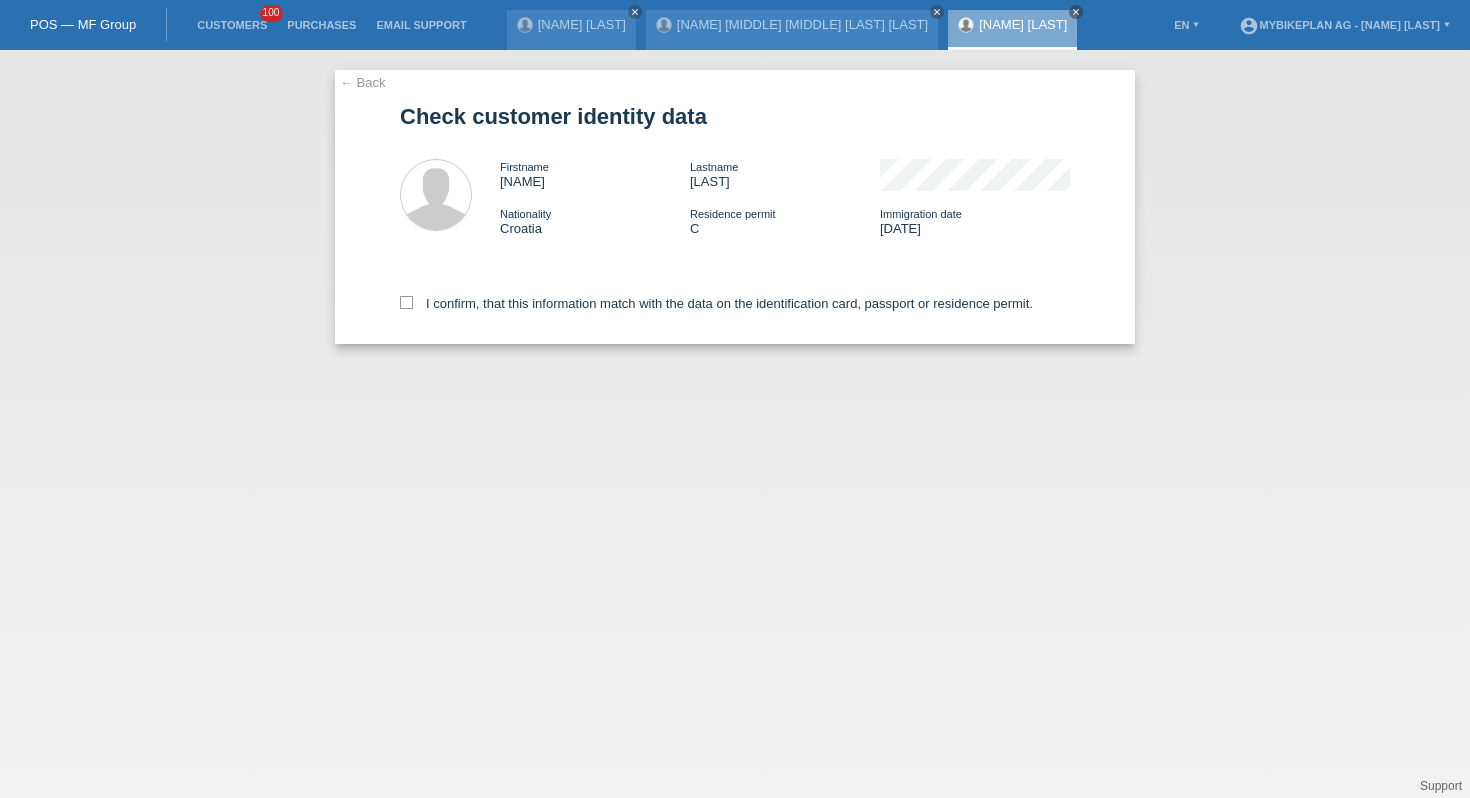scroll, scrollTop: 0, scrollLeft: 0, axis: both 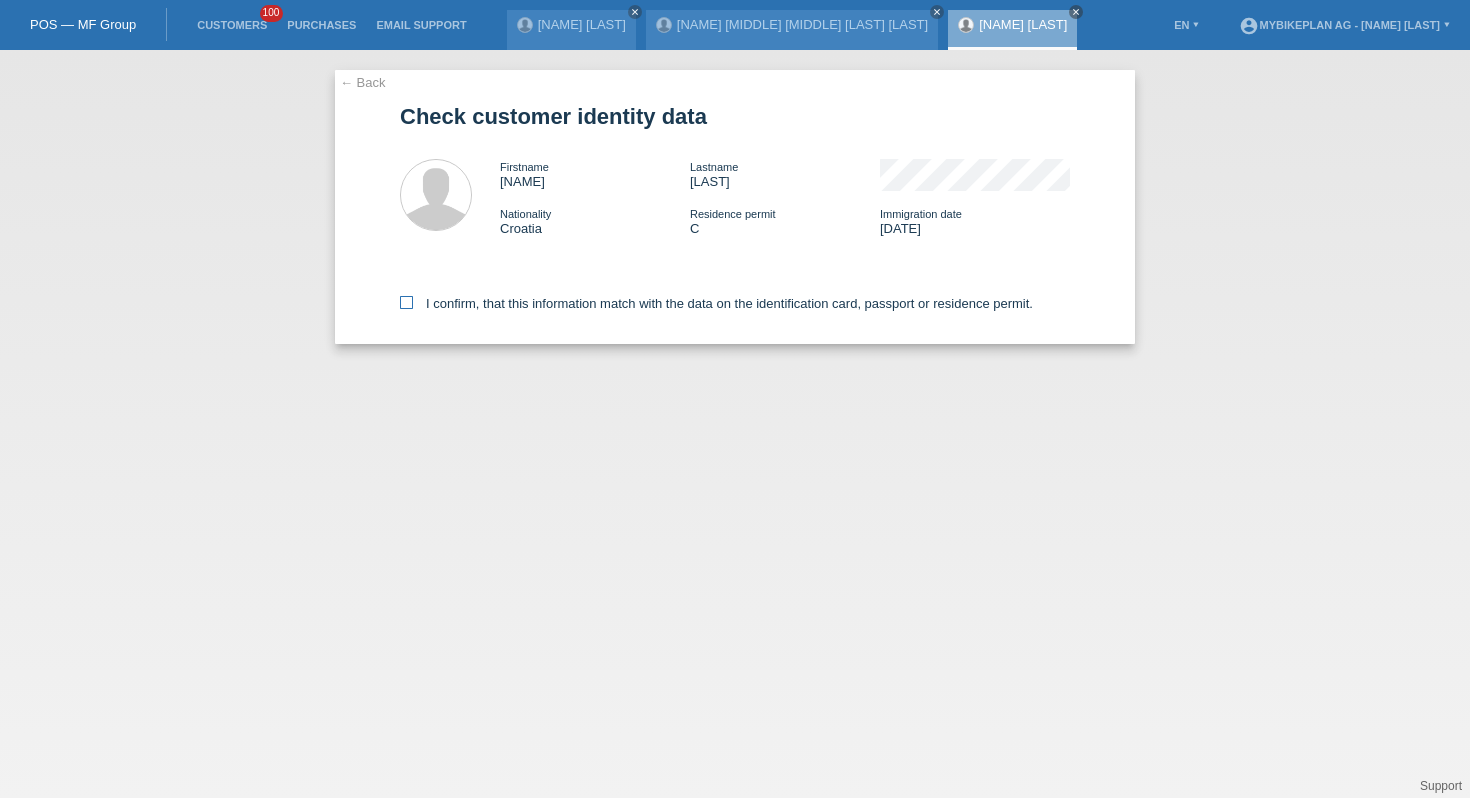 click at bounding box center [406, 302] 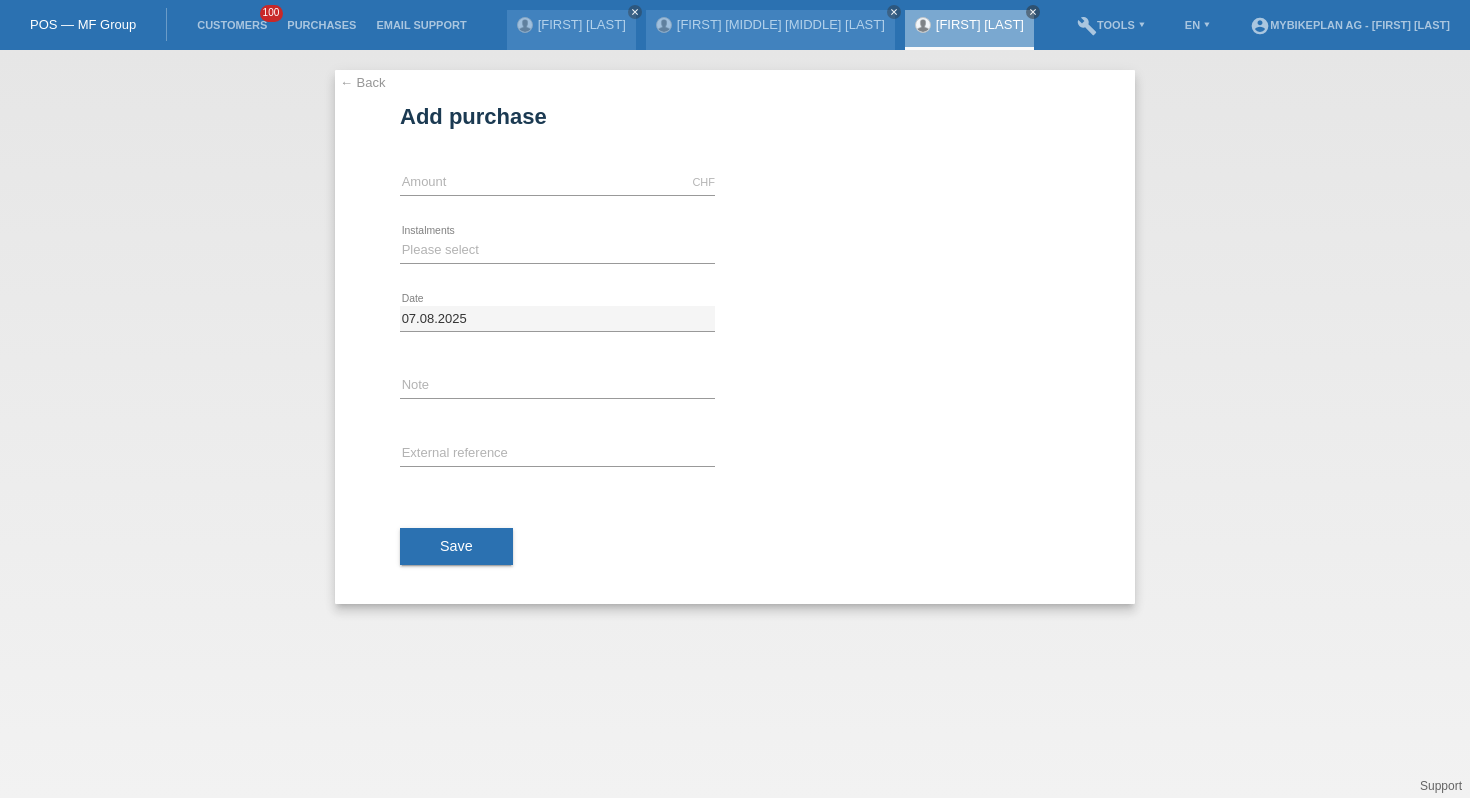 scroll, scrollTop: 0, scrollLeft: 0, axis: both 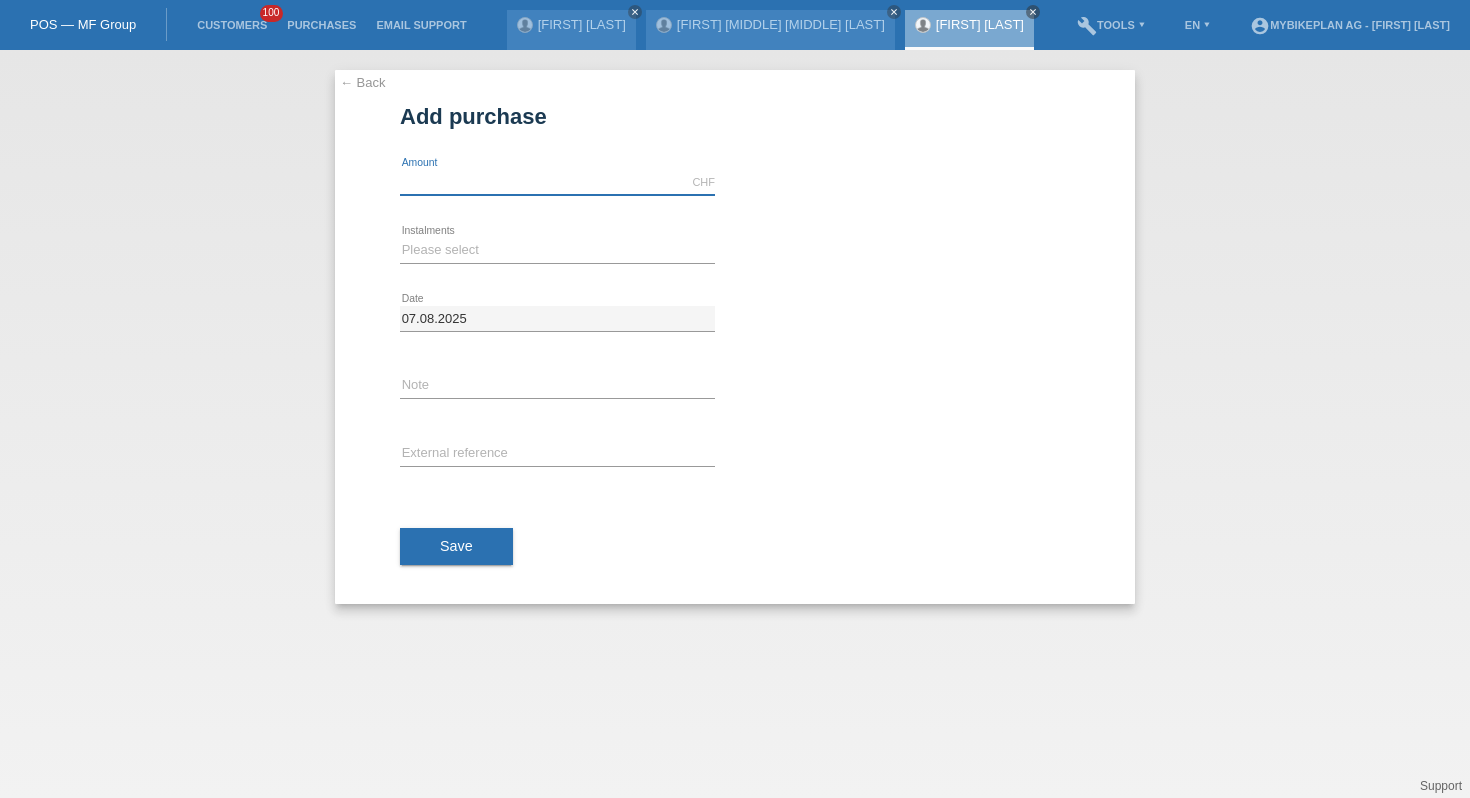 click at bounding box center (557, 182) 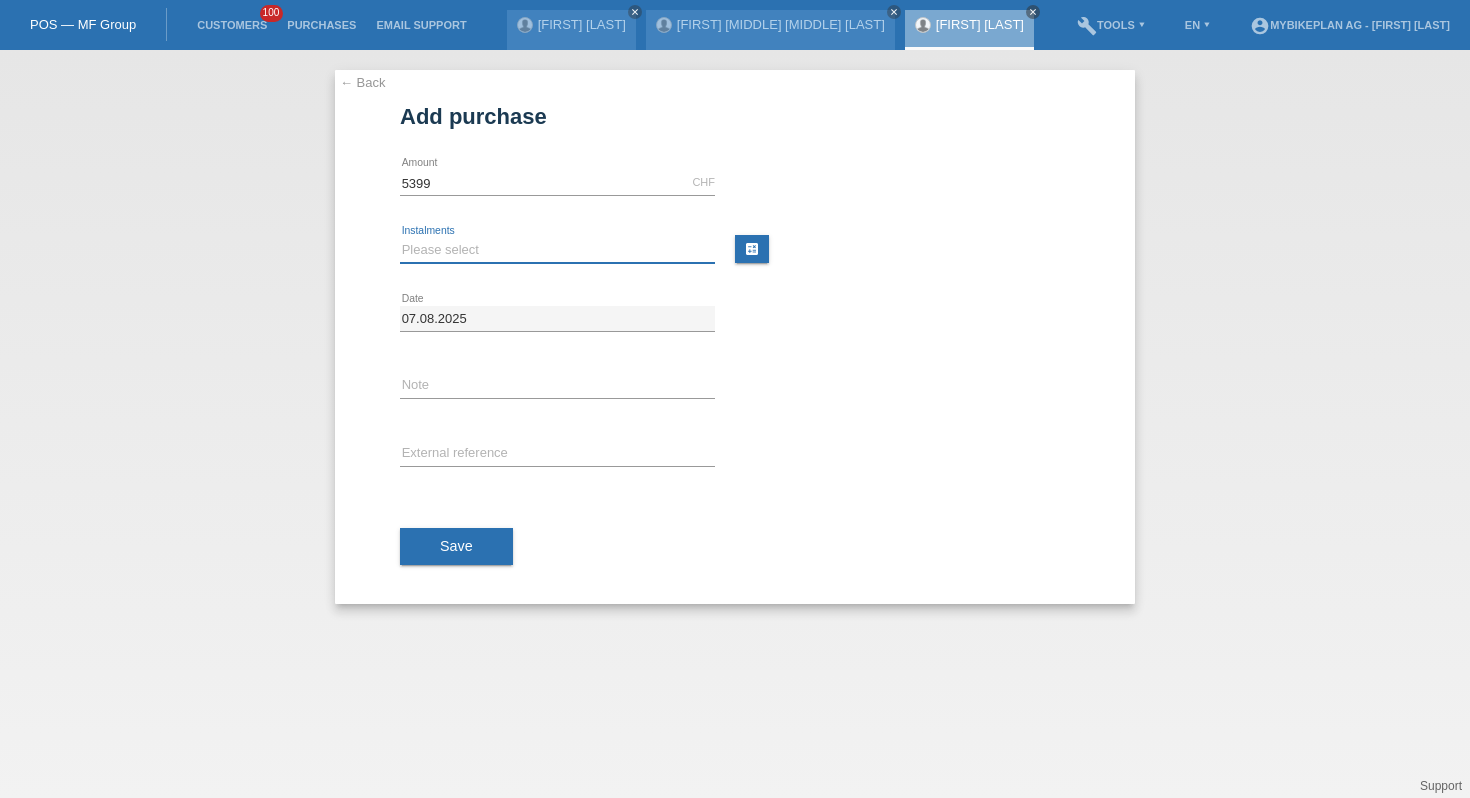 type on "5399.00" 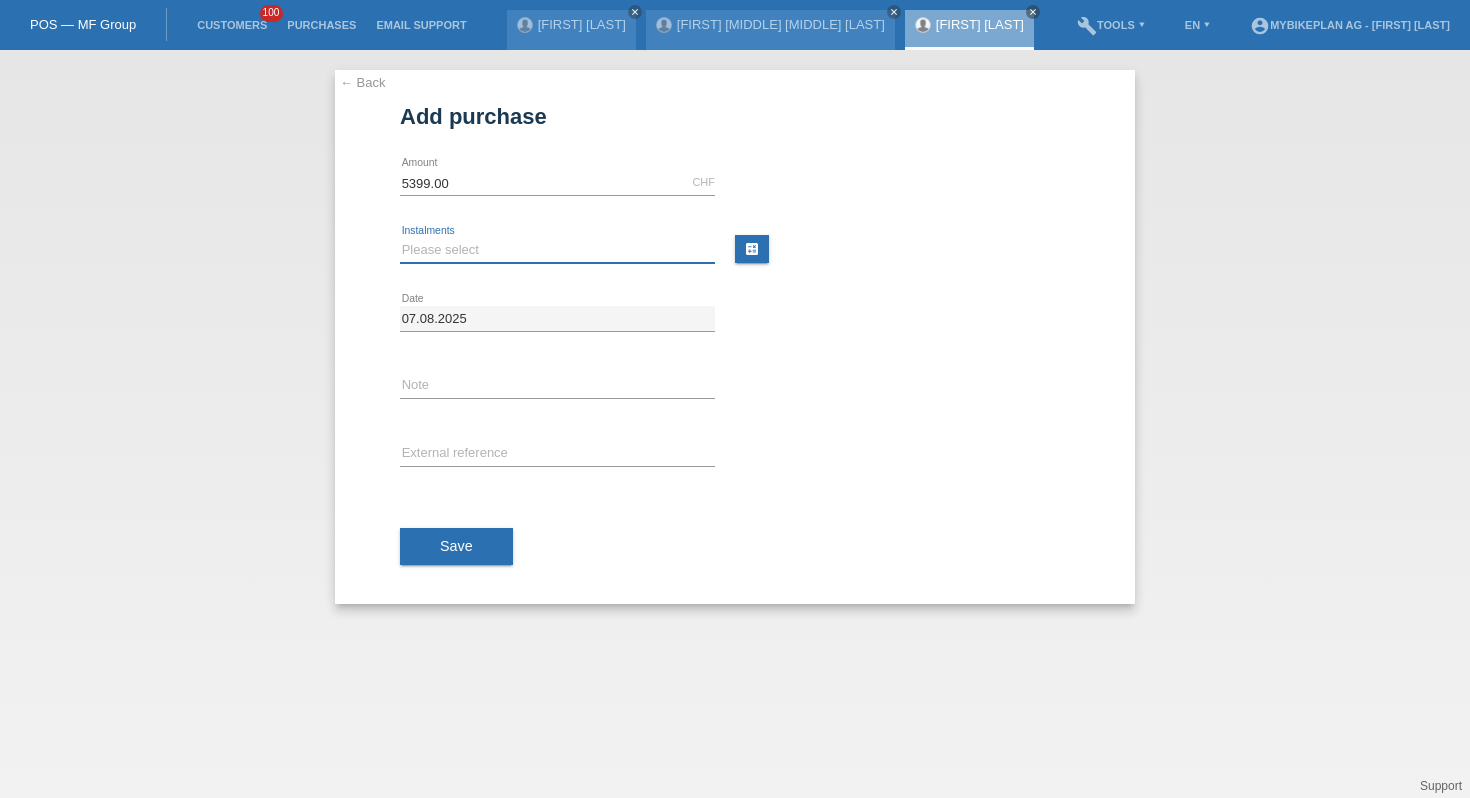 select on "488" 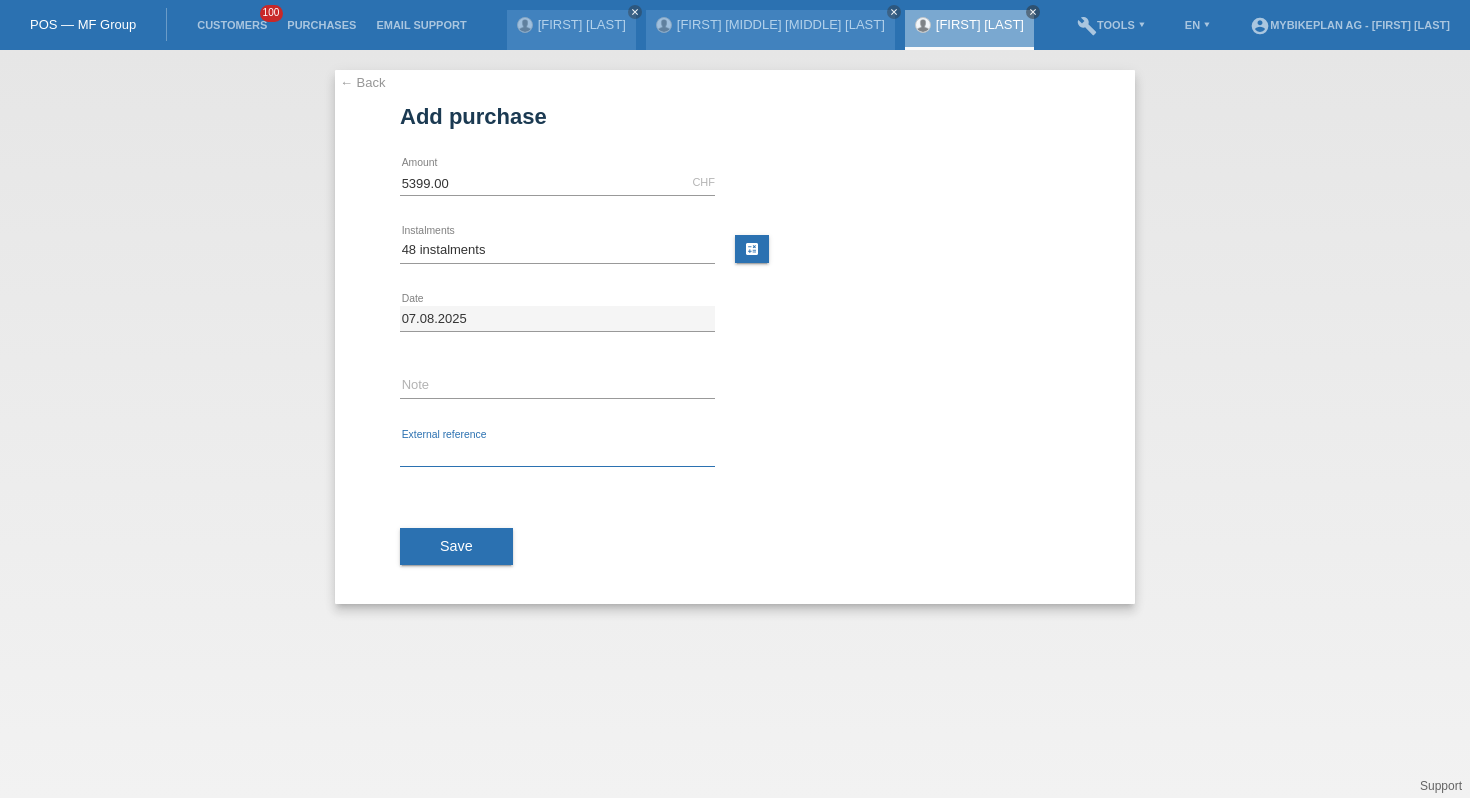 click at bounding box center (557, 454) 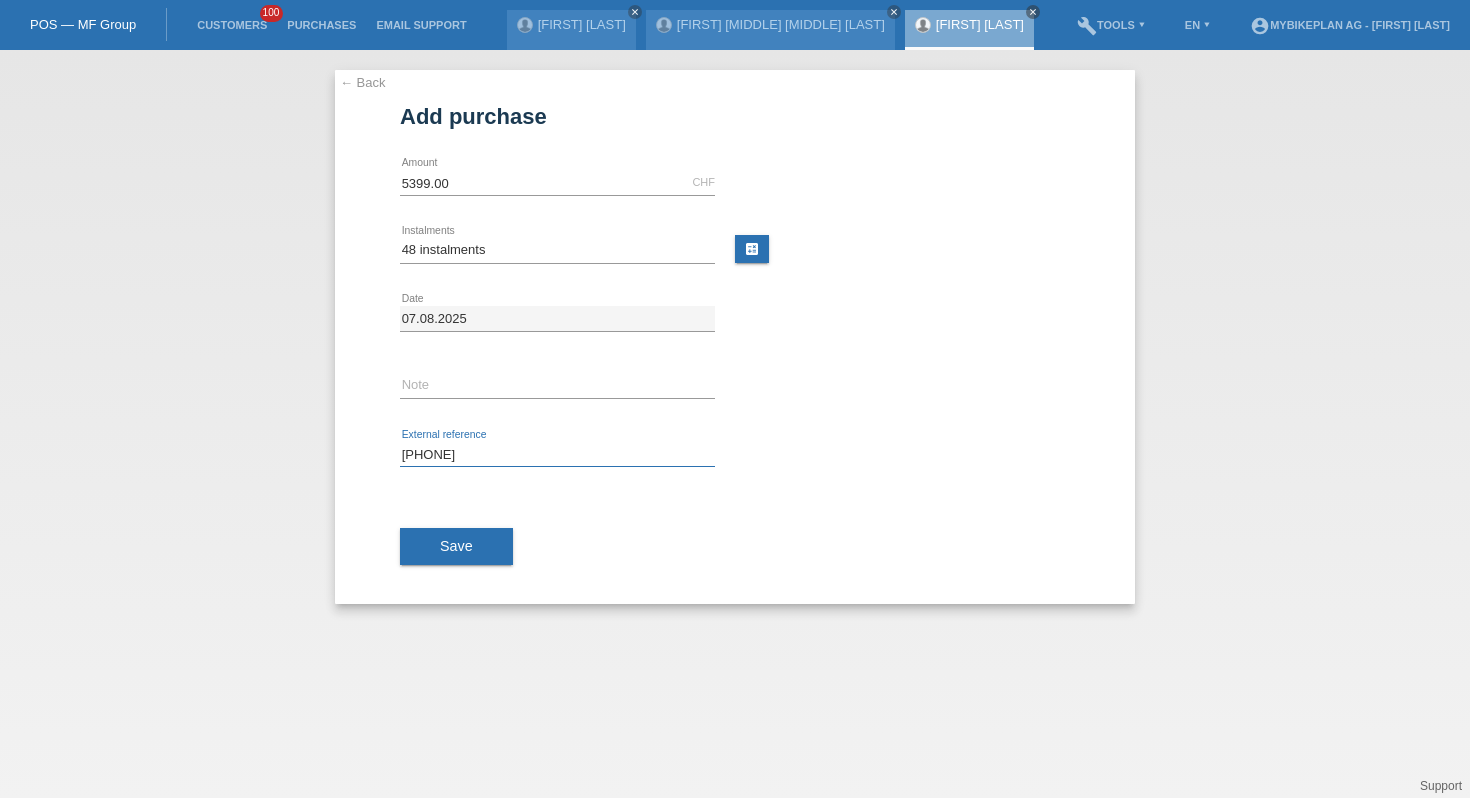 type on "41537453431" 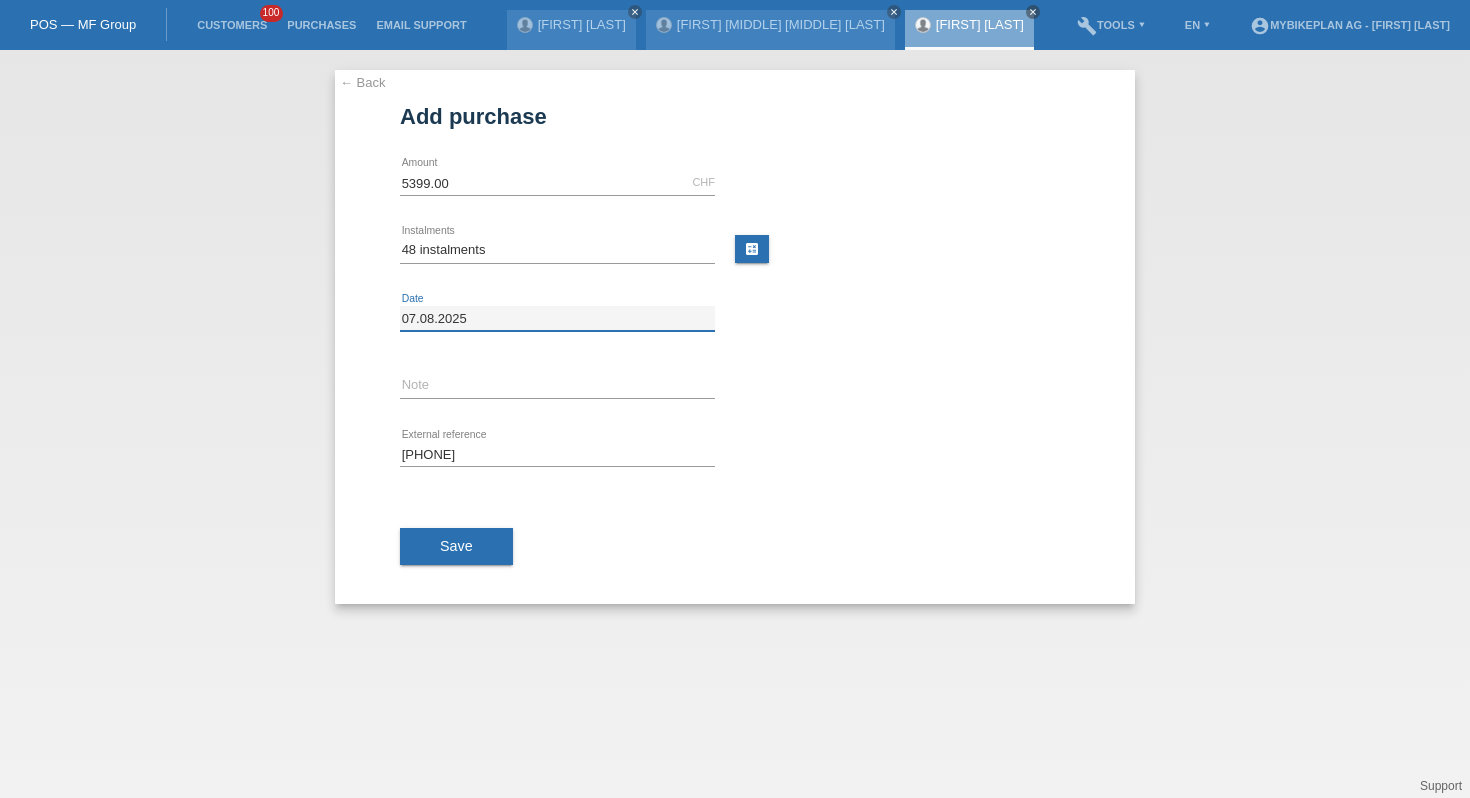click on "07.08.2025" at bounding box center (557, 318) 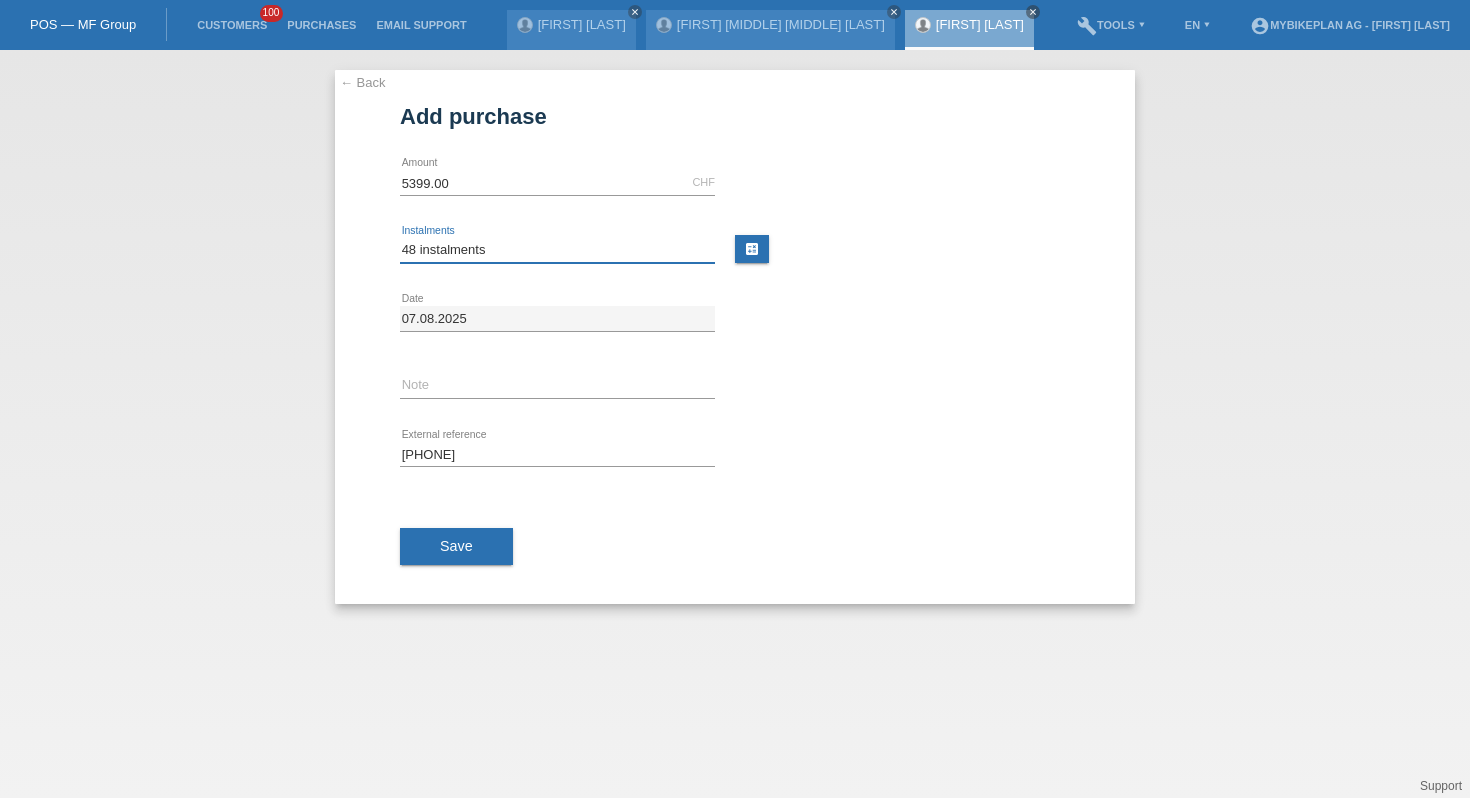 click on "Please select
6 instalments
12 instalments
18 instalments
24 instalments
36 instalments
48 instalments" at bounding box center (557, 250) 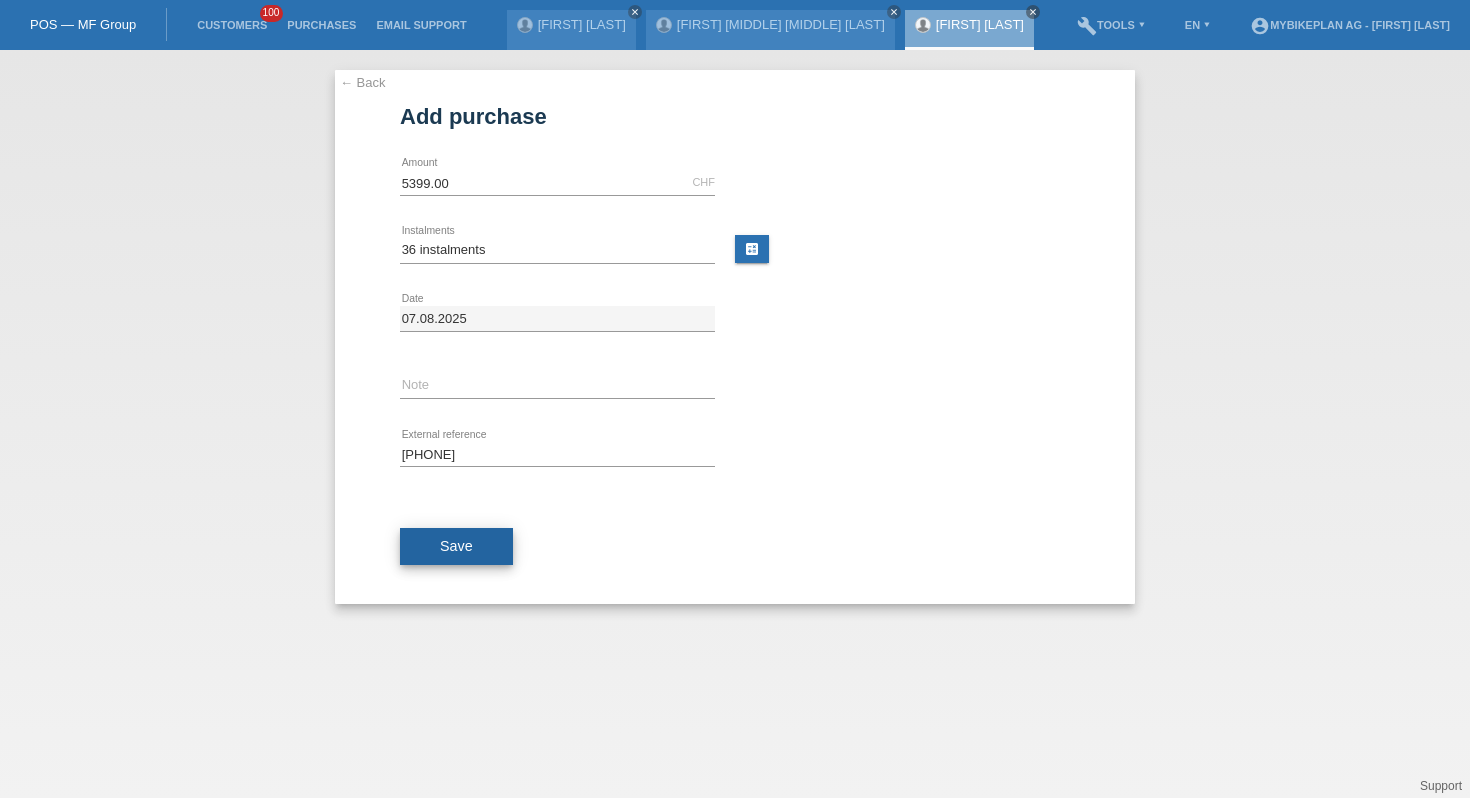 click on "Save" at bounding box center (456, 546) 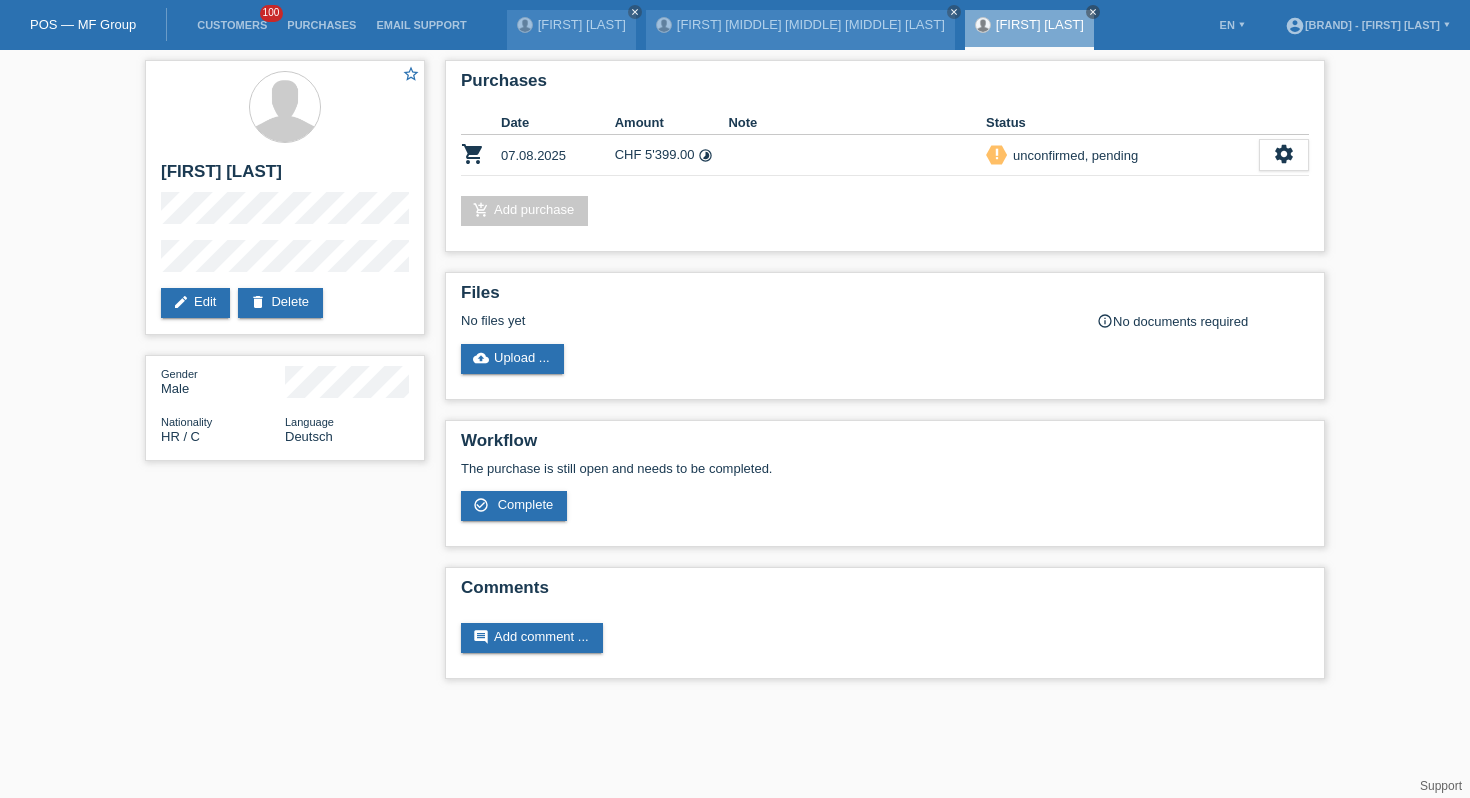 scroll, scrollTop: 0, scrollLeft: 0, axis: both 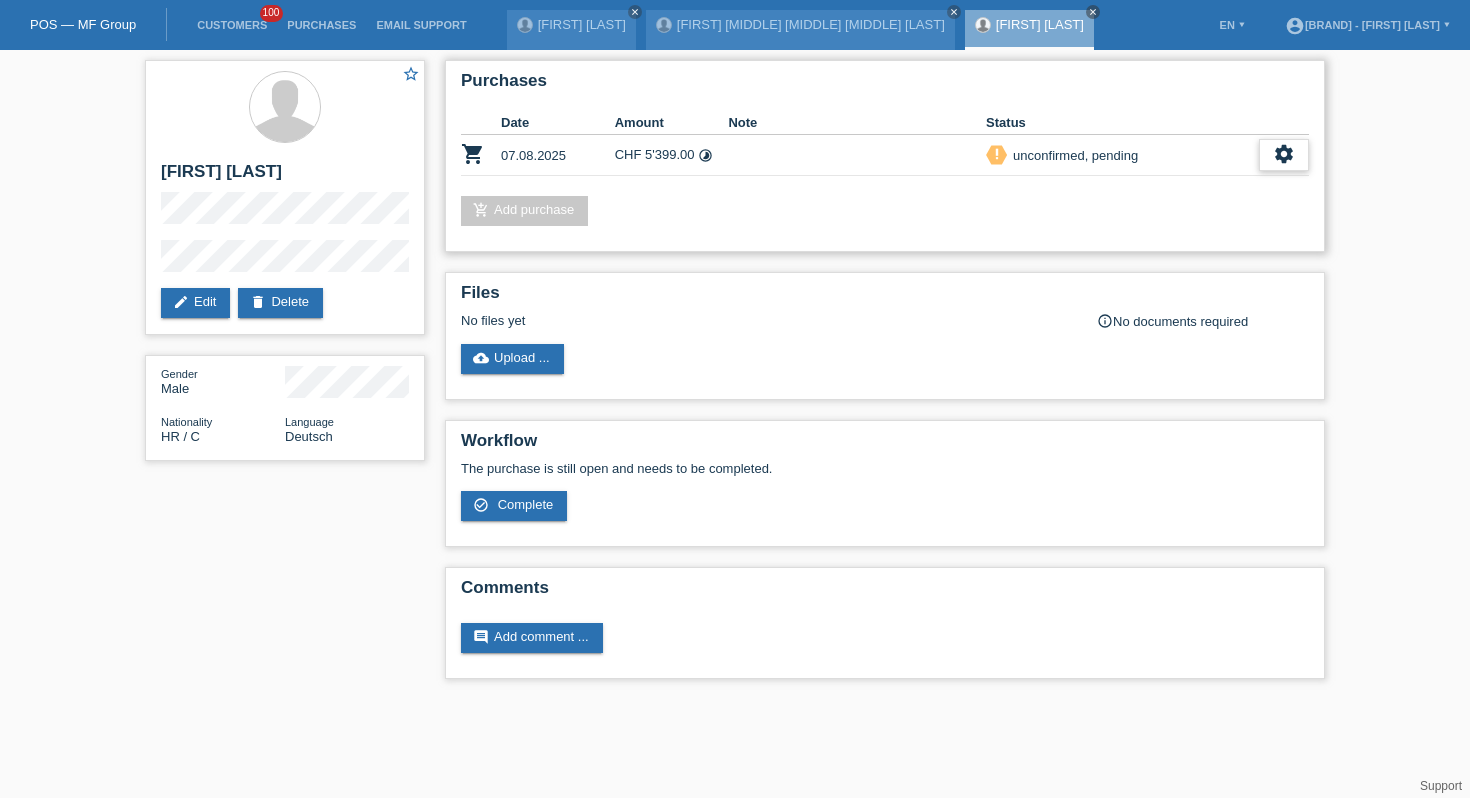 click on "settings" at bounding box center [1284, 154] 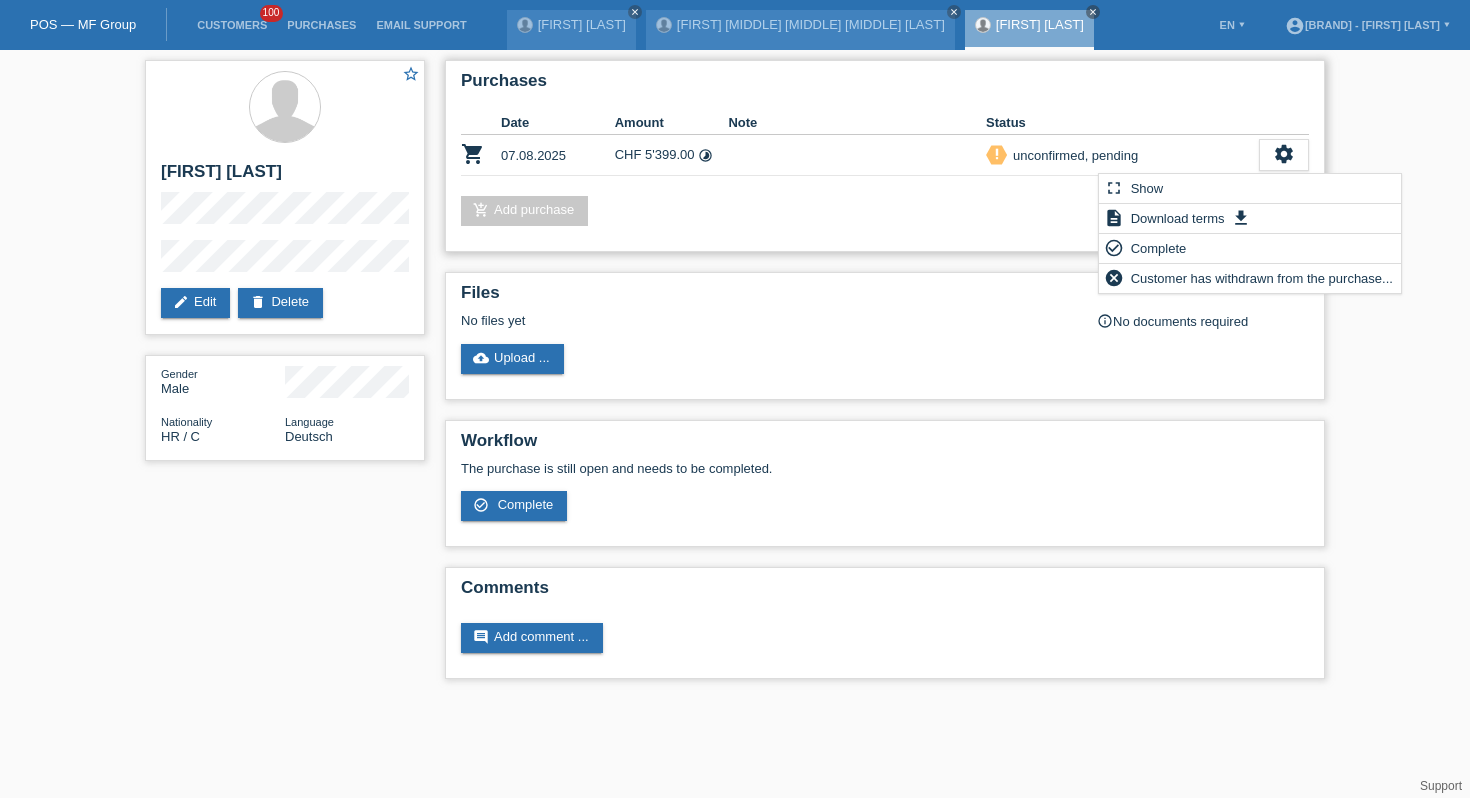 click on "priority_high
unconfirmed, pending" at bounding box center [1122, 155] 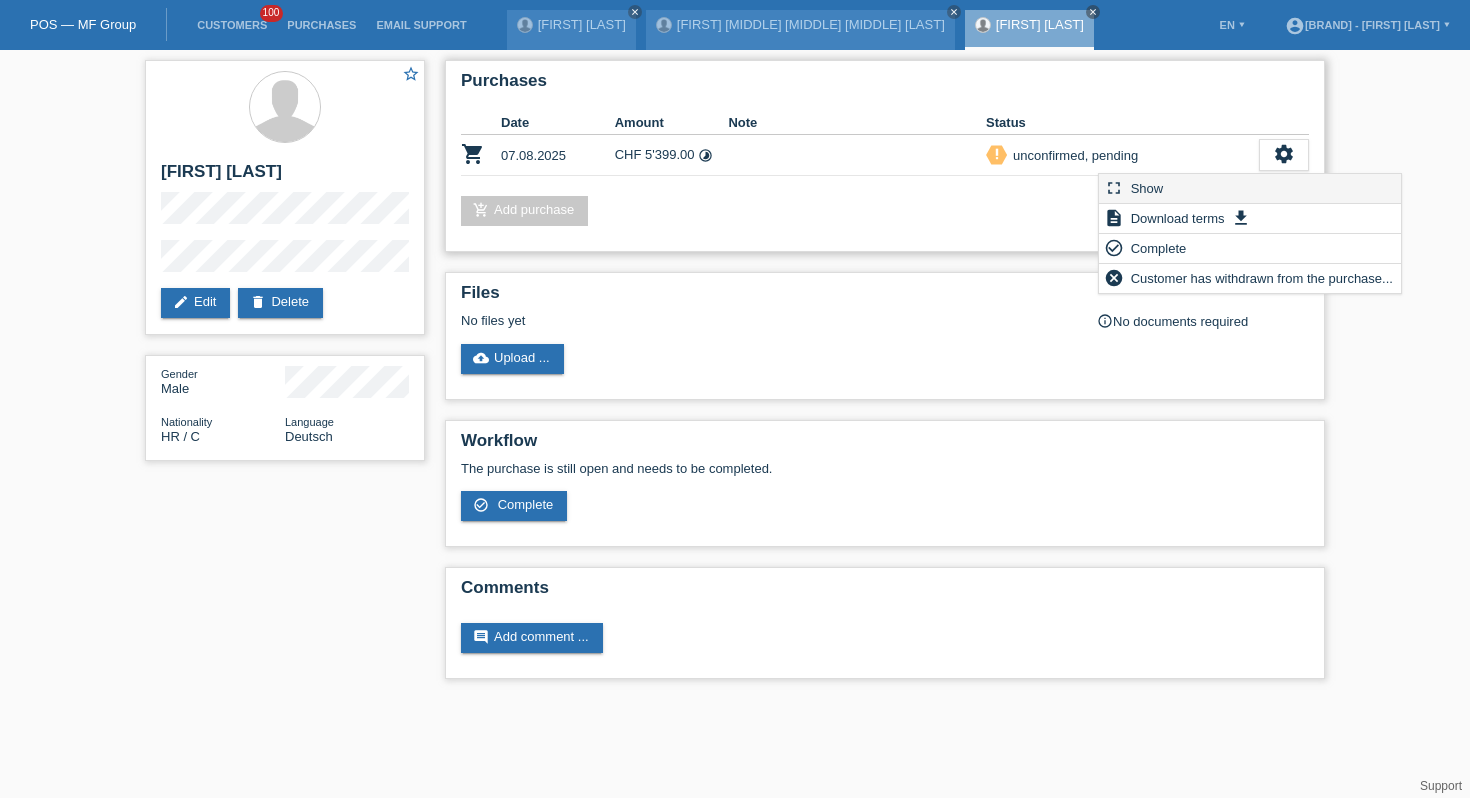 click on "fullscreen   Show" at bounding box center (1250, 189) 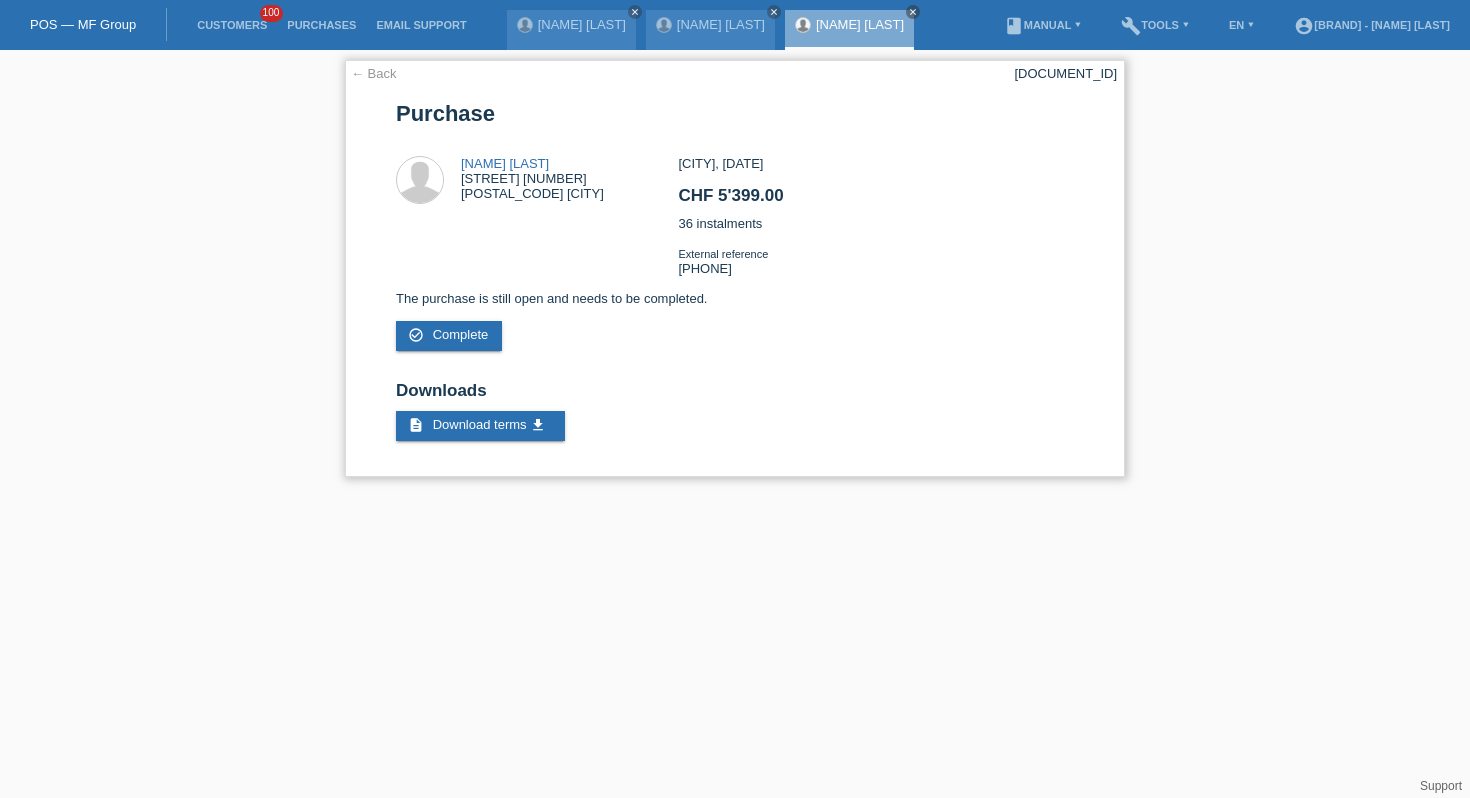 scroll, scrollTop: 0, scrollLeft: 0, axis: both 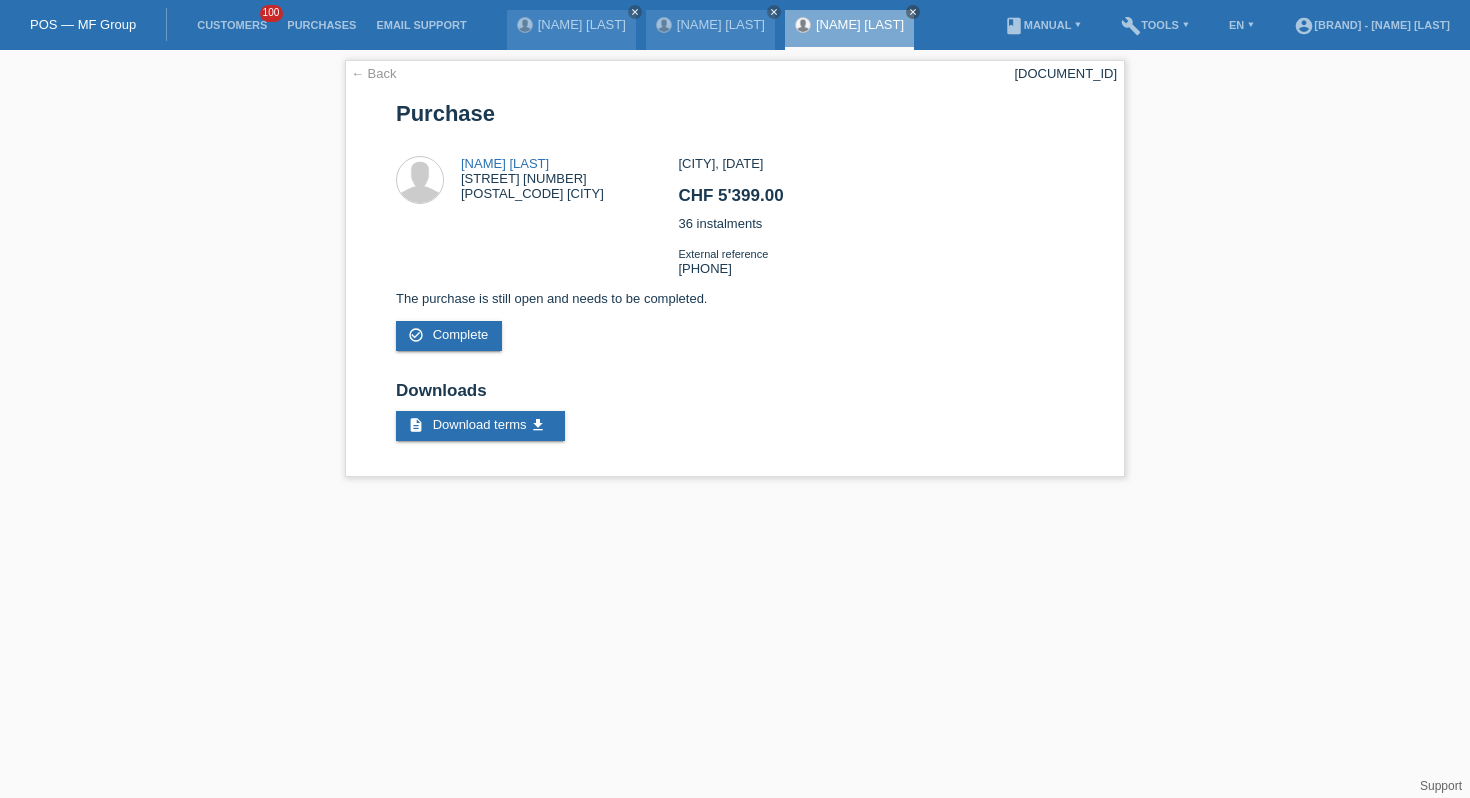 click on "Customers
100" at bounding box center [232, 25] 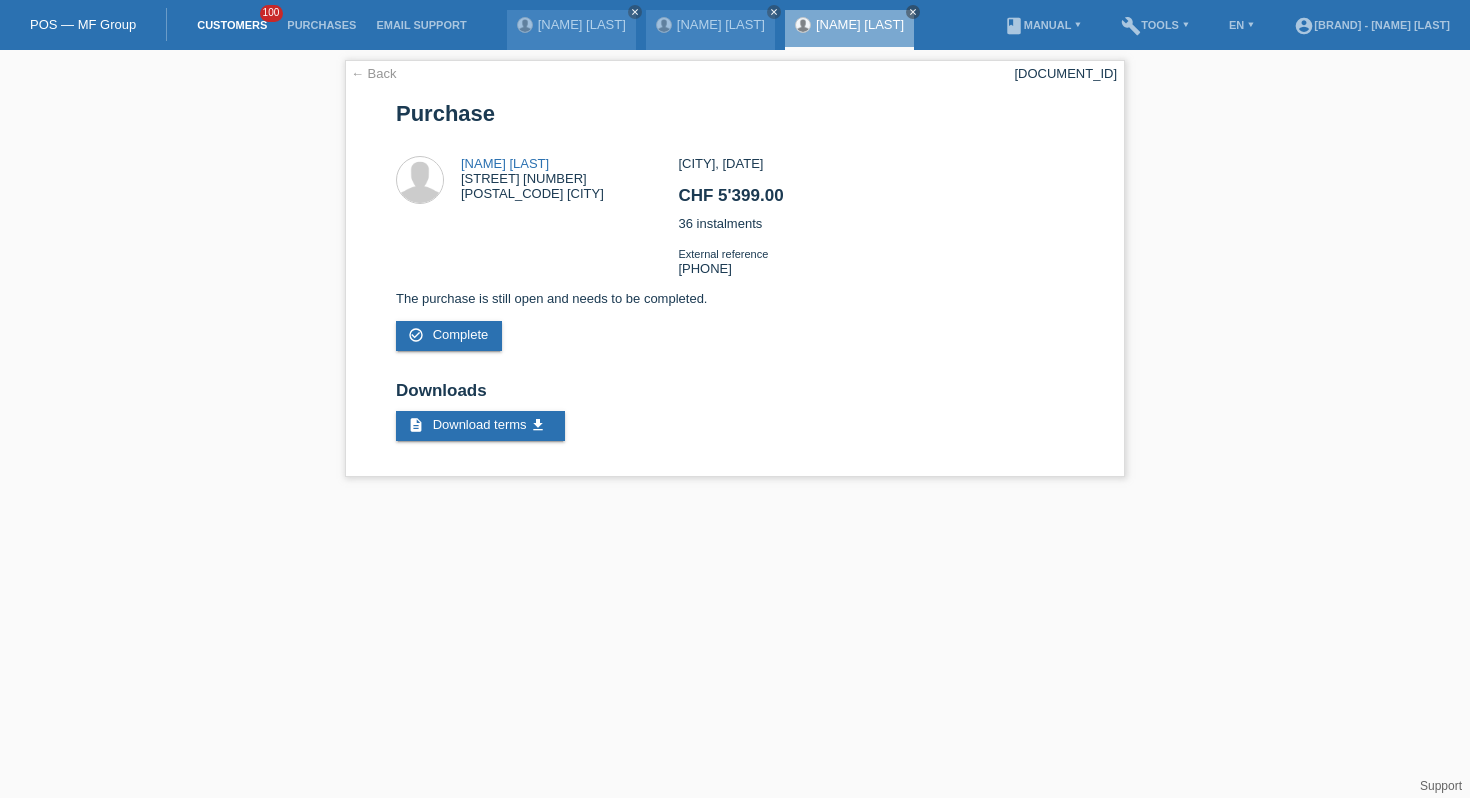 click on "Customers" at bounding box center [232, 25] 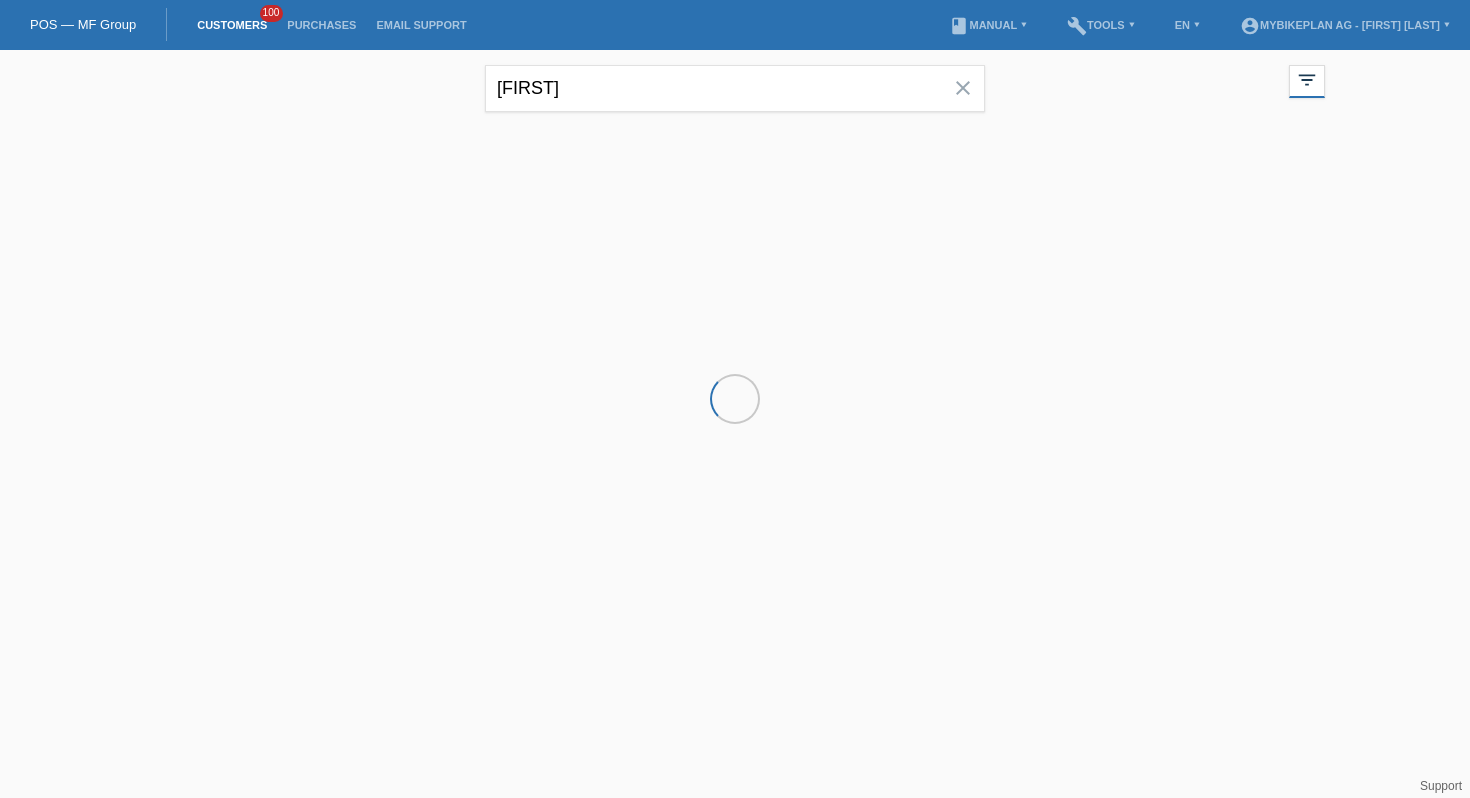 scroll, scrollTop: 0, scrollLeft: 0, axis: both 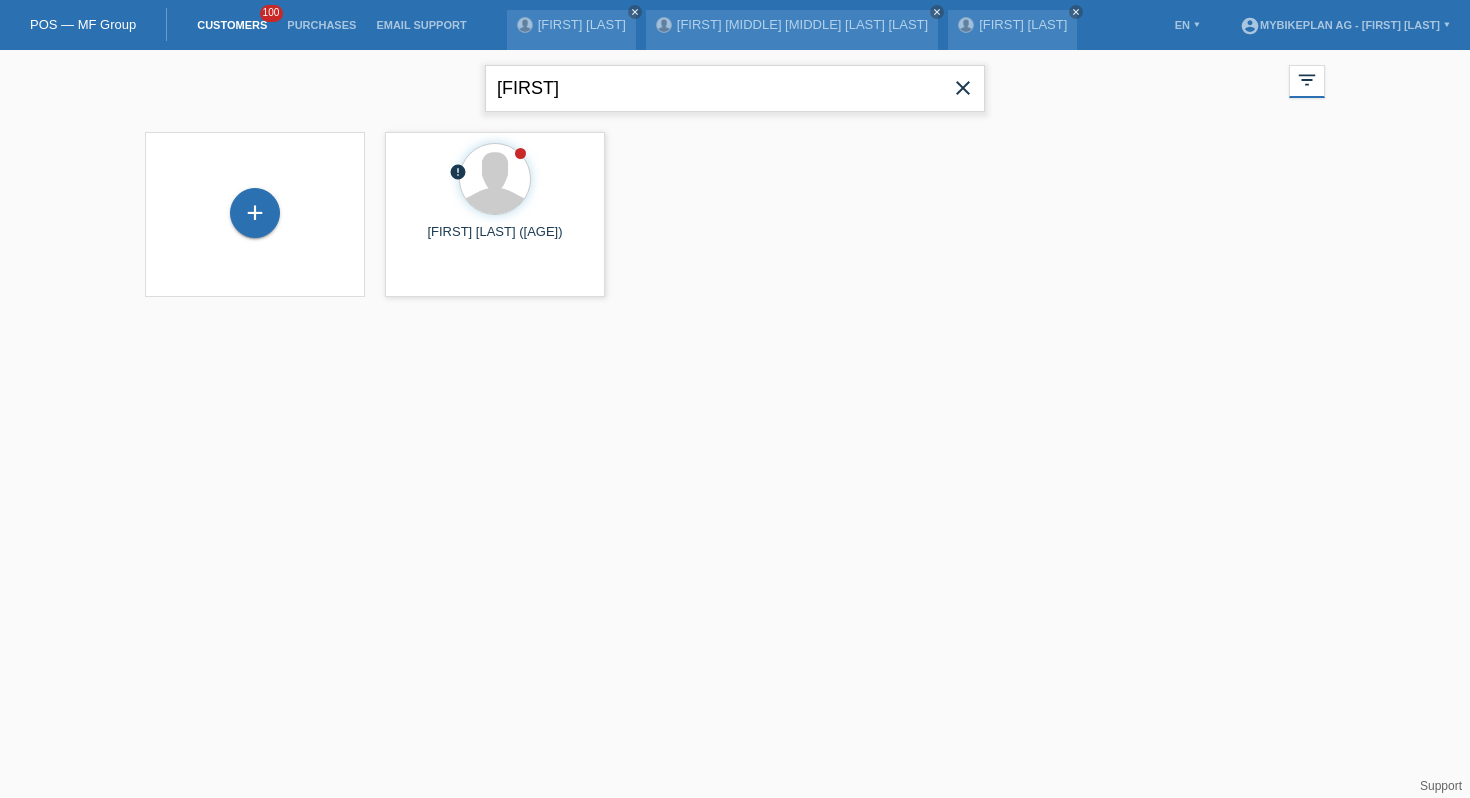 click on "[FIRST]" at bounding box center [735, 88] 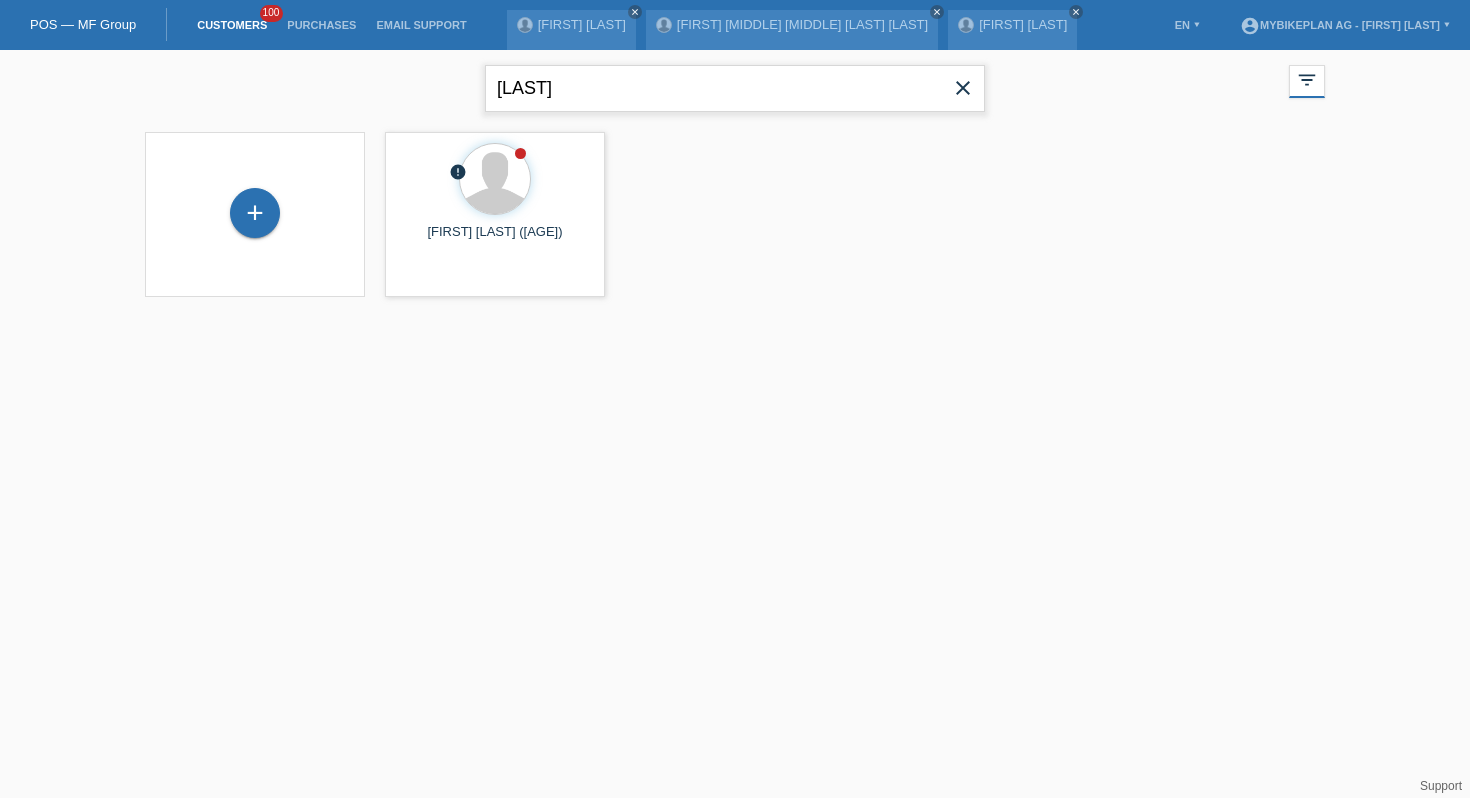 type on "[LAST]" 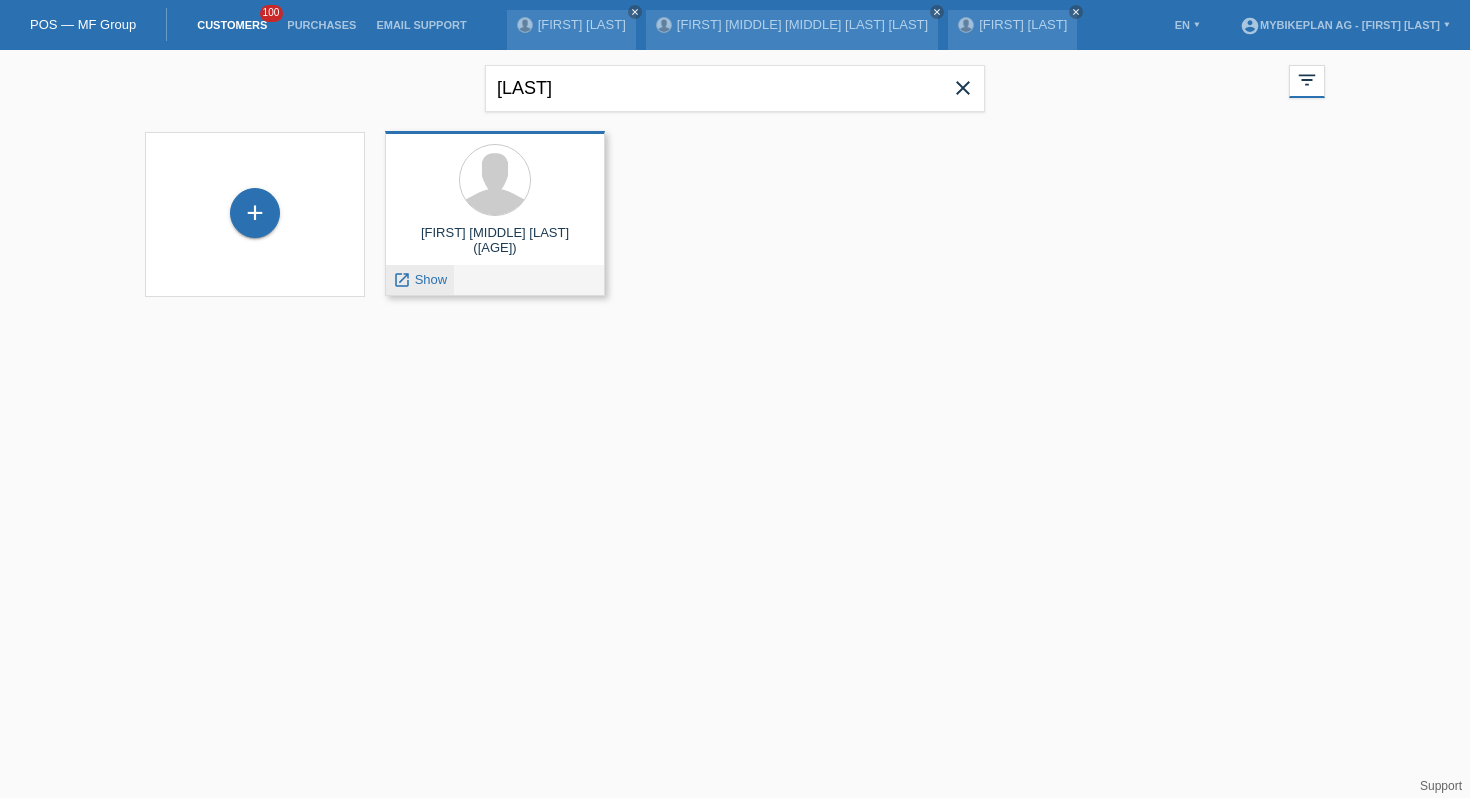 click on "Show" at bounding box center (431, 279) 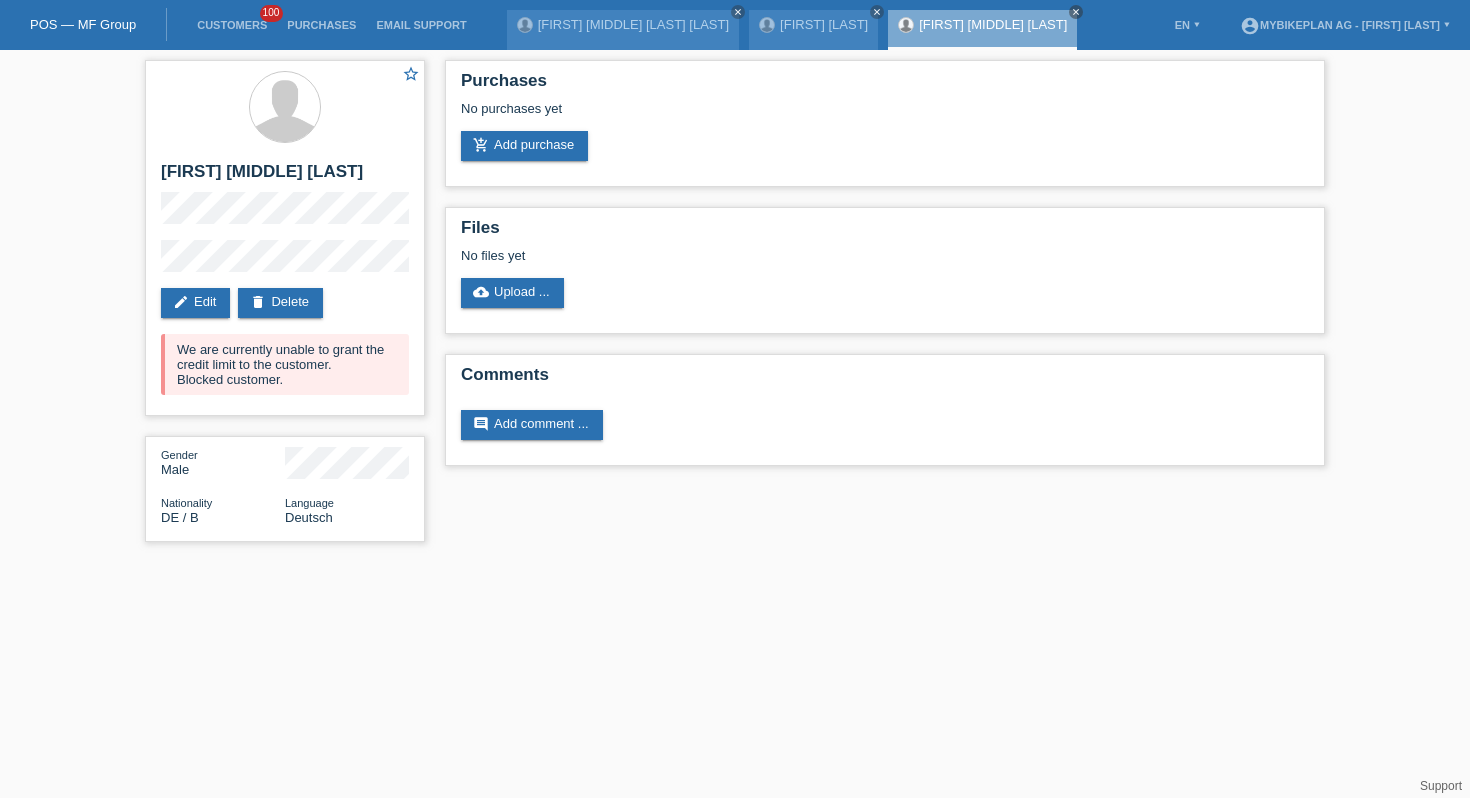 scroll, scrollTop: 0, scrollLeft: 0, axis: both 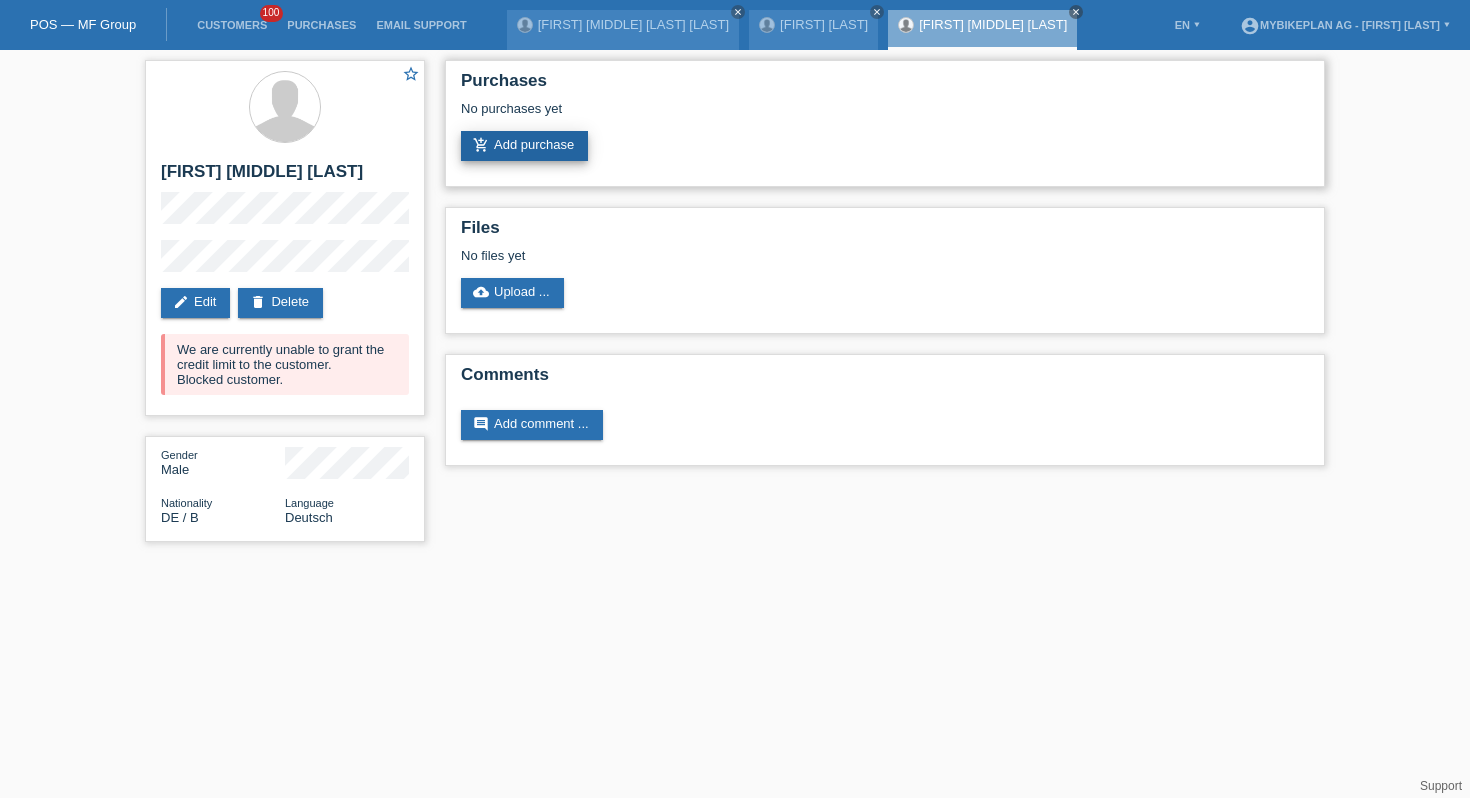 click on "add_shopping_cart  Add purchase" at bounding box center (524, 146) 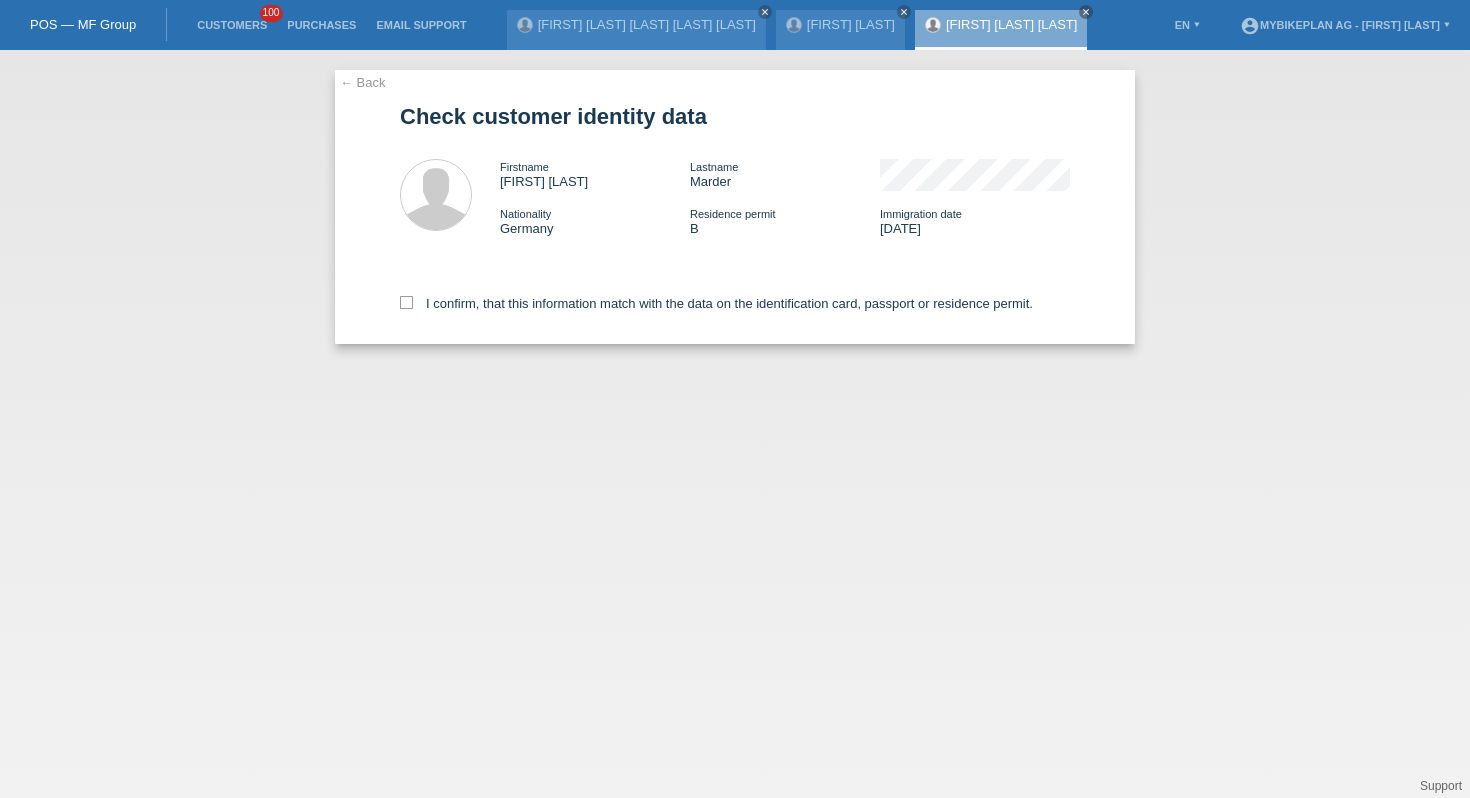 scroll, scrollTop: 0, scrollLeft: 0, axis: both 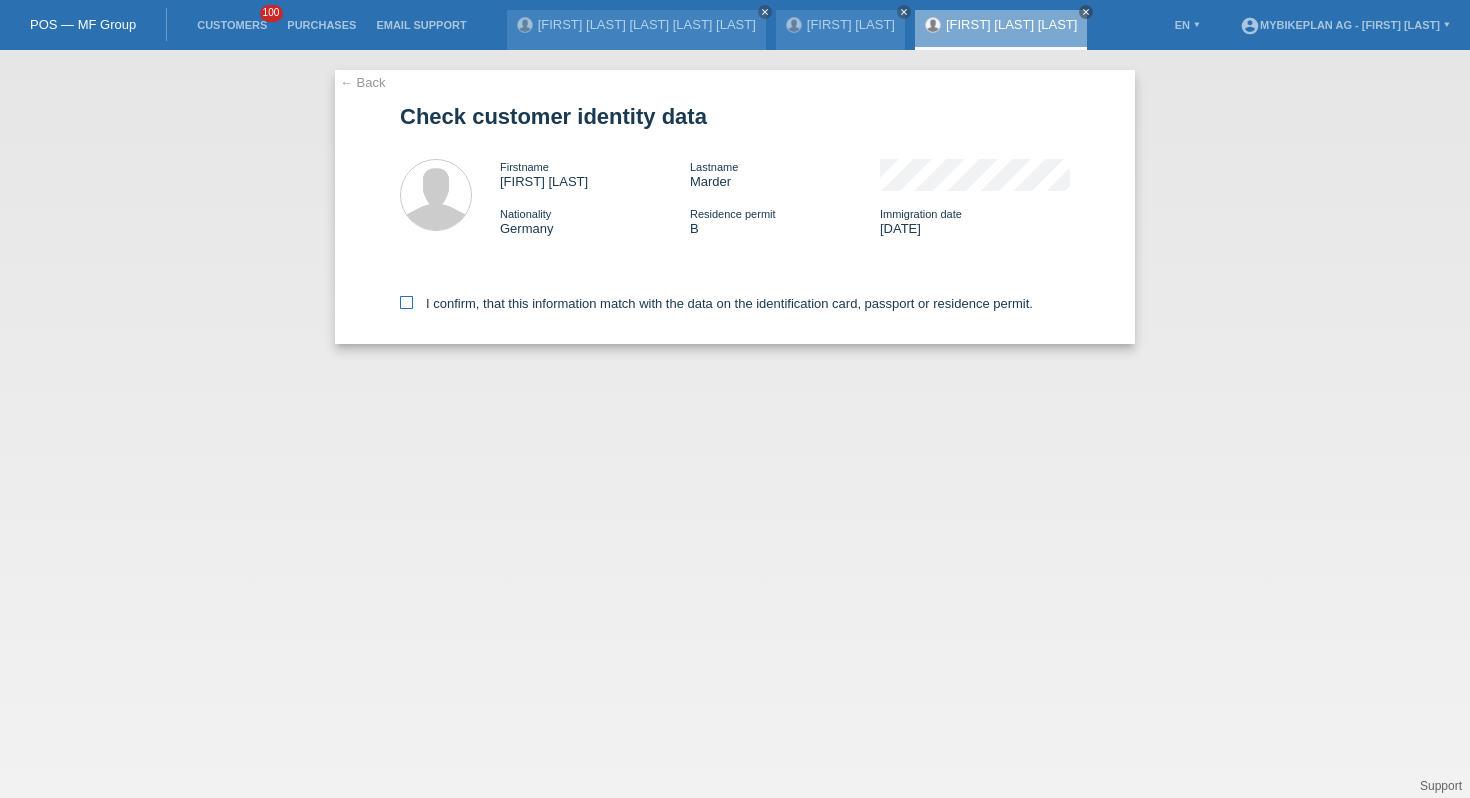 click on "I confirm, that this information match with the data on the identification card, passport or residence permit." at bounding box center [716, 303] 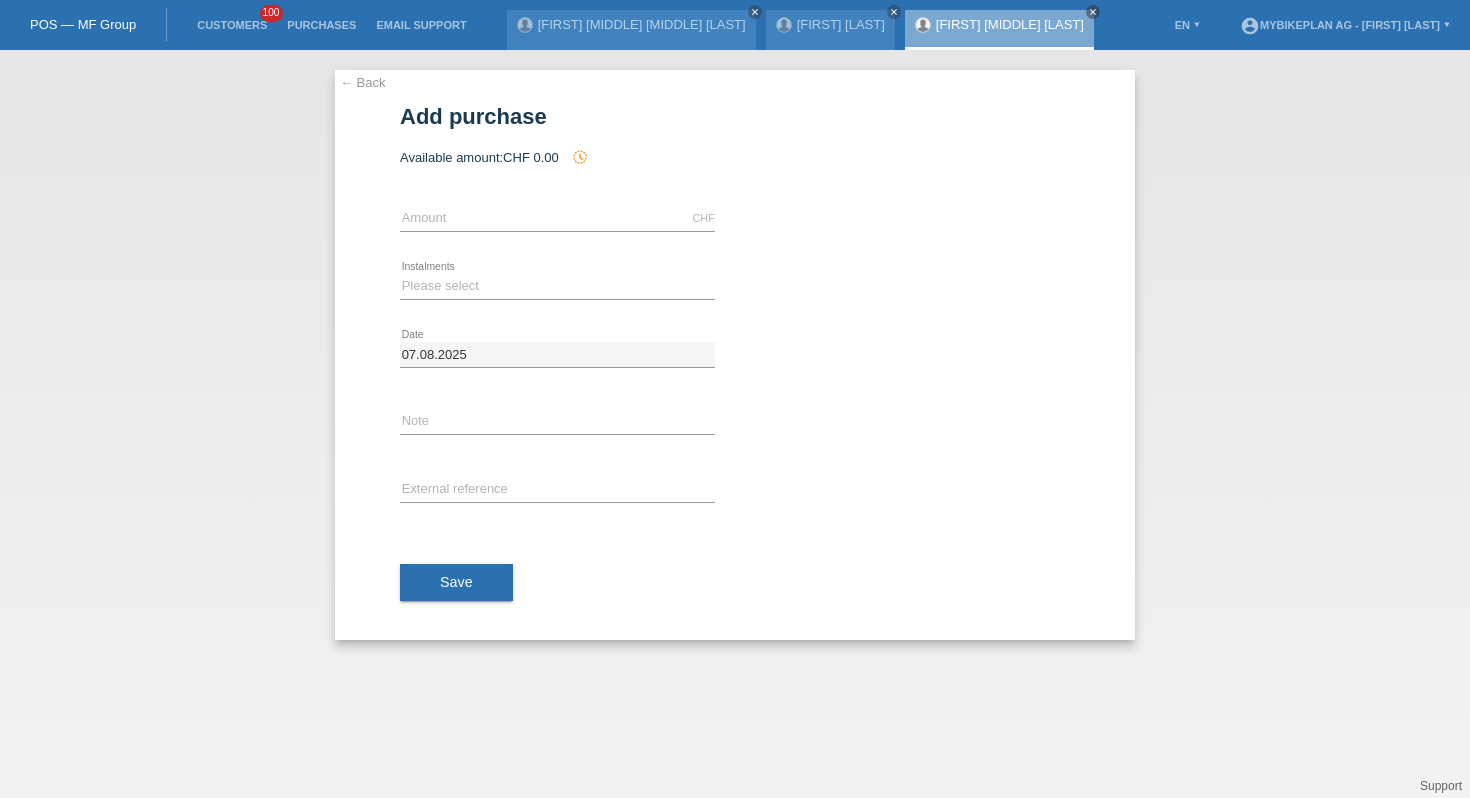 scroll, scrollTop: 0, scrollLeft: 0, axis: both 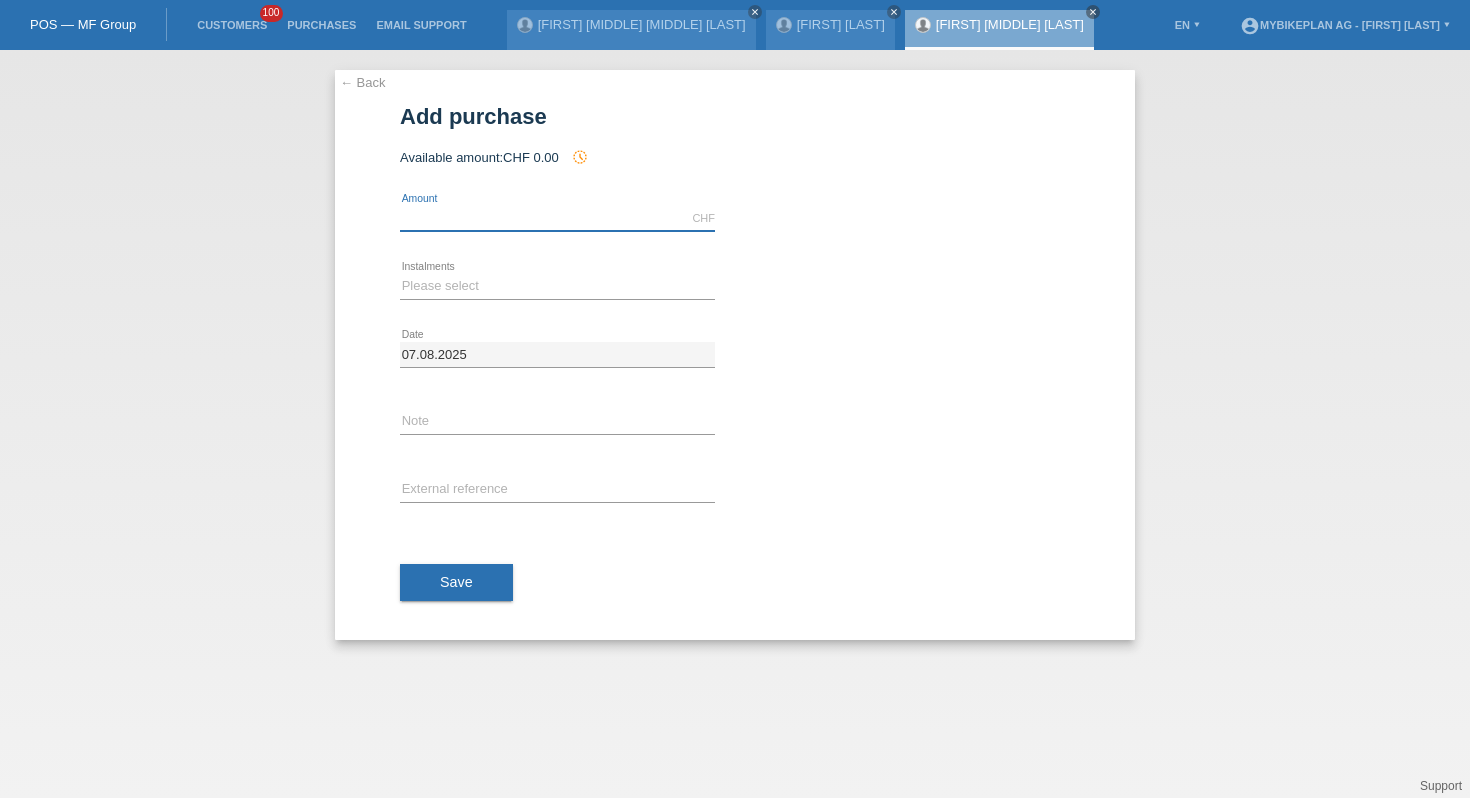 click at bounding box center (557, 218) 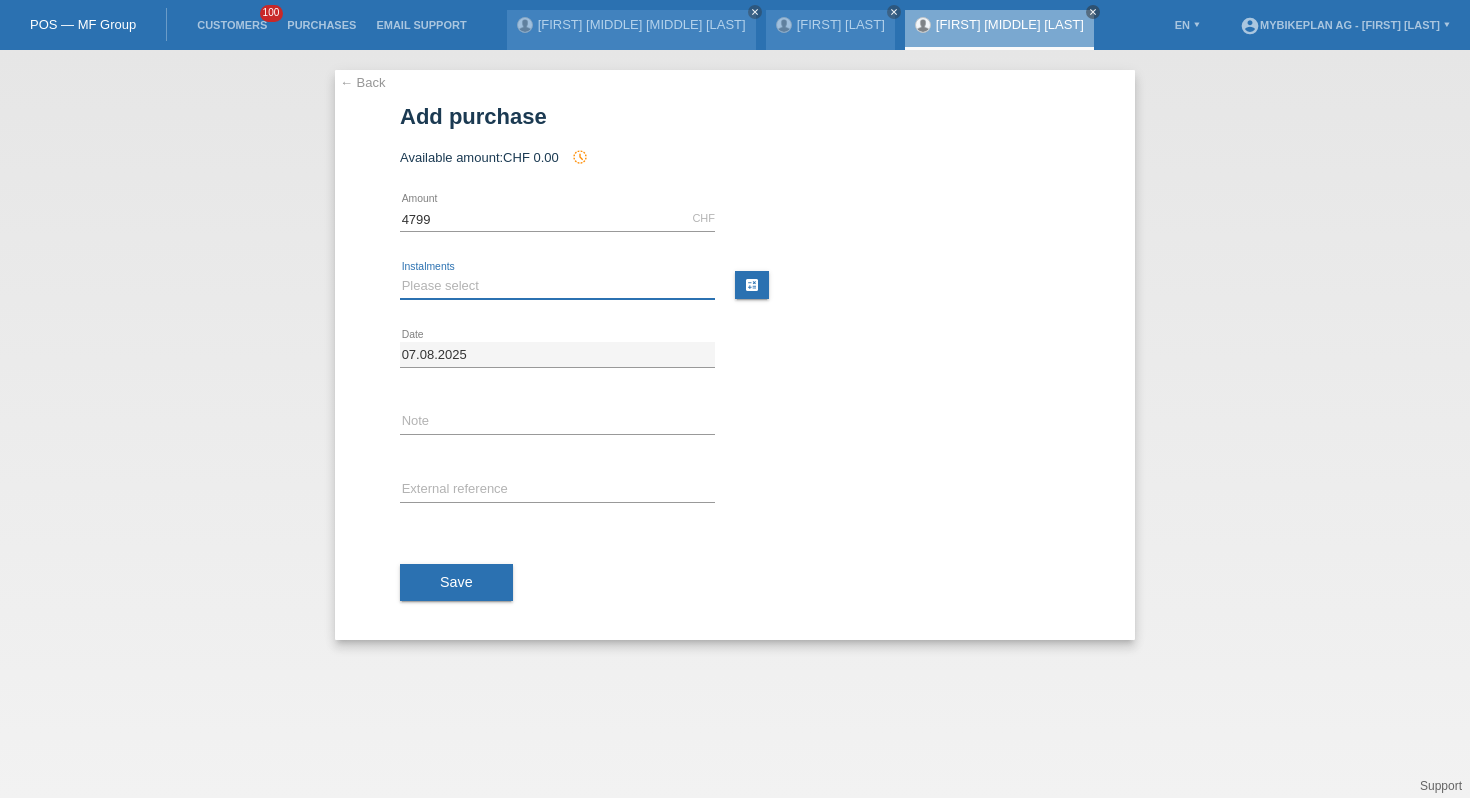 type on "4799.00" 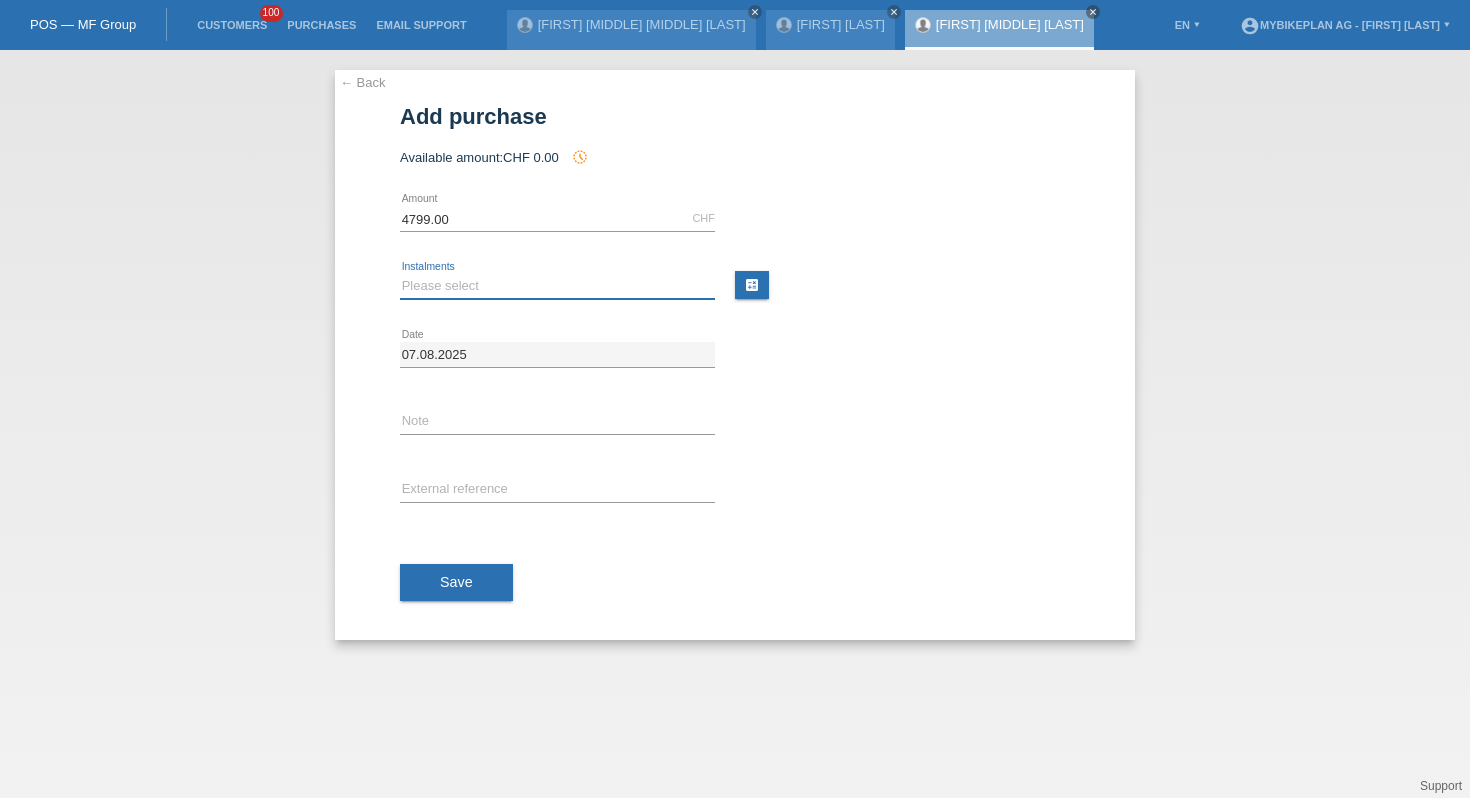 select on "486" 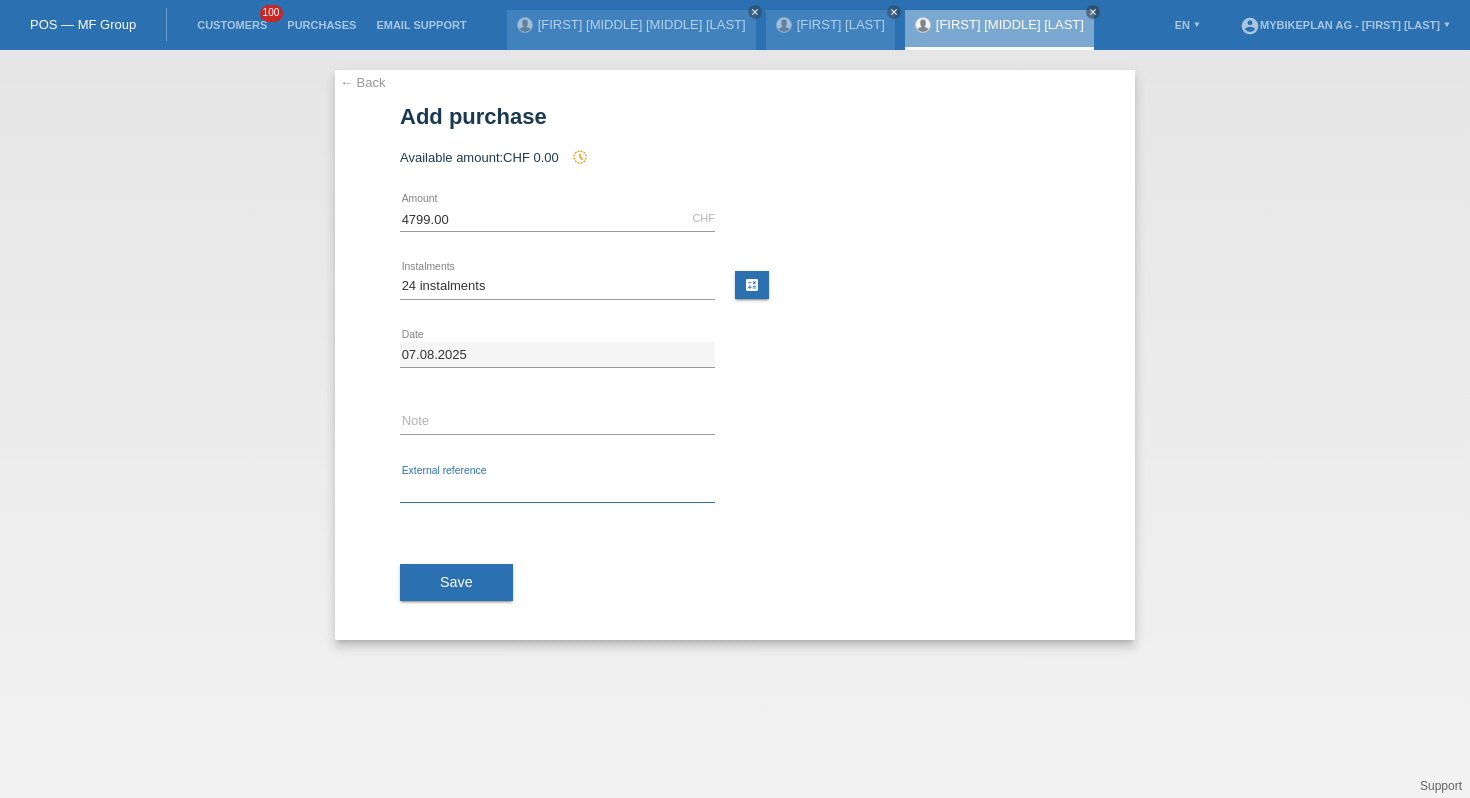 click at bounding box center [557, 490] 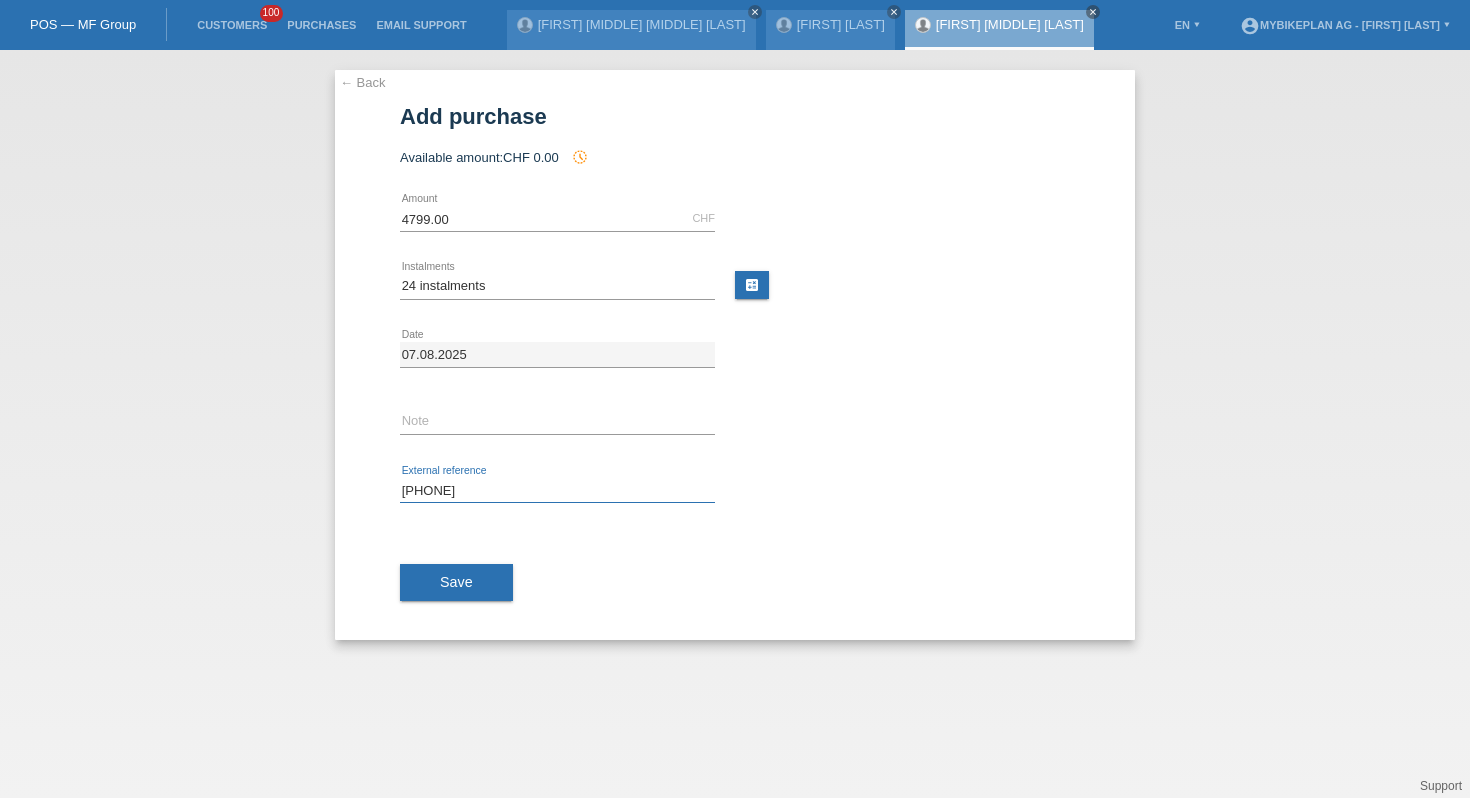 type on "41511876981" 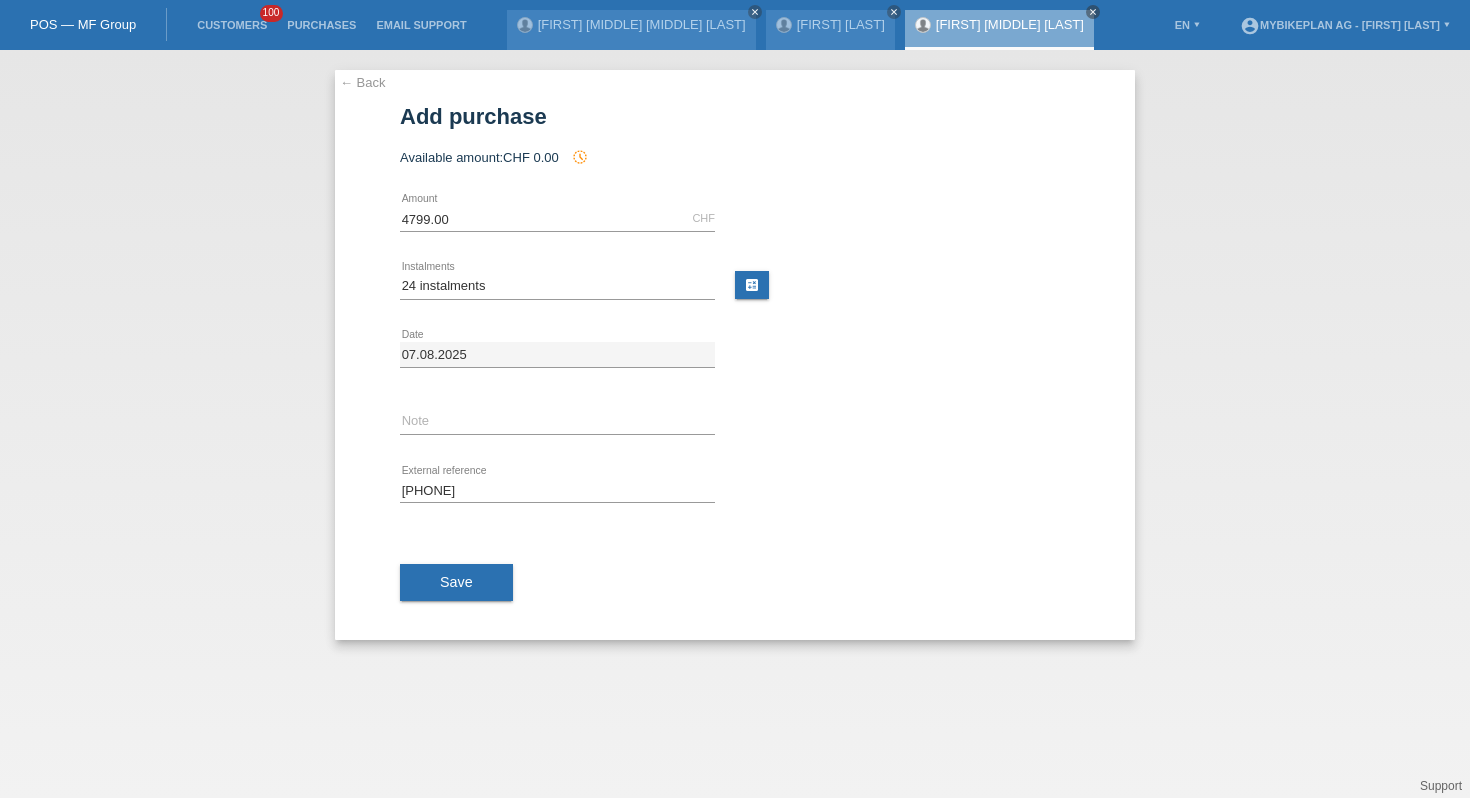 click on "Save" at bounding box center (735, 583) 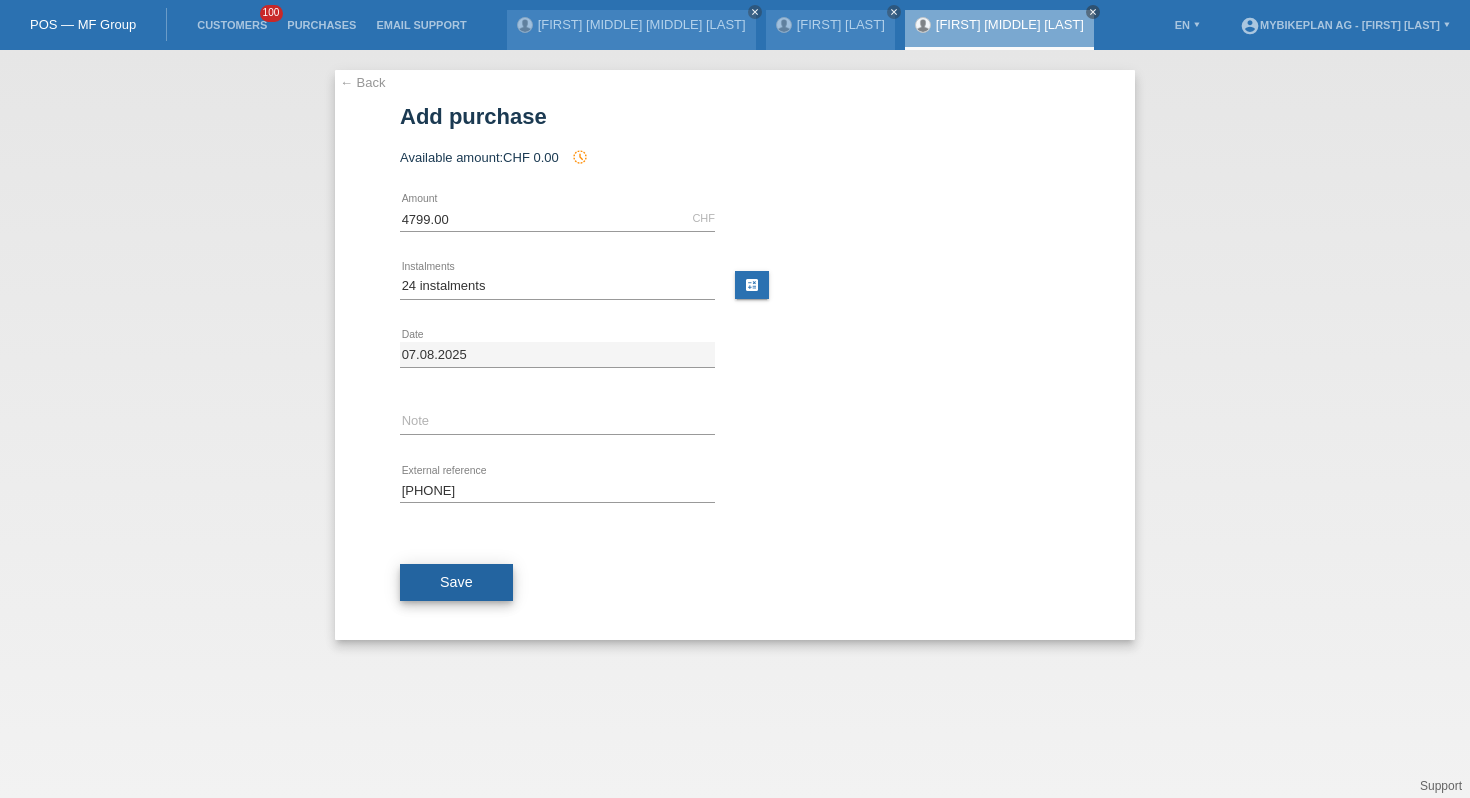 click on "Save" at bounding box center (456, 582) 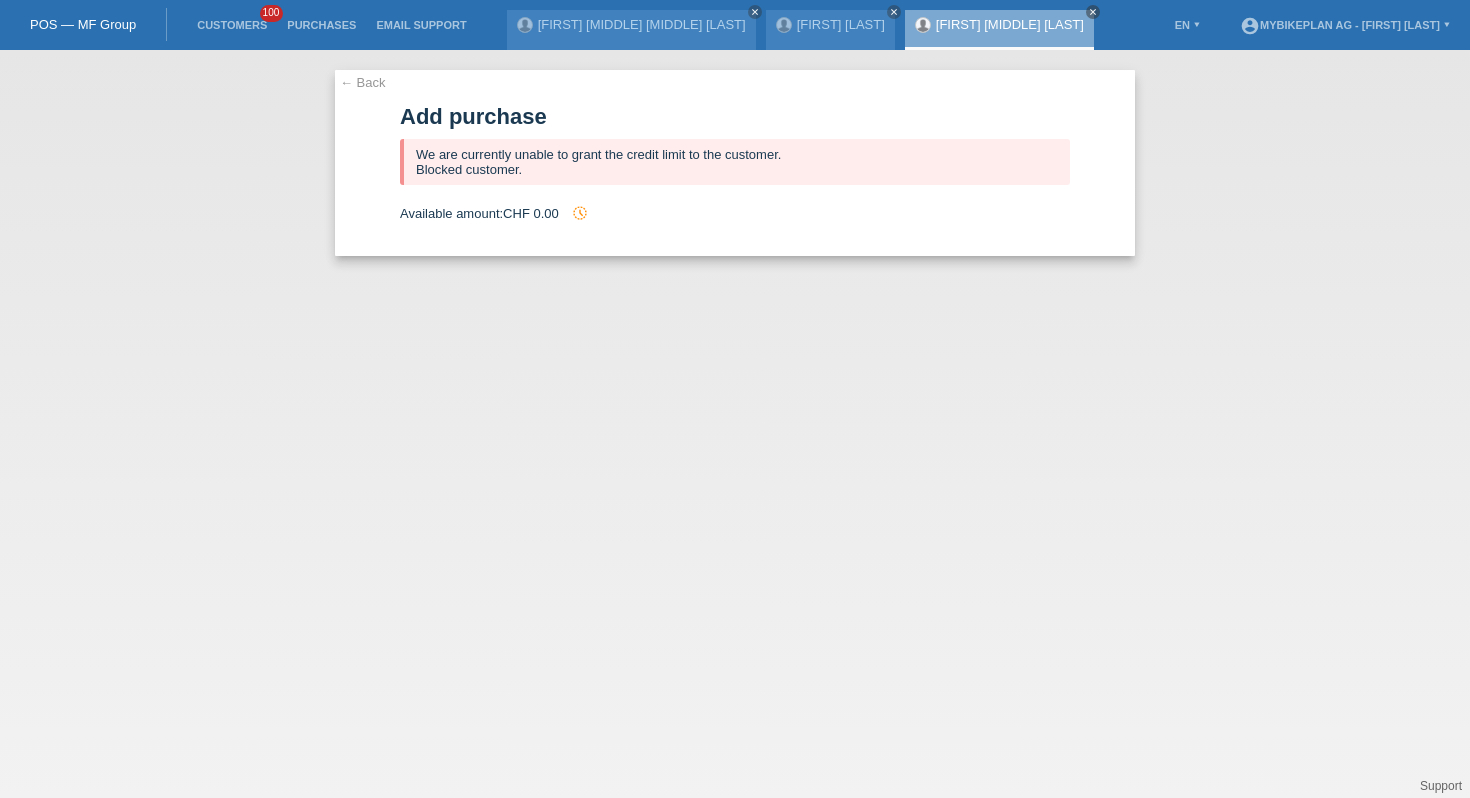 click on "Customers
100" at bounding box center (232, 25) 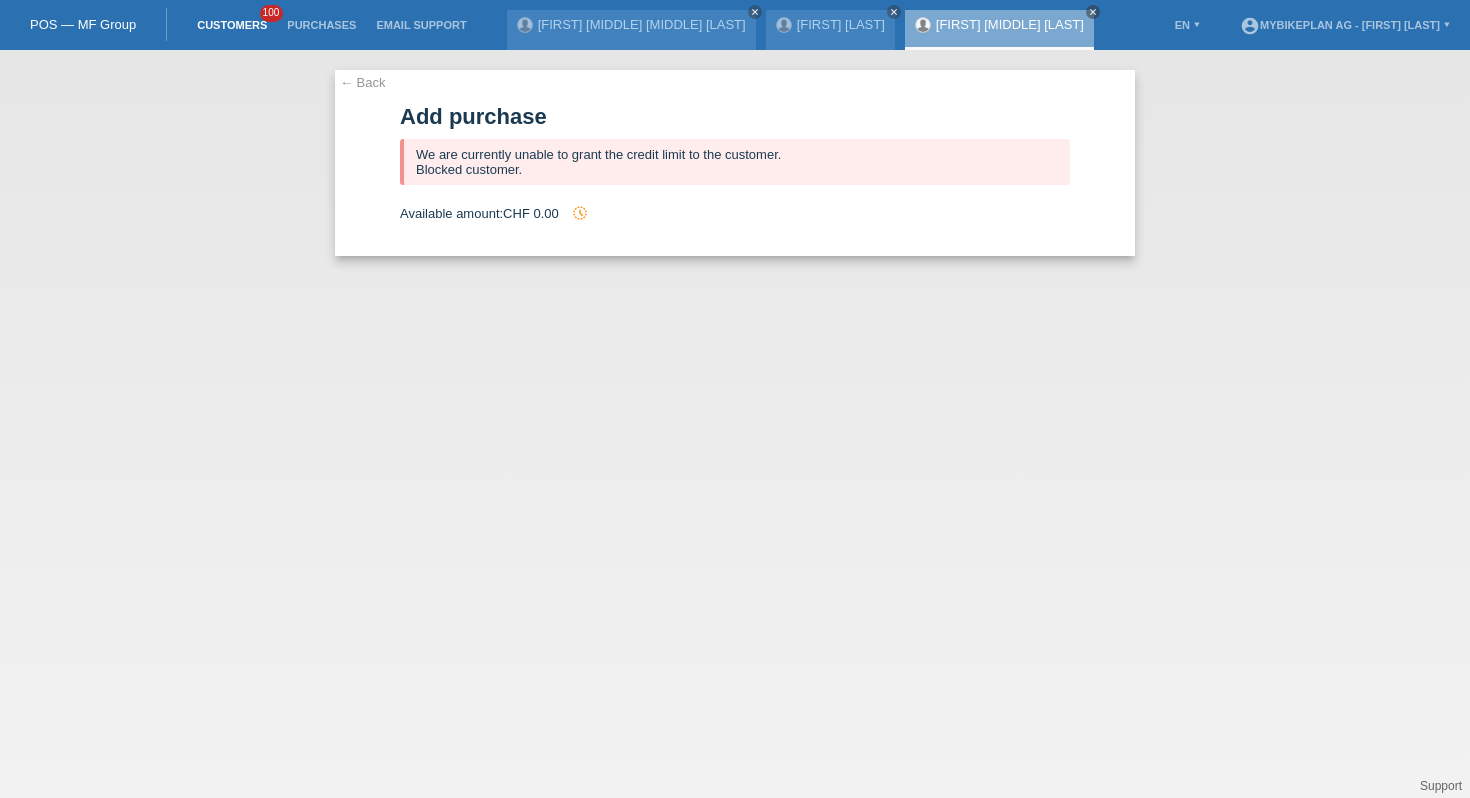 click on "Customers" at bounding box center (232, 25) 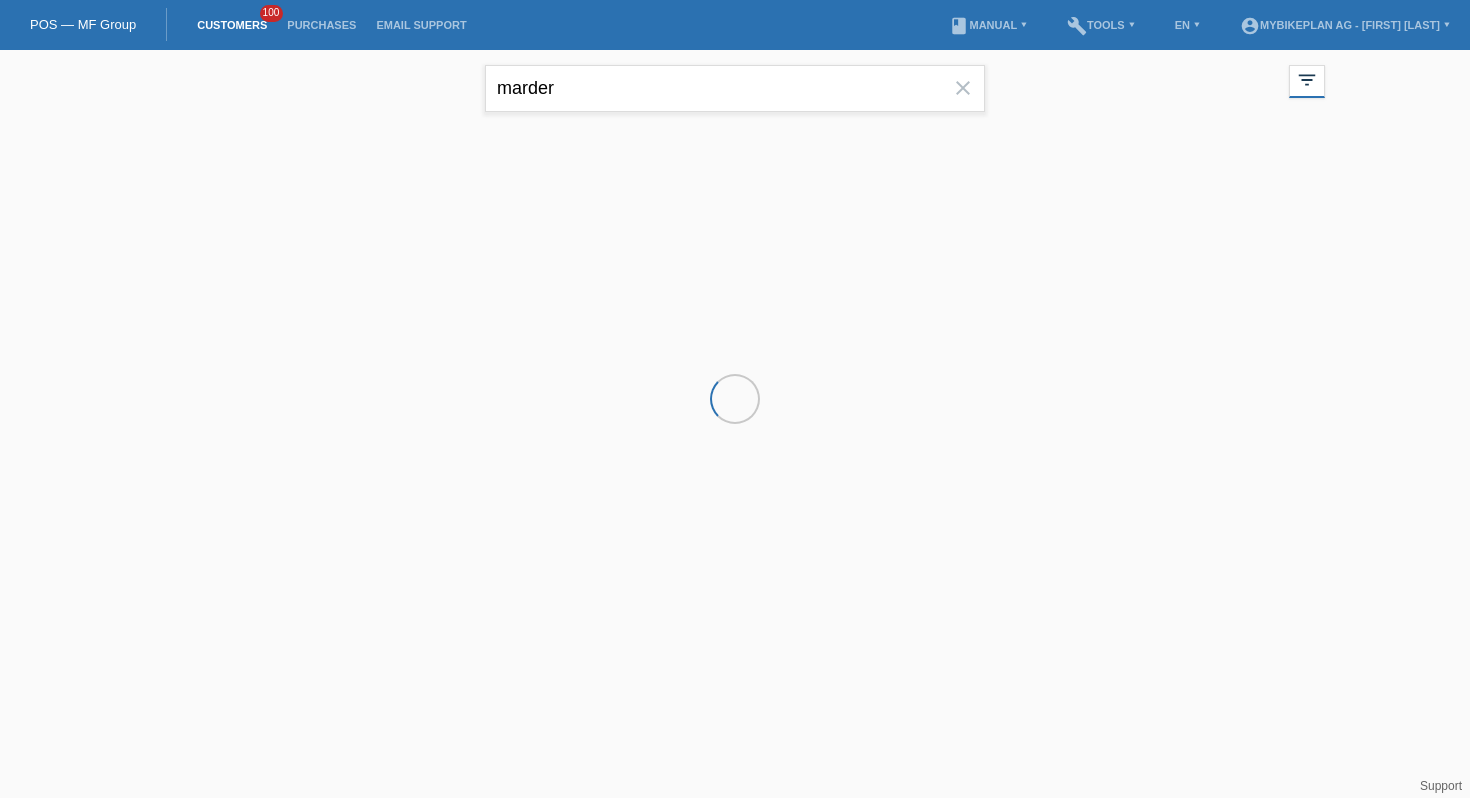 scroll, scrollTop: 0, scrollLeft: 0, axis: both 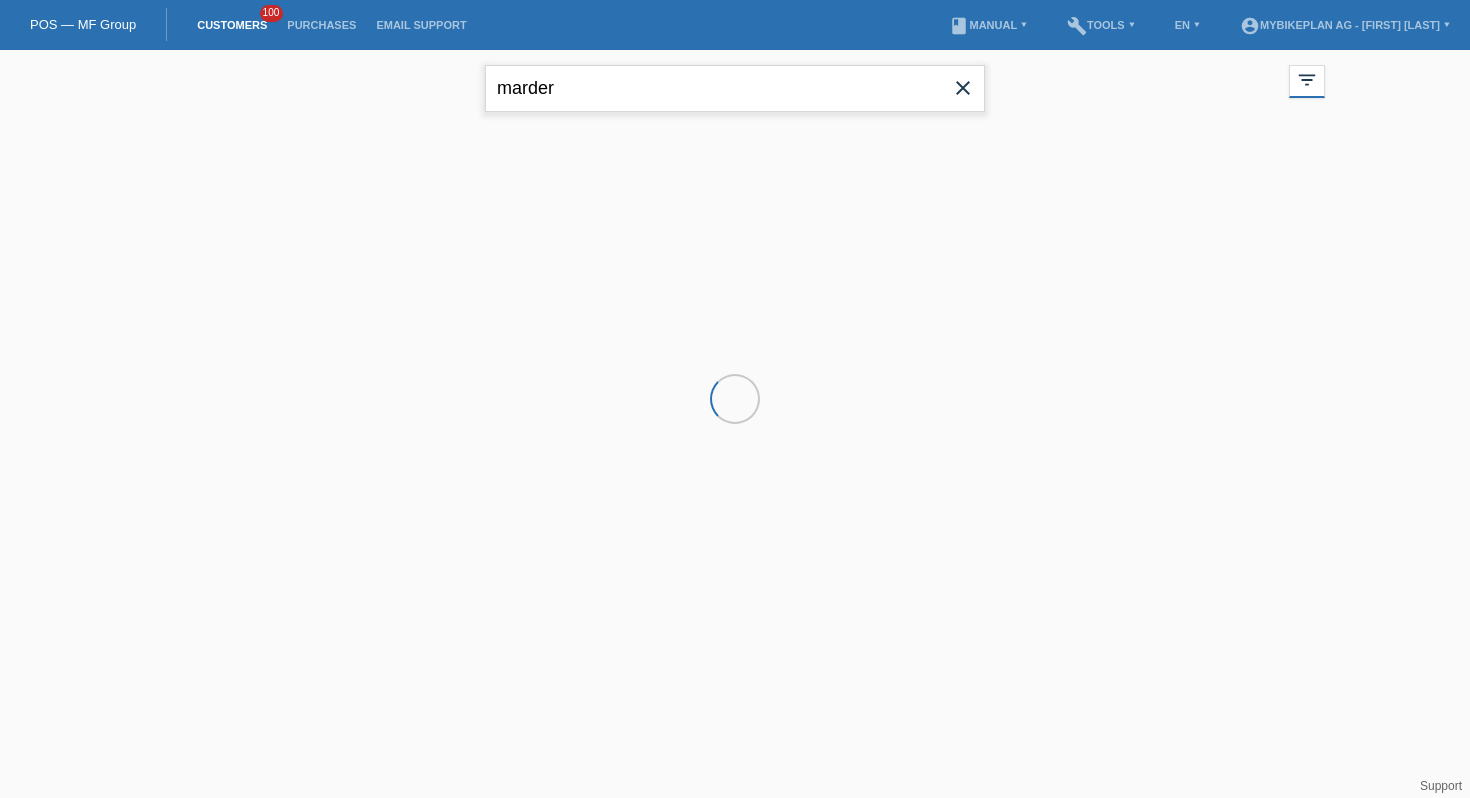 click on "marder" at bounding box center [735, 88] 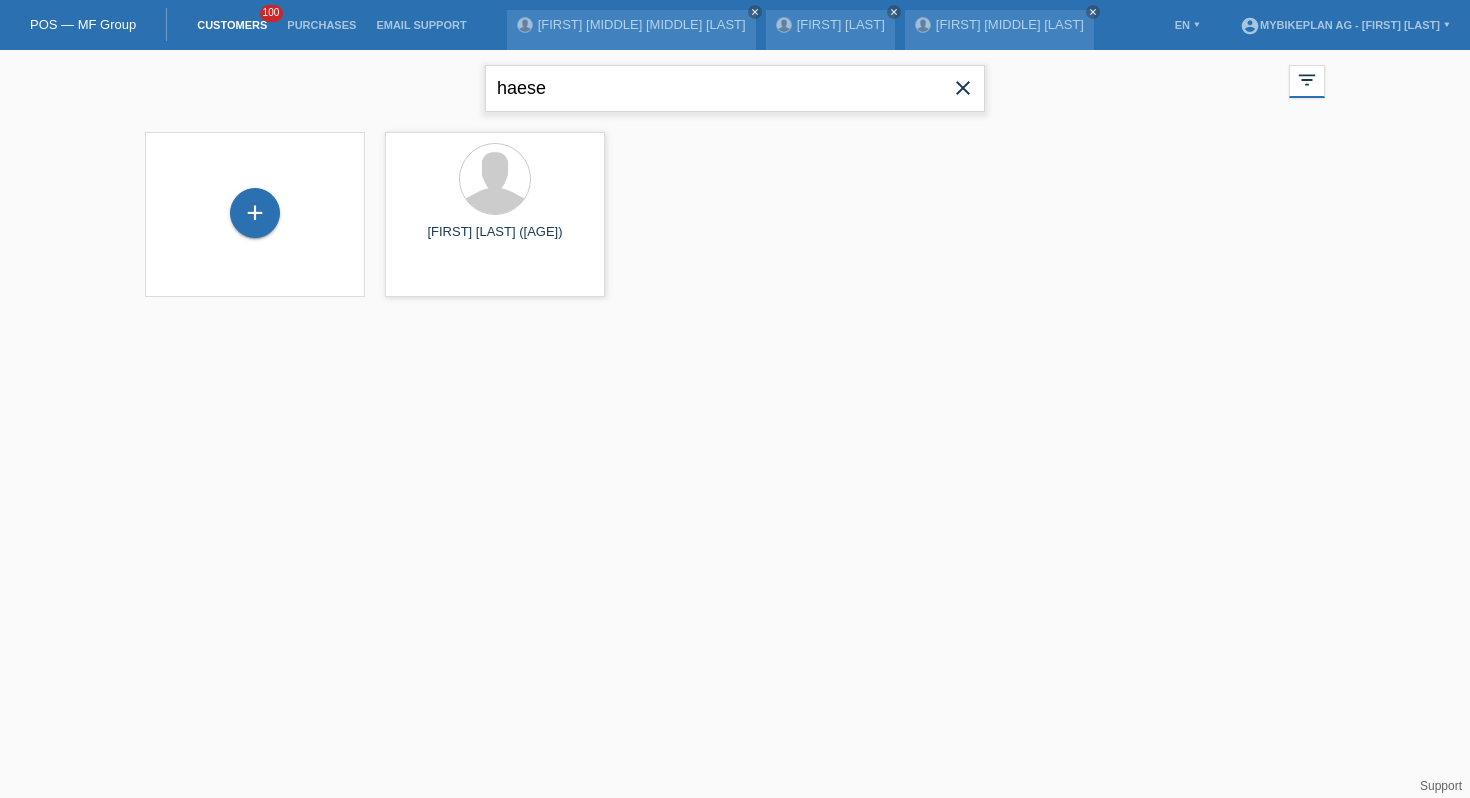 type on "haese" 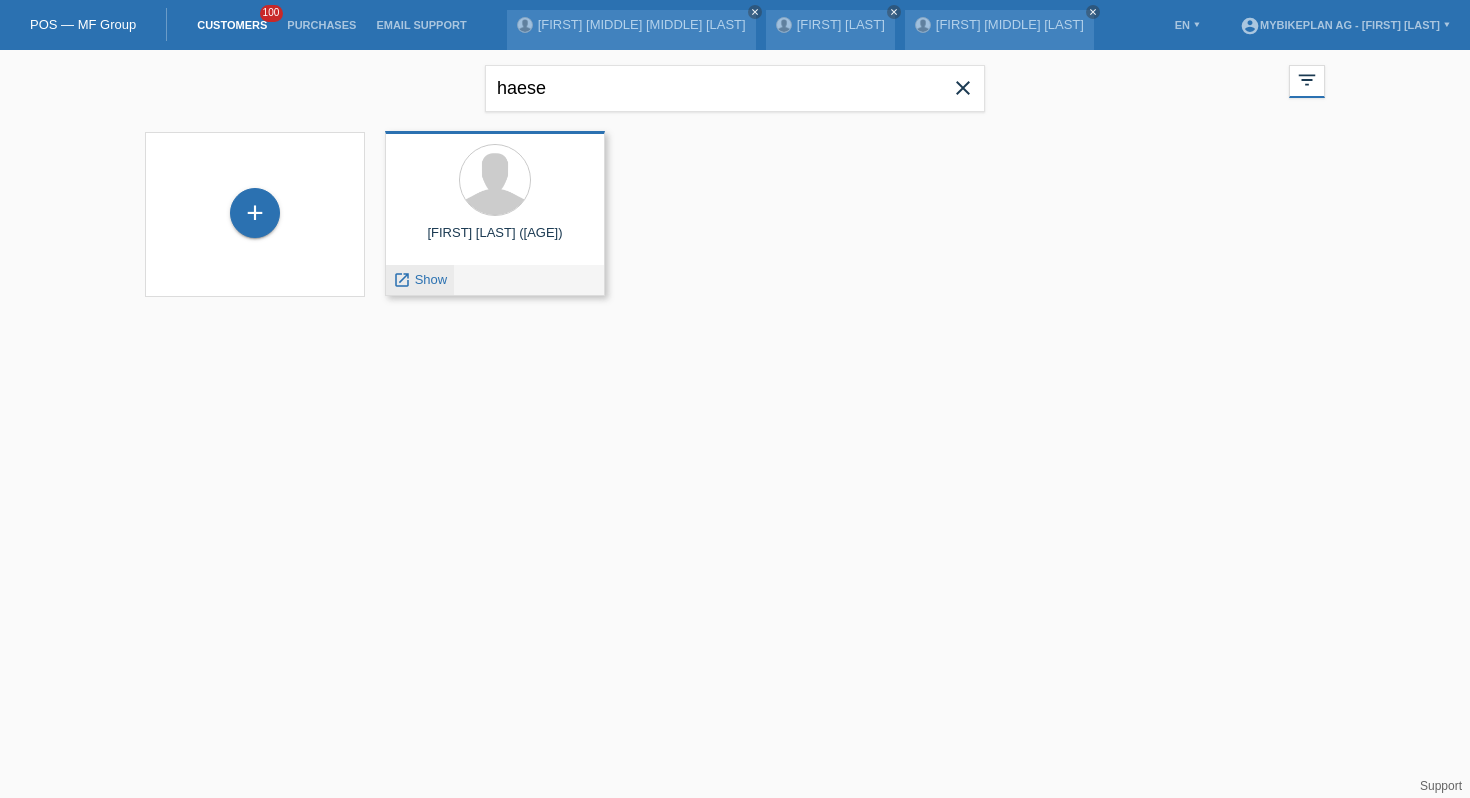 click on "Show" at bounding box center (431, 279) 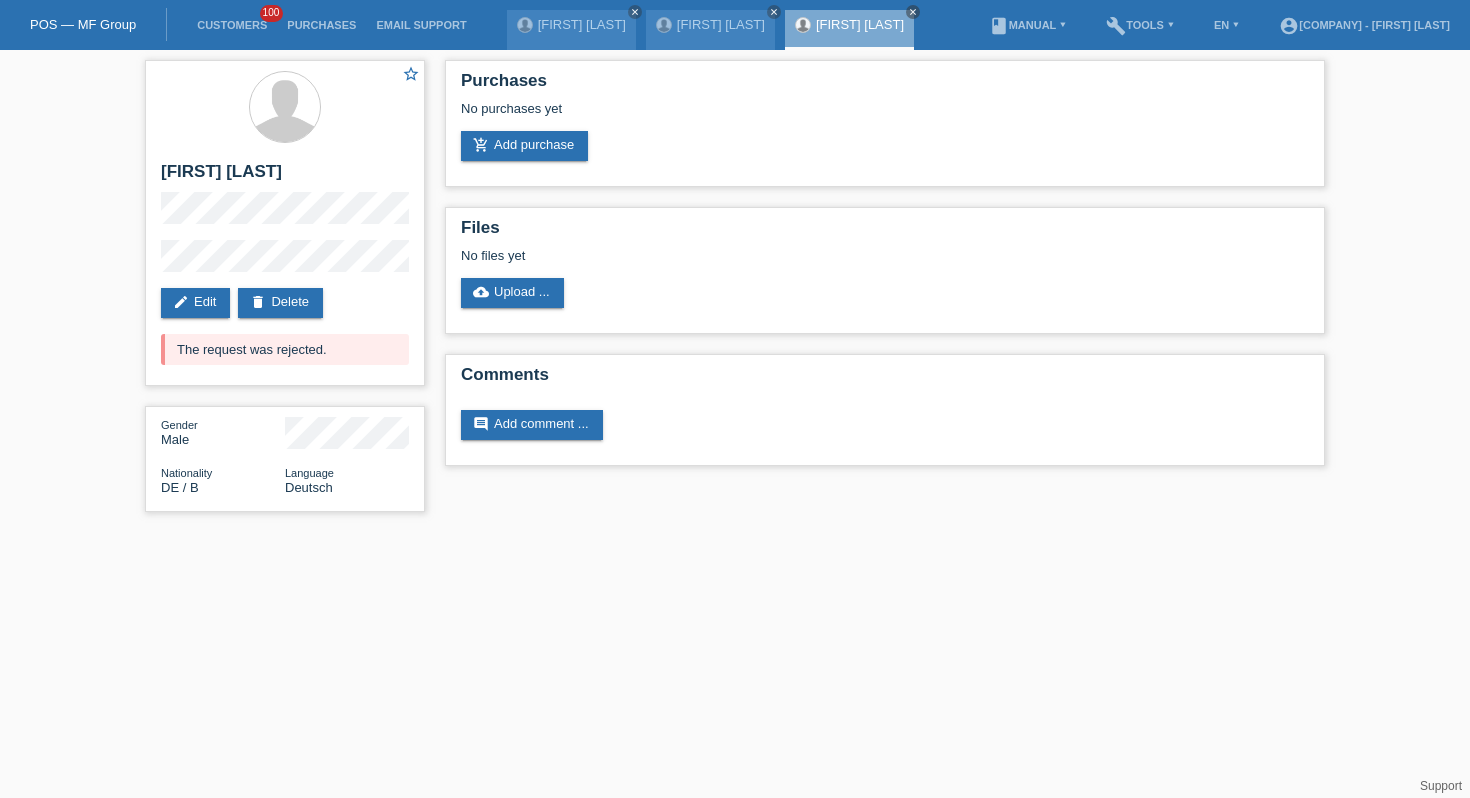 scroll, scrollTop: 0, scrollLeft: 0, axis: both 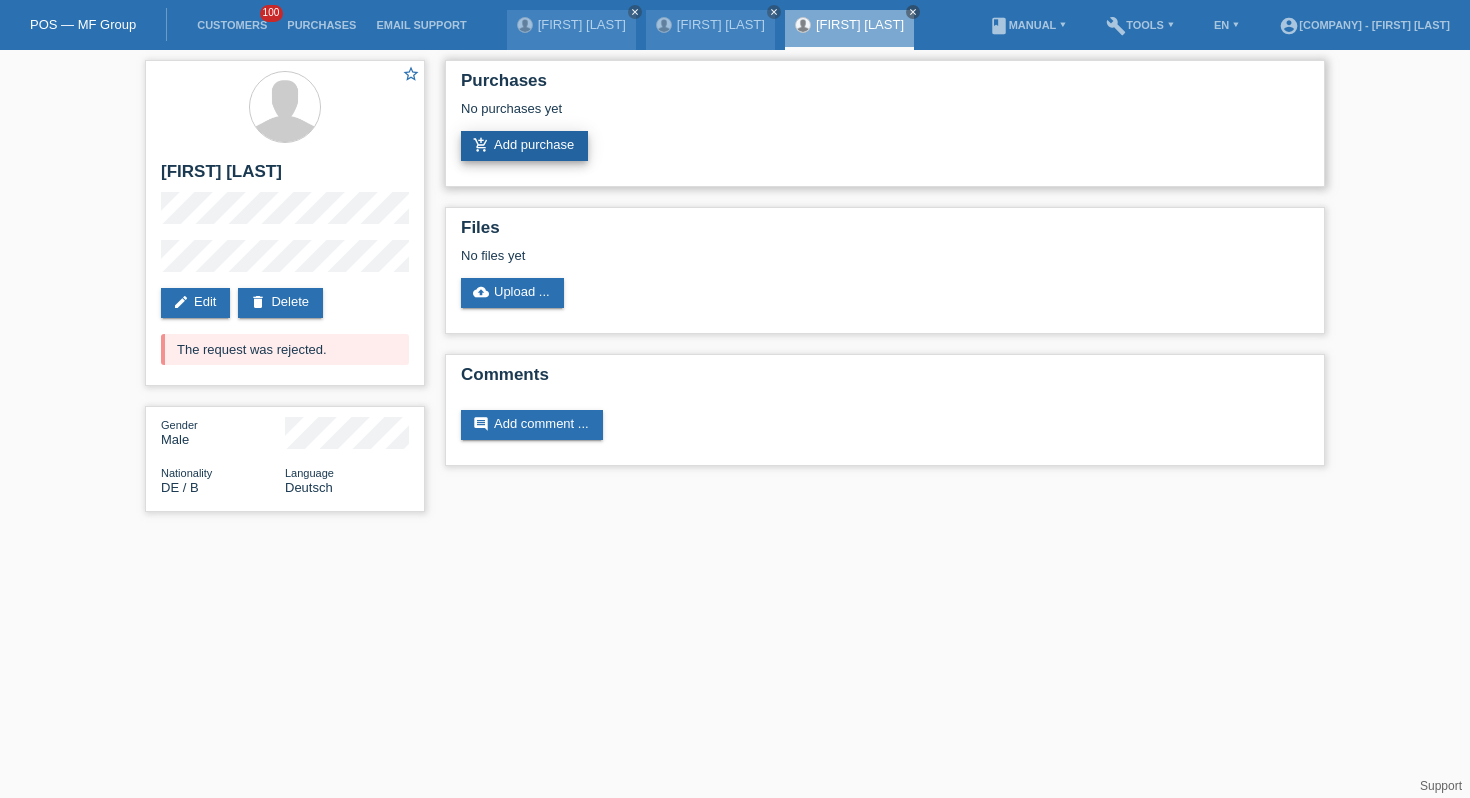 click on "add_shopping_cart  Add purchase" at bounding box center (524, 146) 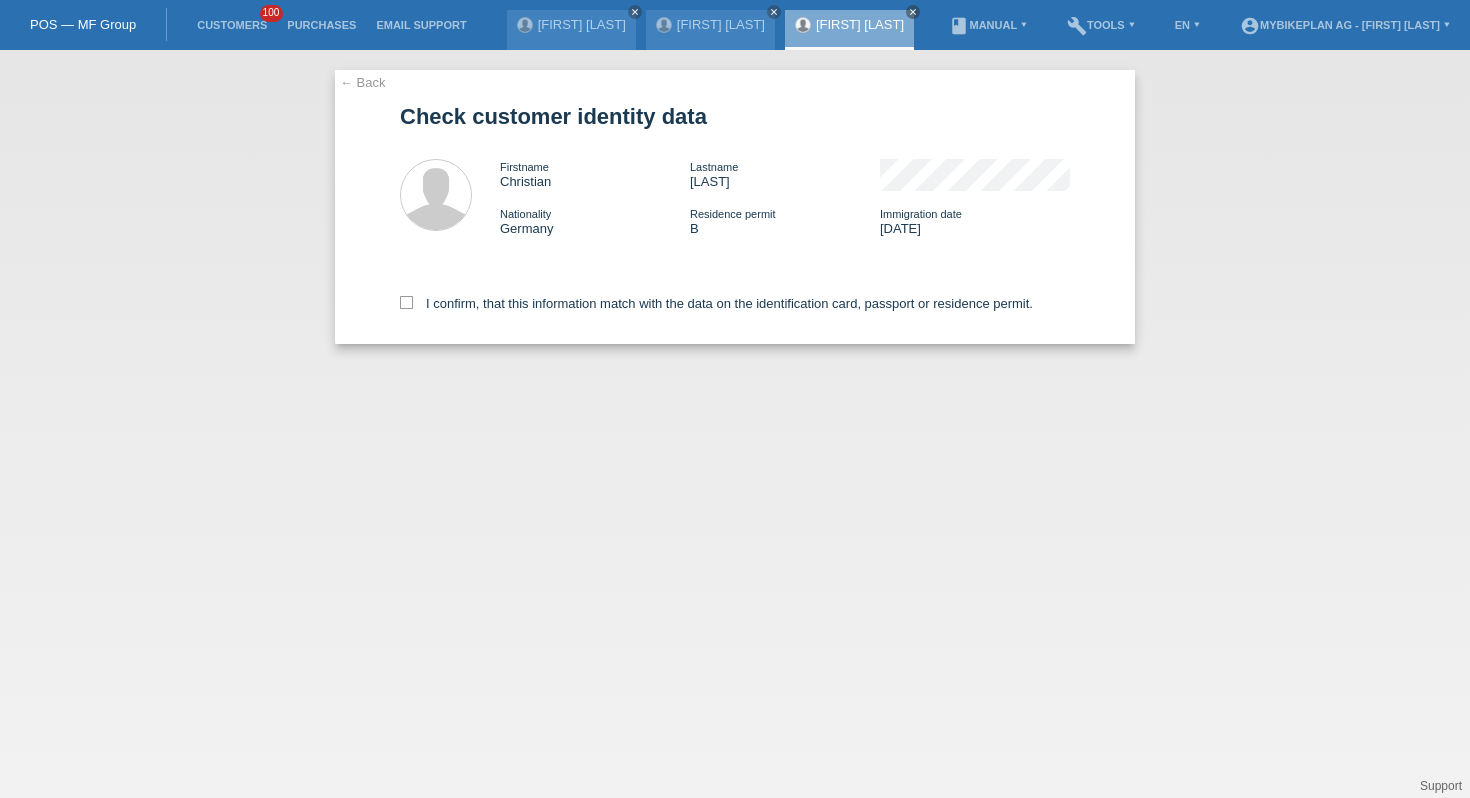 scroll, scrollTop: 0, scrollLeft: 0, axis: both 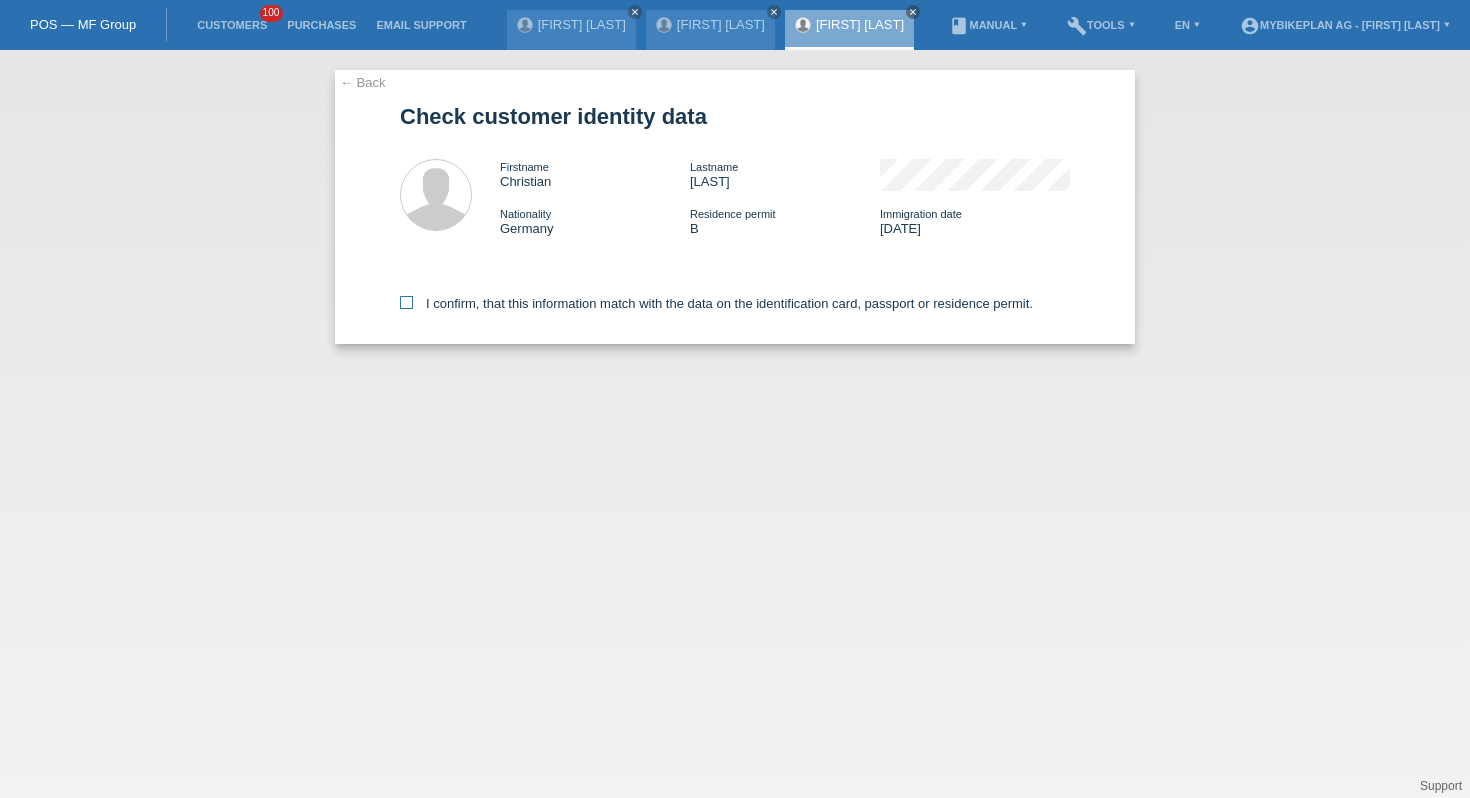 click on "I confirm, that this information match with the data on the identification card, passport or residence permit." at bounding box center [716, 303] 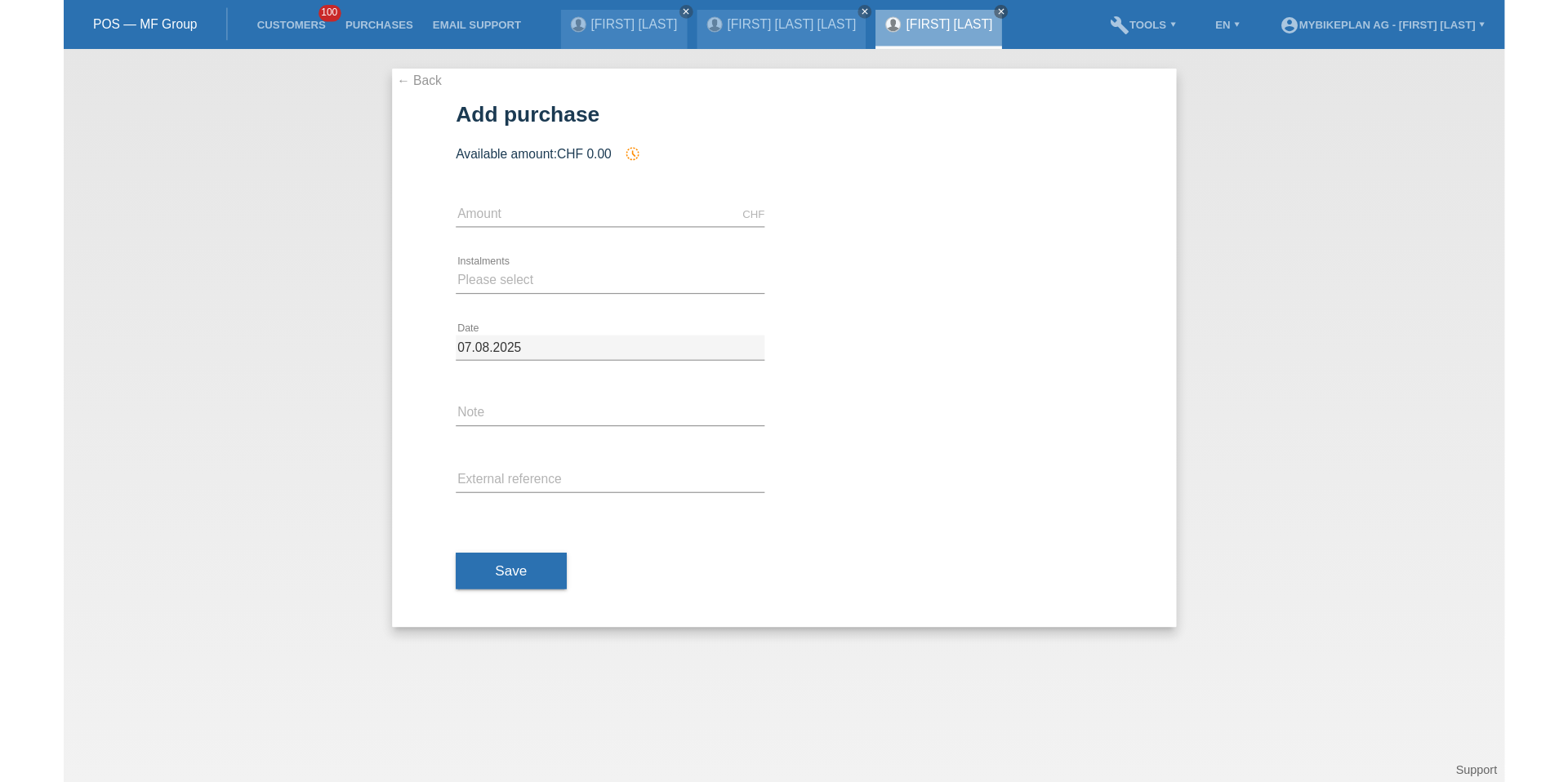 scroll, scrollTop: 0, scrollLeft: 0, axis: both 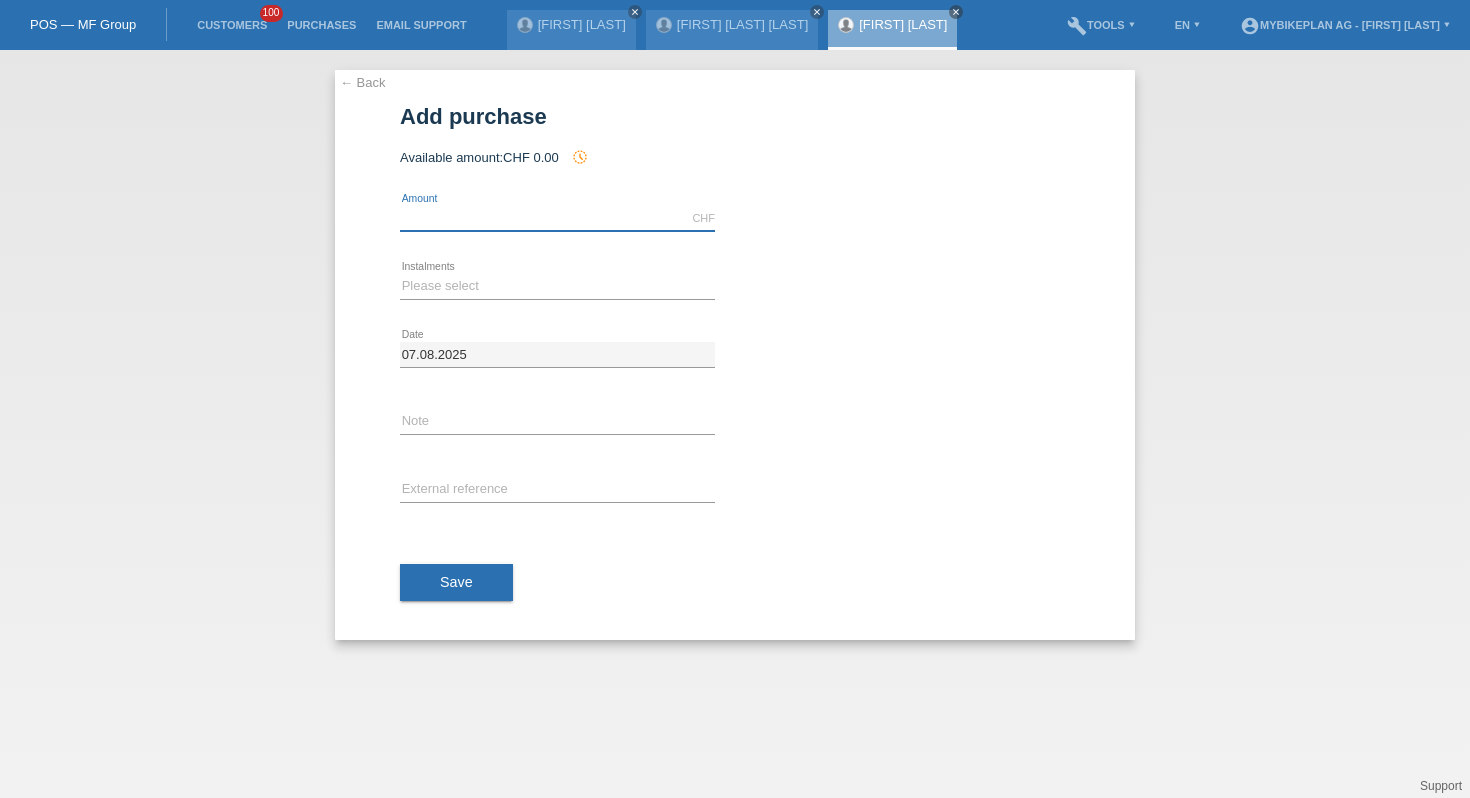 click at bounding box center (557, 218) 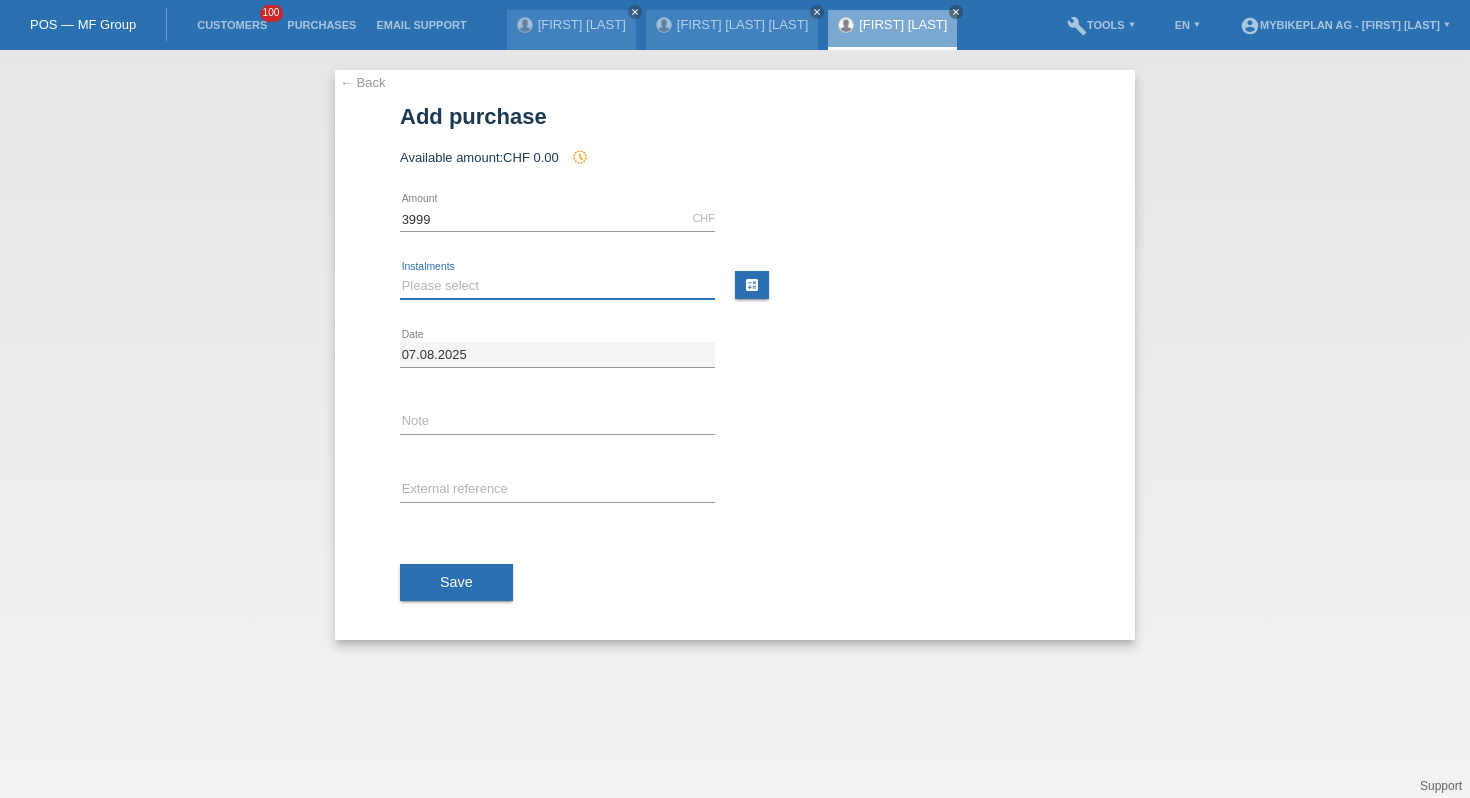 type on "3999.00" 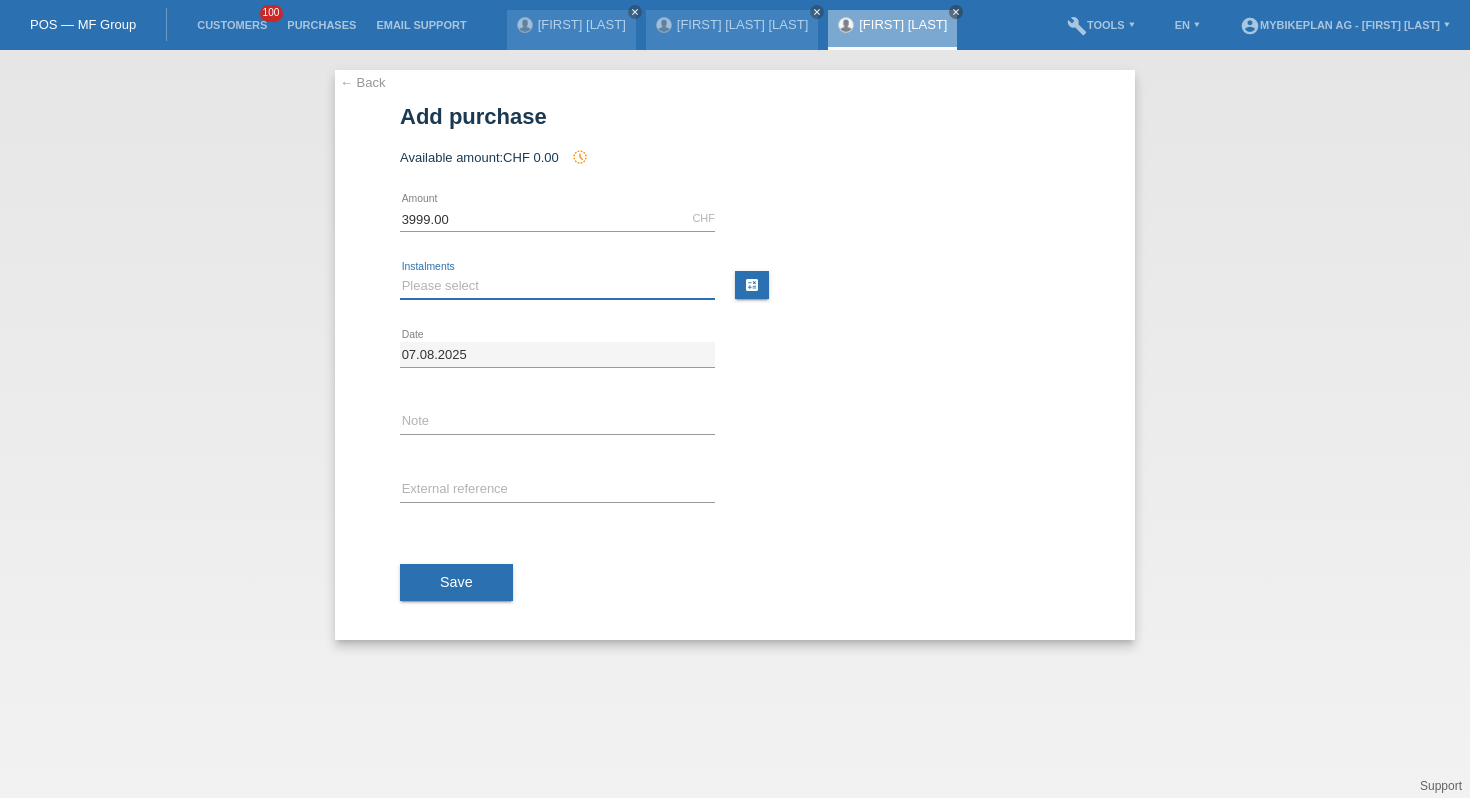 click on "Please select
6 instalments
12 instalments
18 instalments
24 instalments
36 instalments
48 instalments" at bounding box center (557, 286) 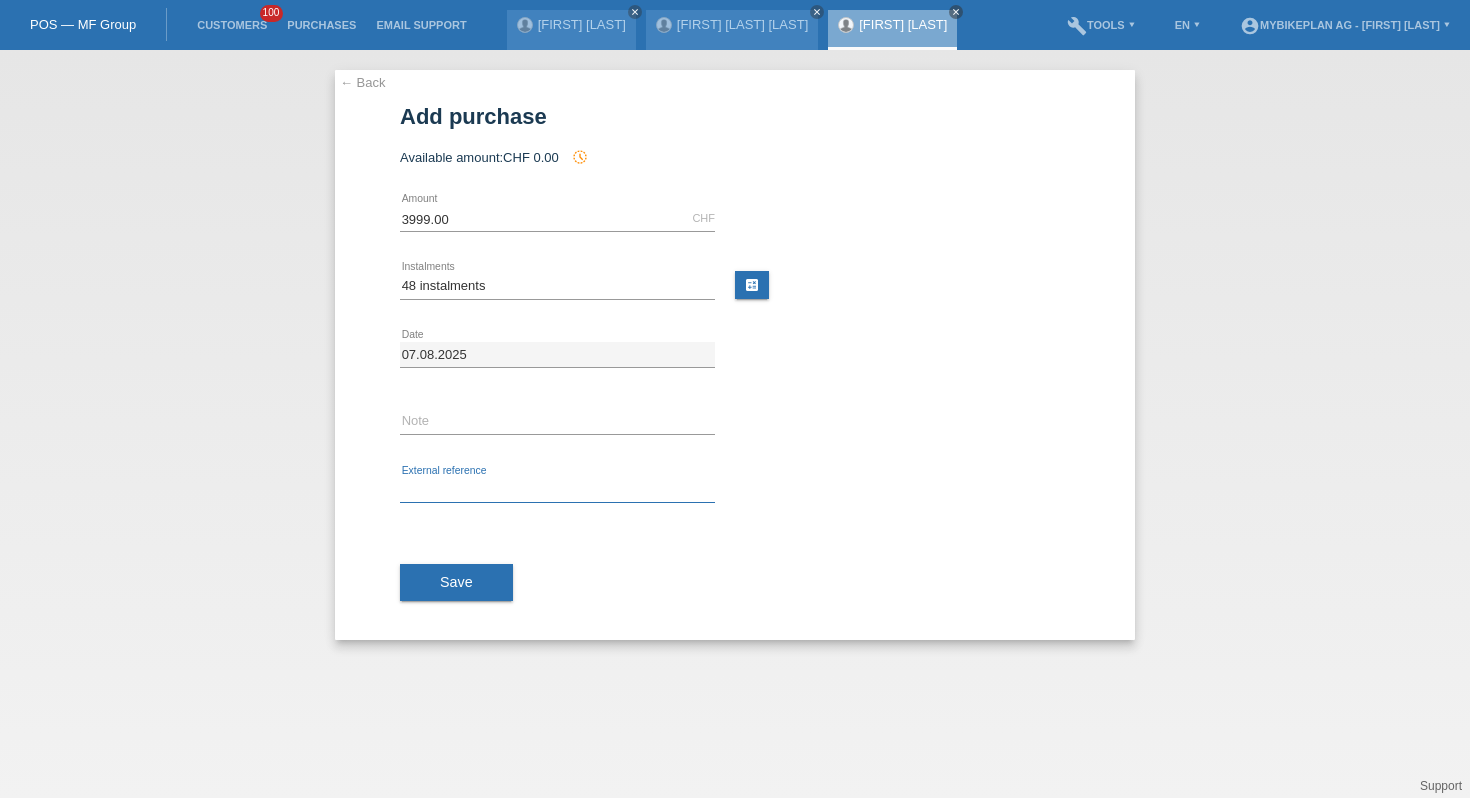 click at bounding box center (557, 490) 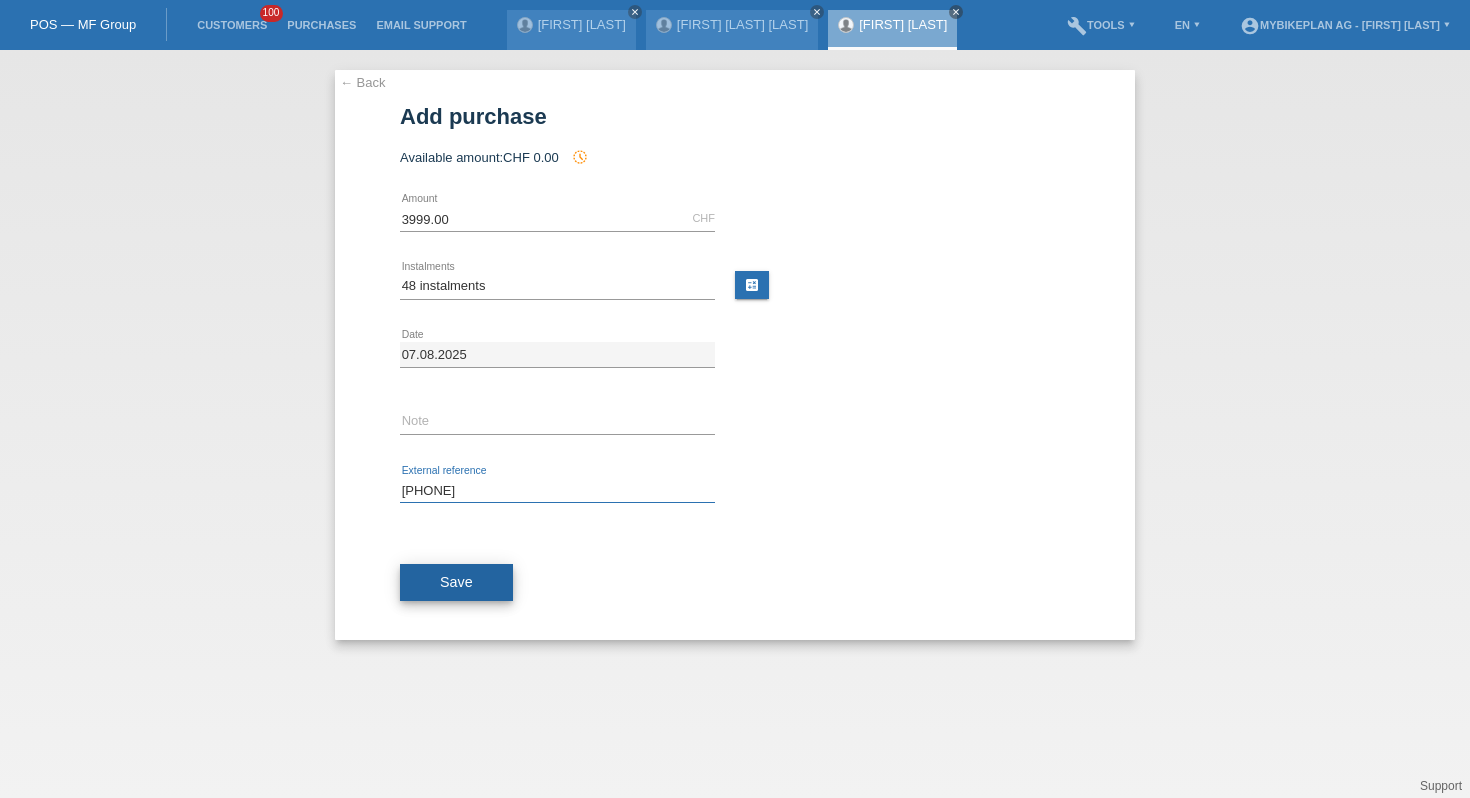 type on "41511876982" 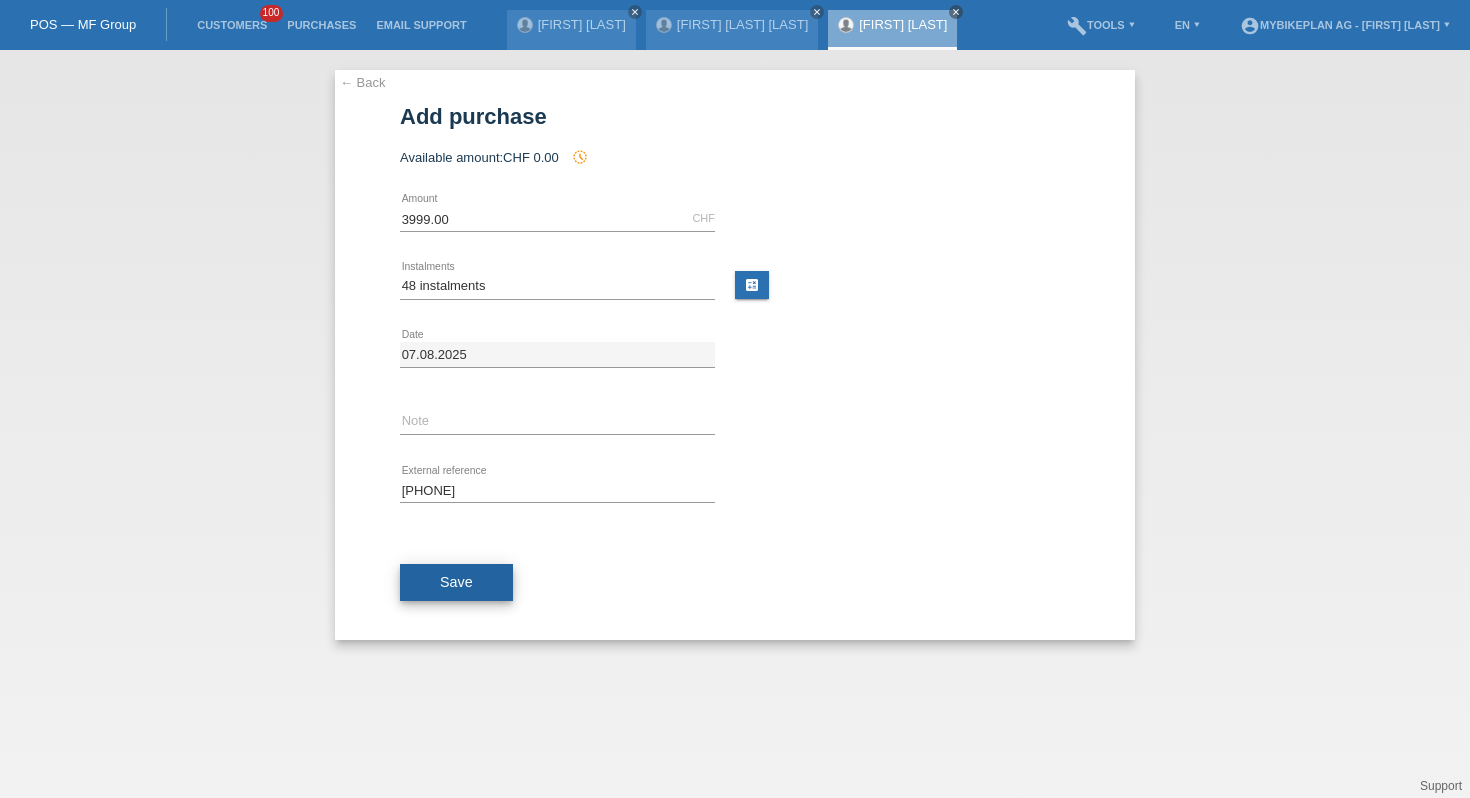 click on "Save" at bounding box center (456, 582) 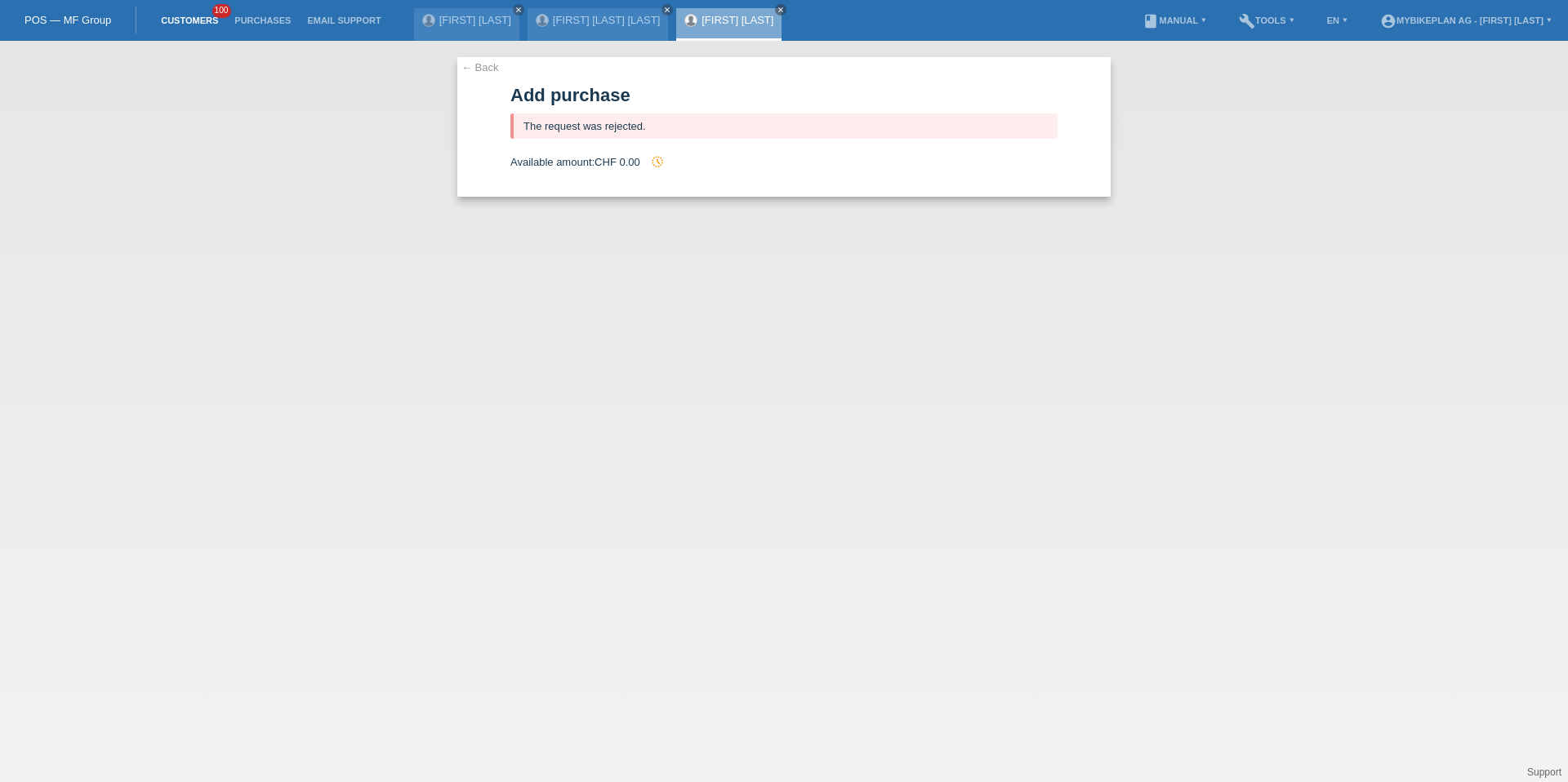click on "Customers" at bounding box center [189, 20] 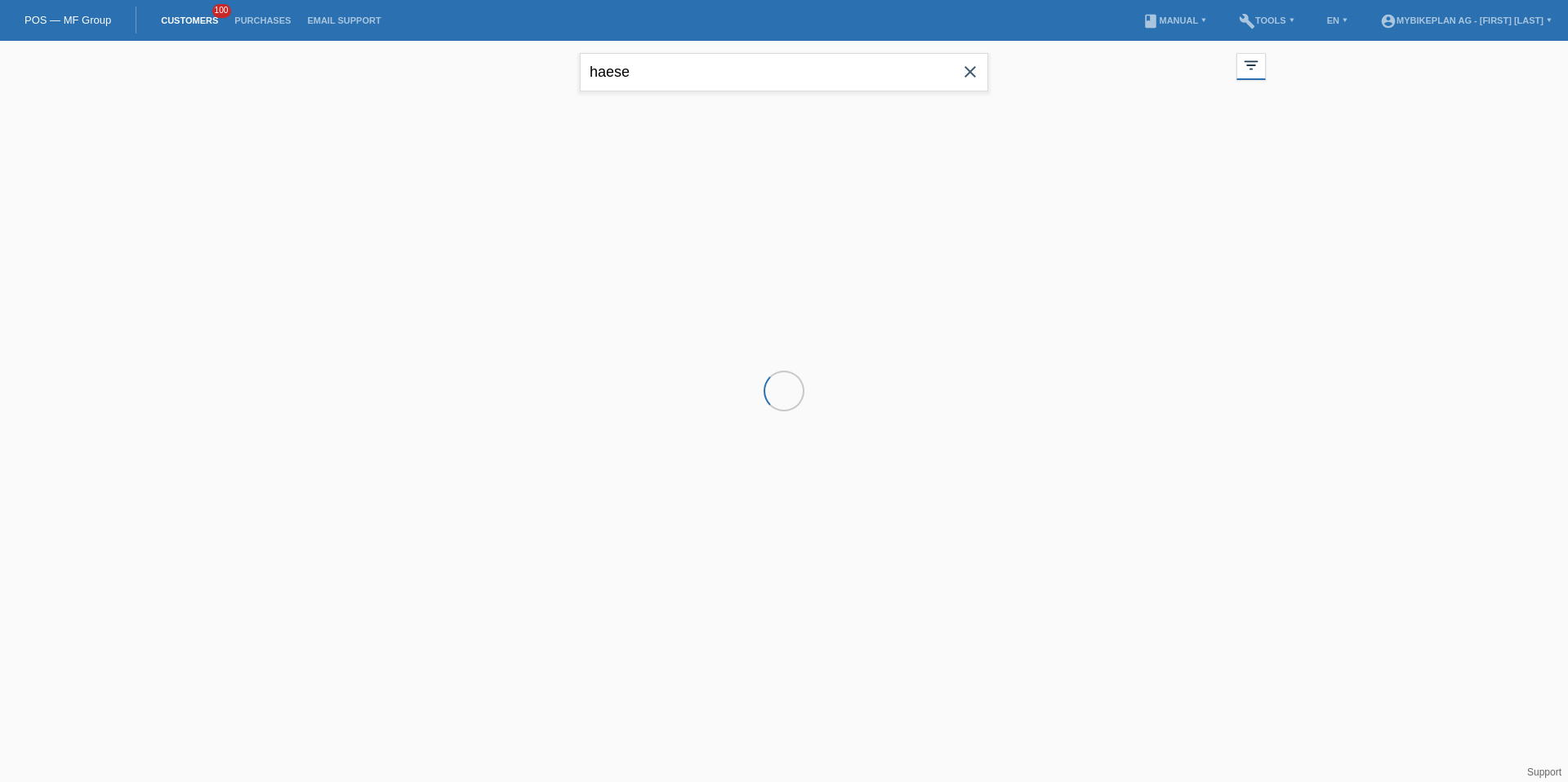 scroll, scrollTop: 0, scrollLeft: 0, axis: both 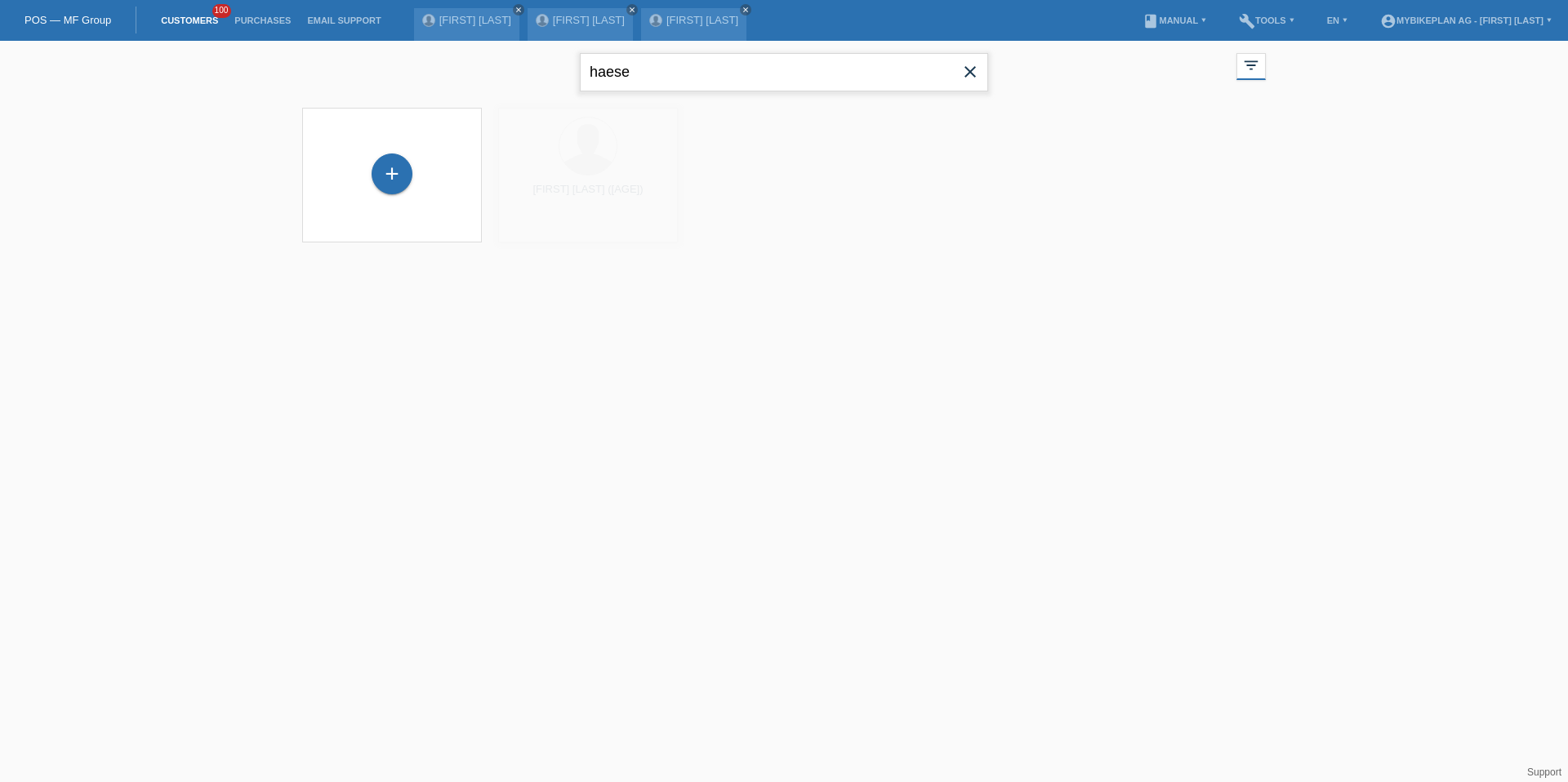 click on "haese" at bounding box center (784, 72) 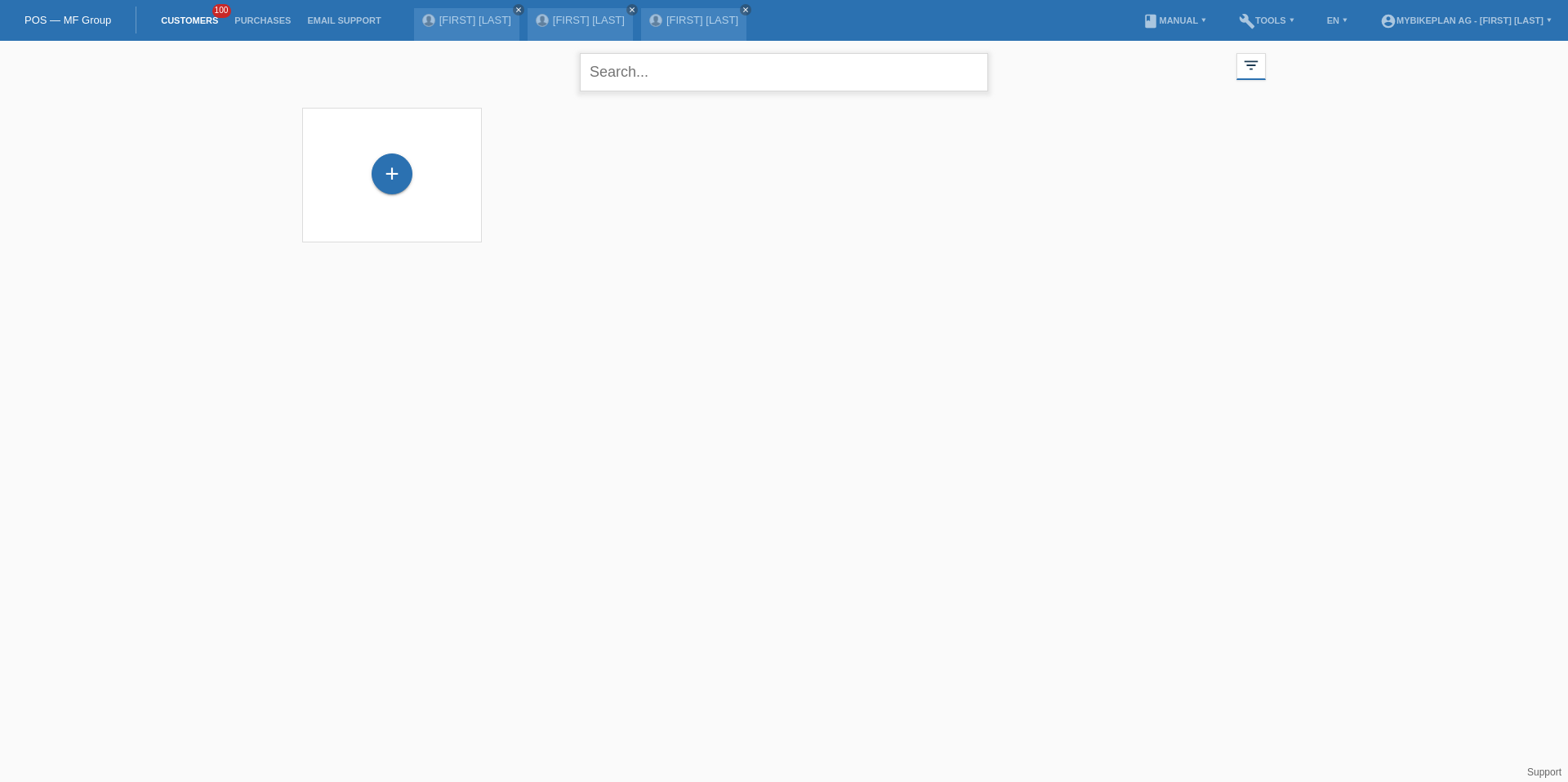 click at bounding box center [784, 72] 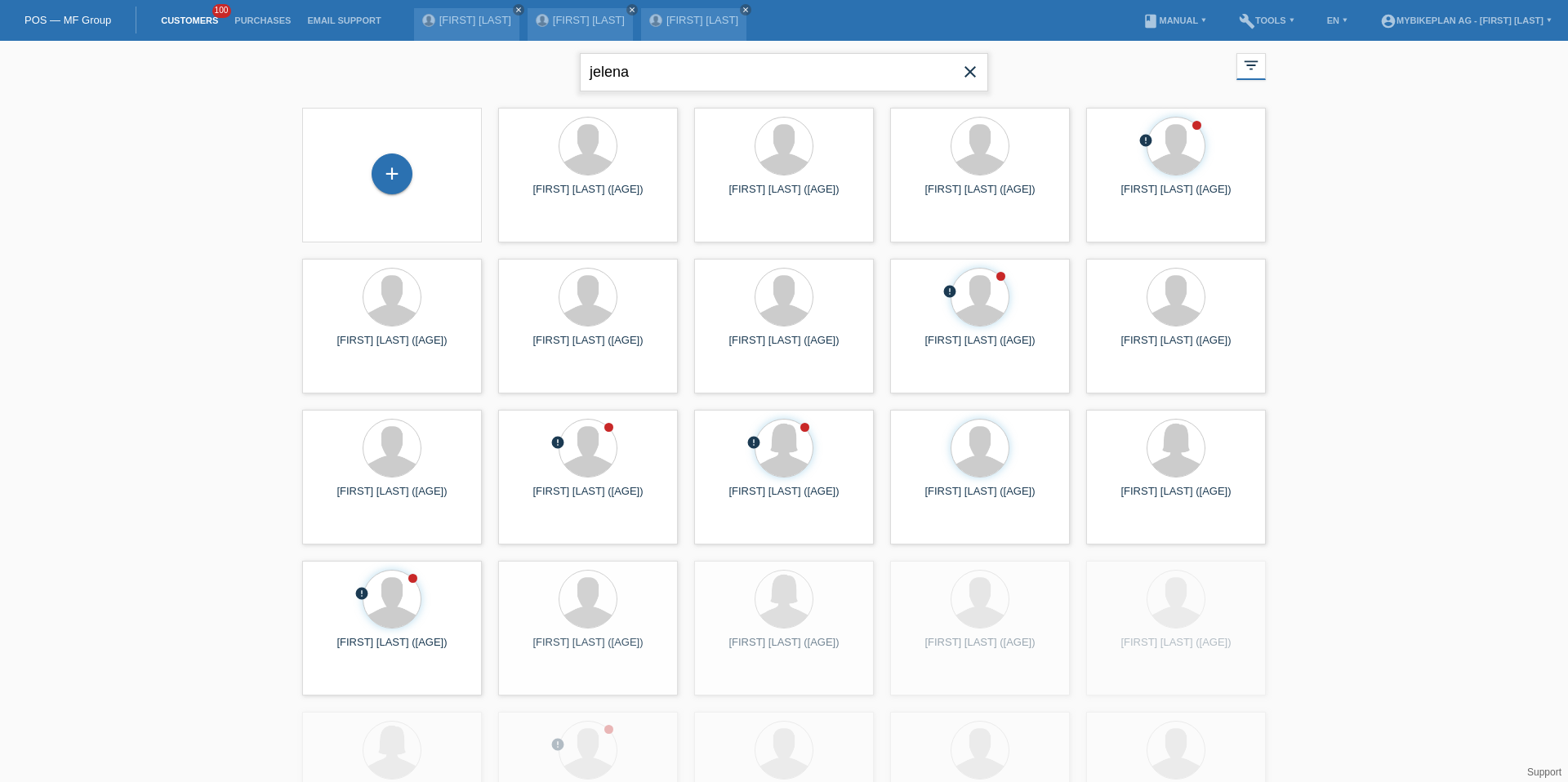 type on "jelena" 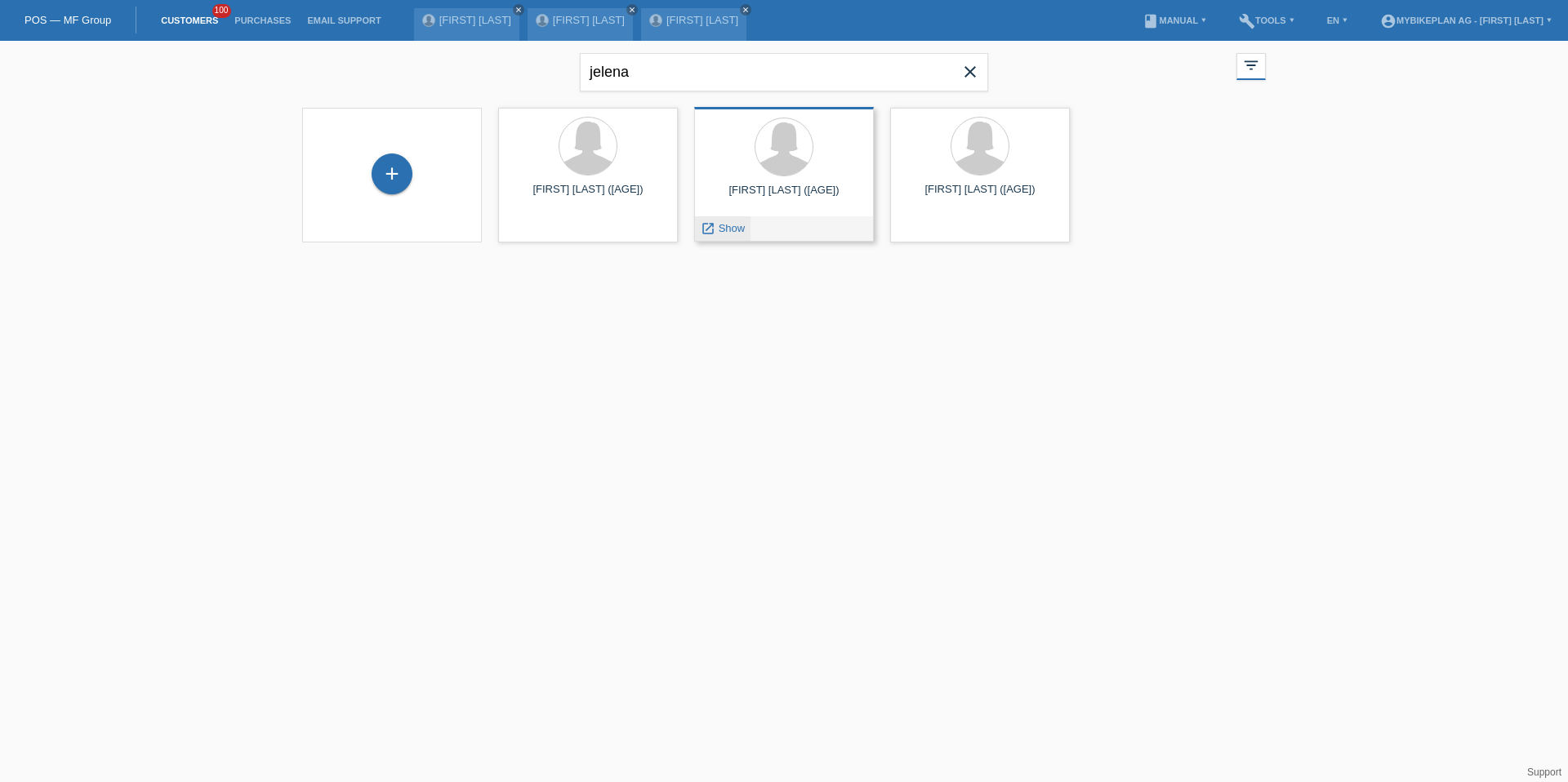 click on "launch" at bounding box center (708, 229) 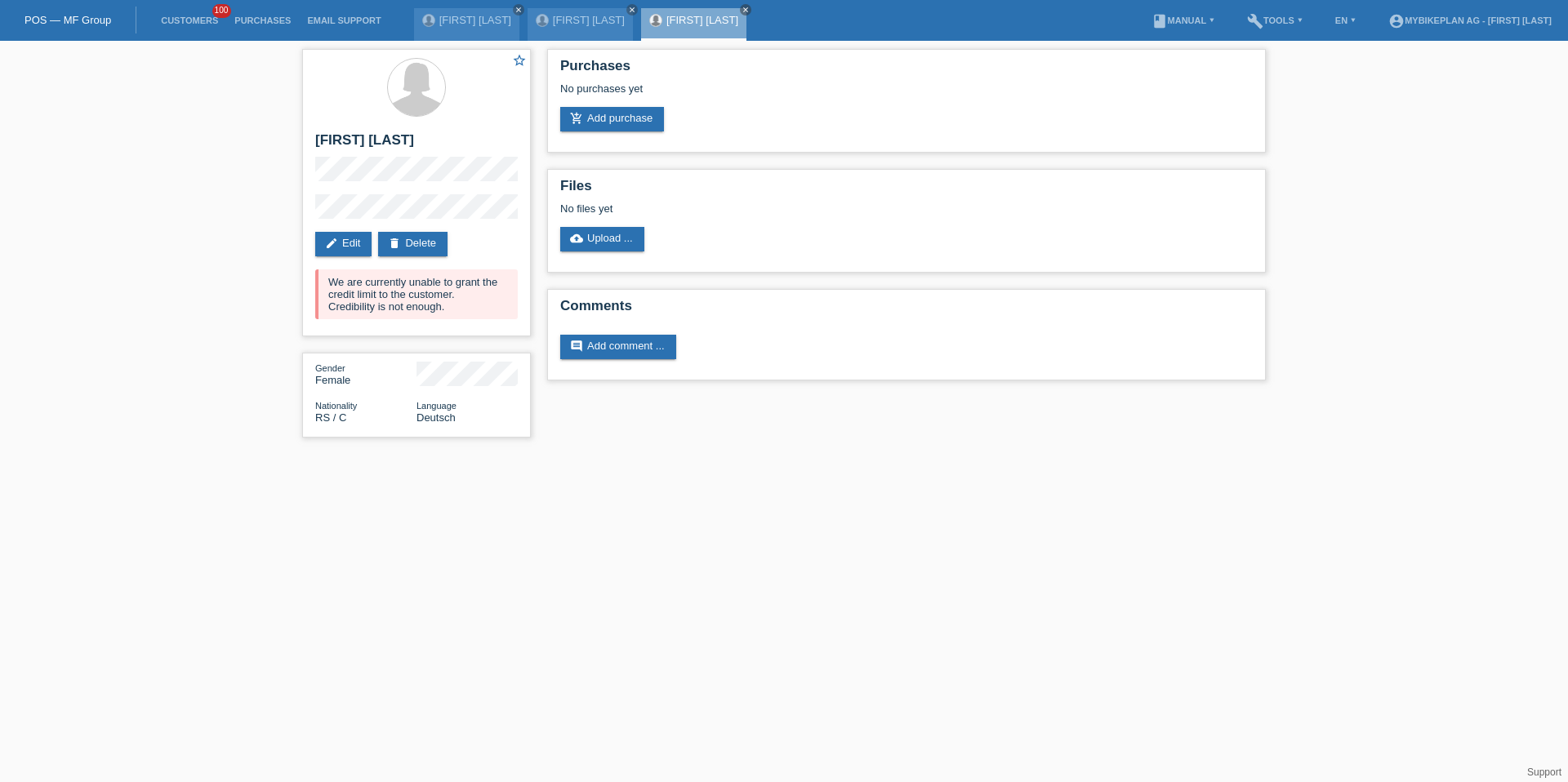 scroll, scrollTop: 0, scrollLeft: 0, axis: both 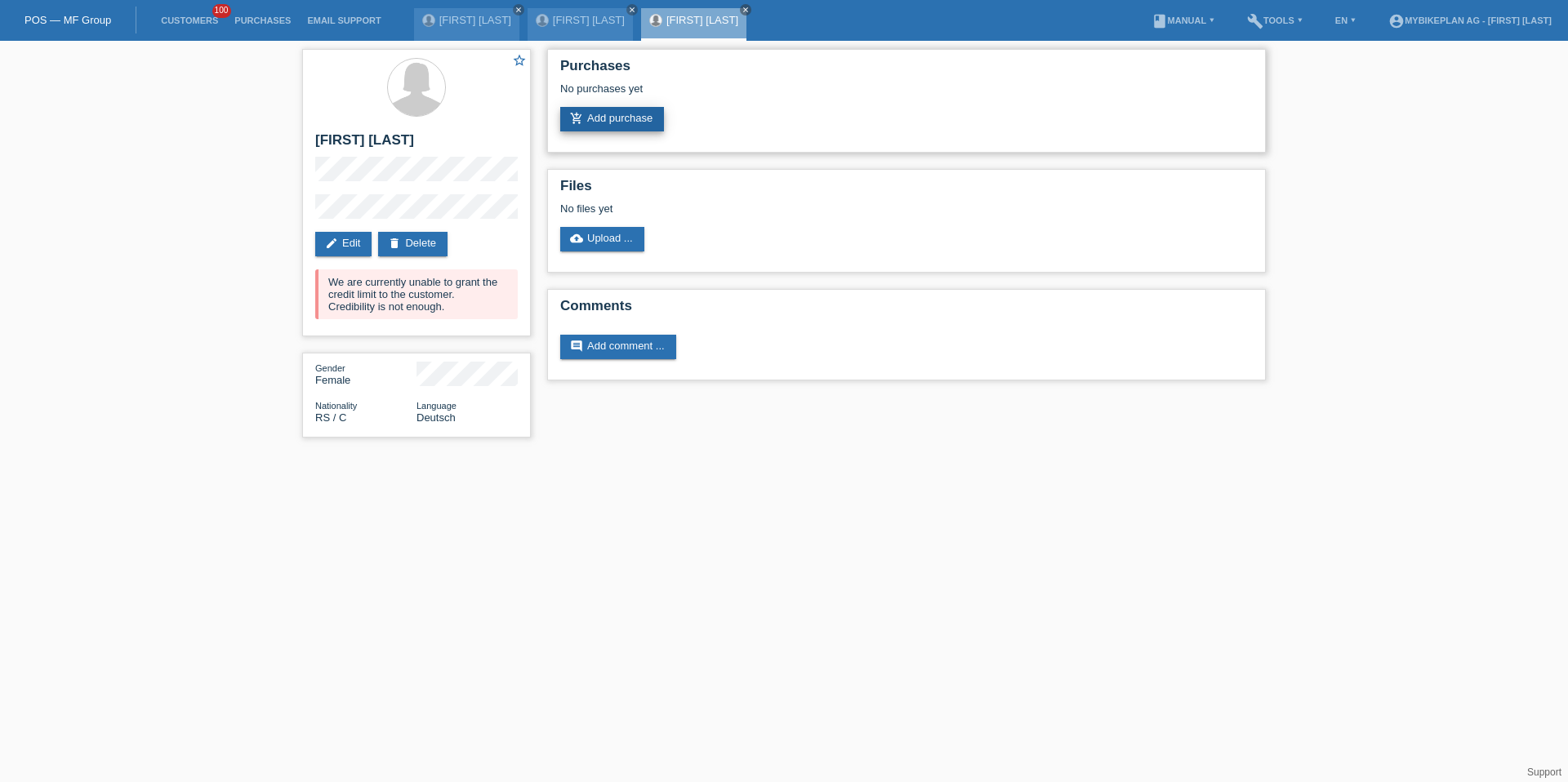 click on "add_shopping_cart  Add purchase" at bounding box center [612, 119] 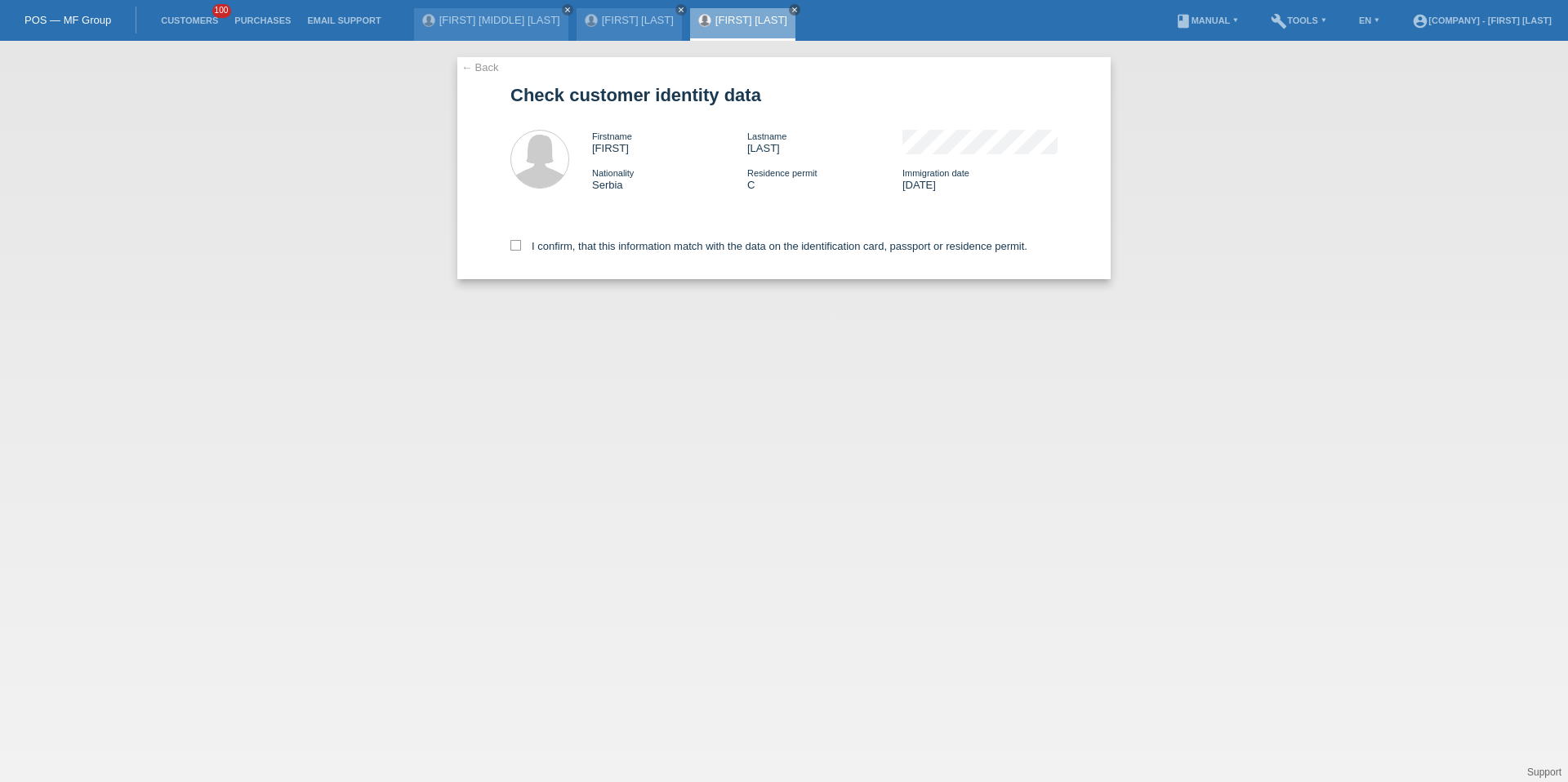 scroll, scrollTop: 0, scrollLeft: 0, axis: both 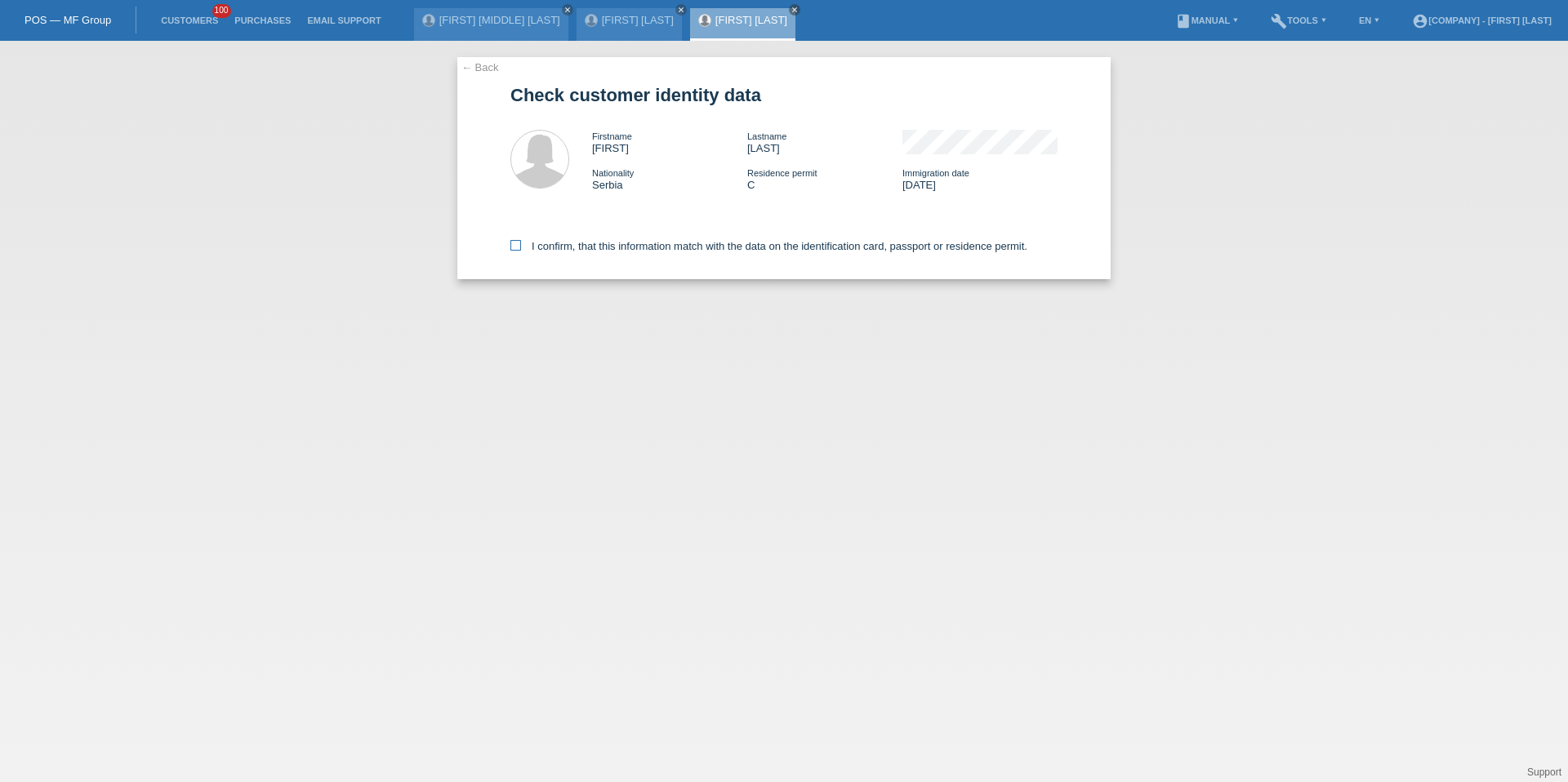 click on "I confirm, that this information match with the data on the identification card, passport or residence permit." at bounding box center (768, 246) 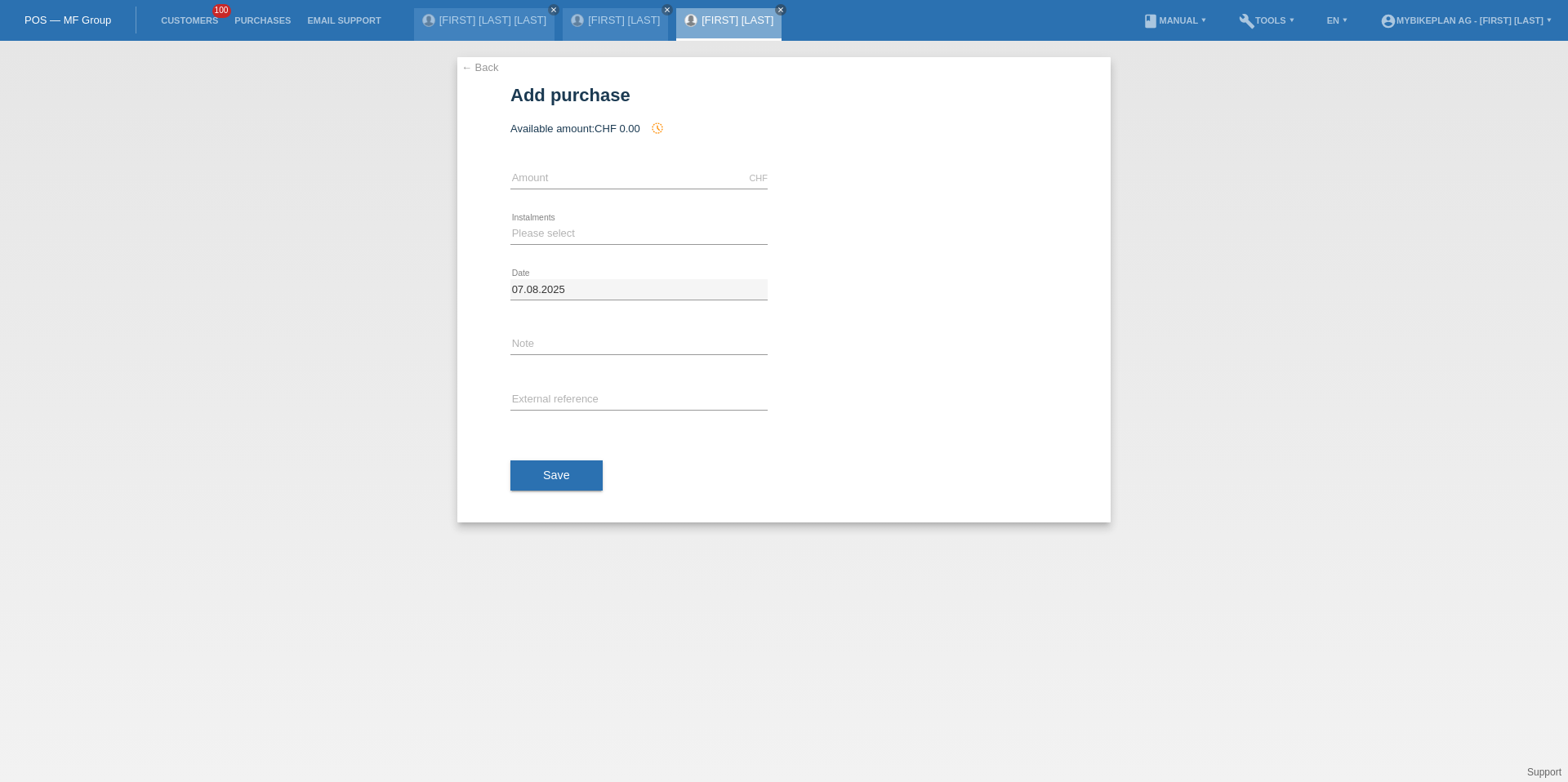 scroll, scrollTop: 0, scrollLeft: 0, axis: both 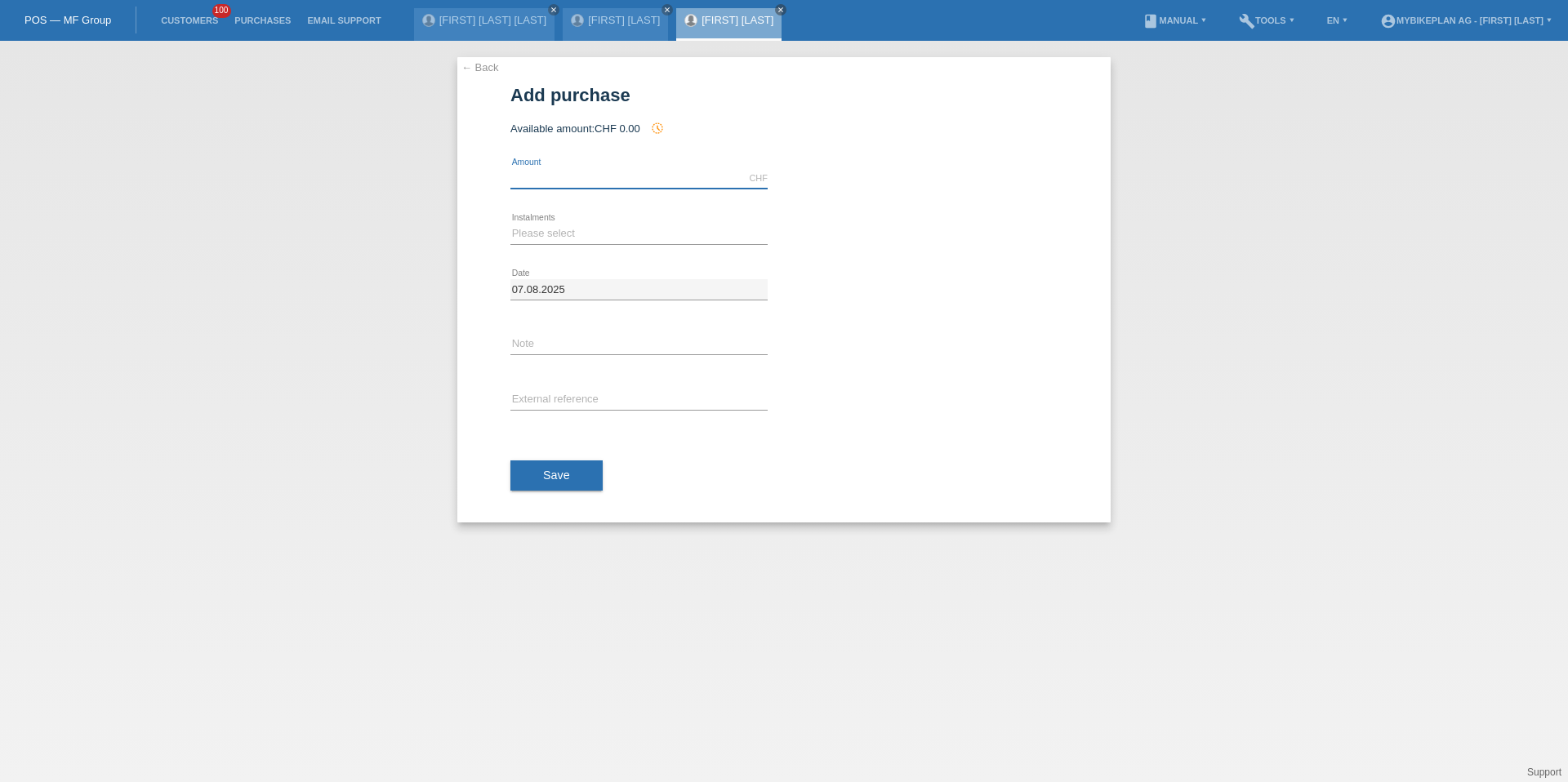 click at bounding box center [639, 178] 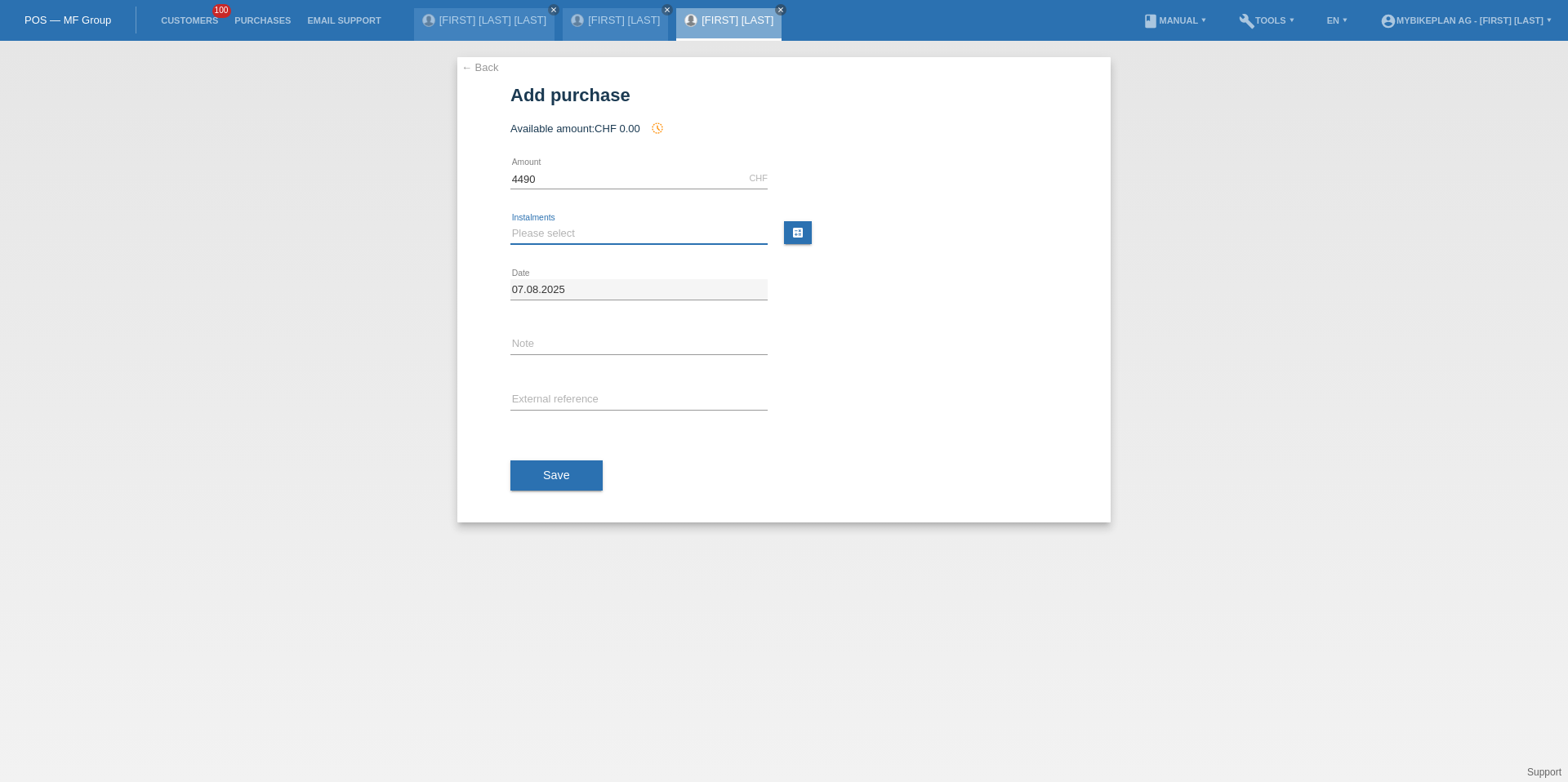 type on "4490.00" 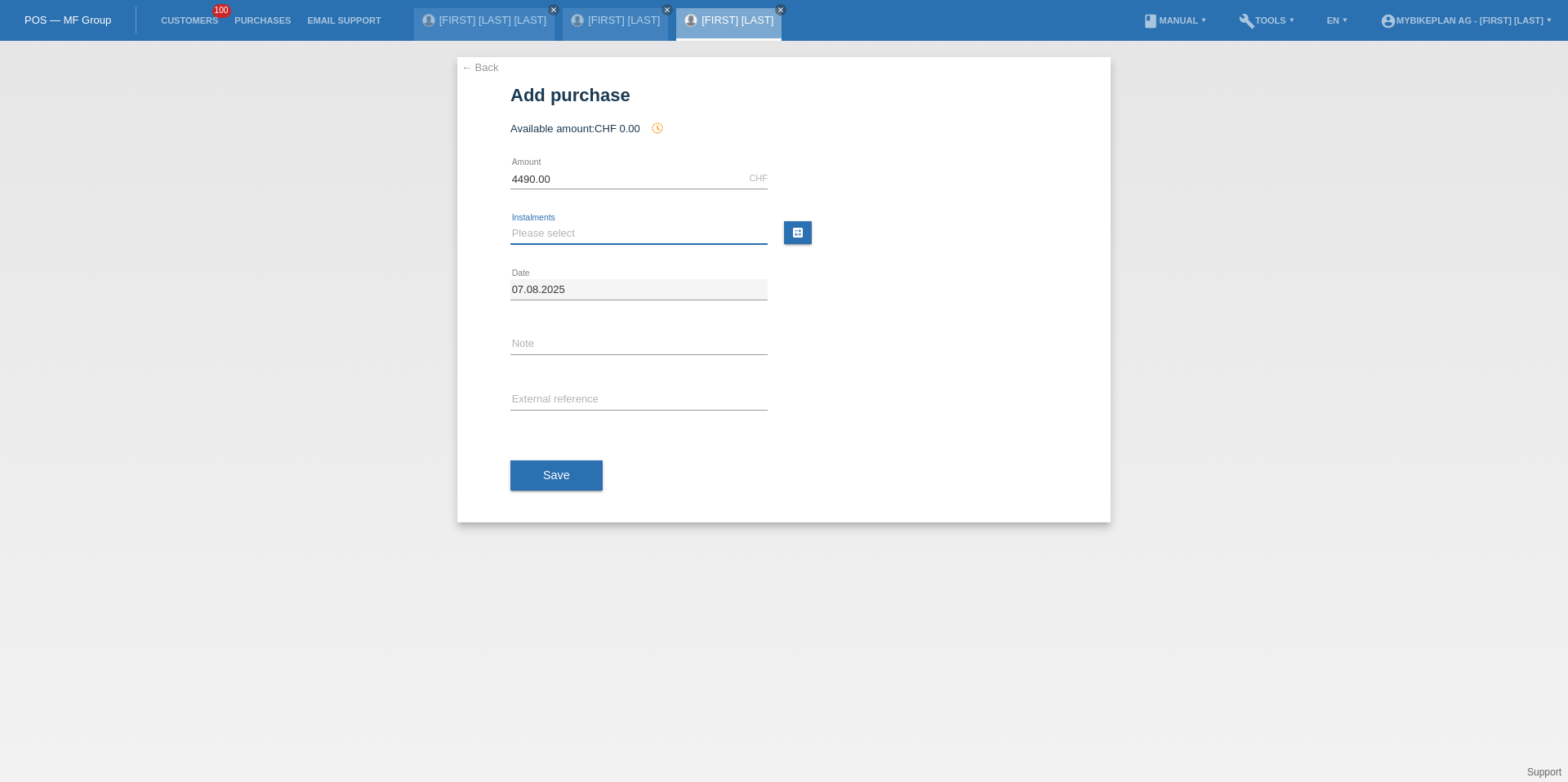 select on "487" 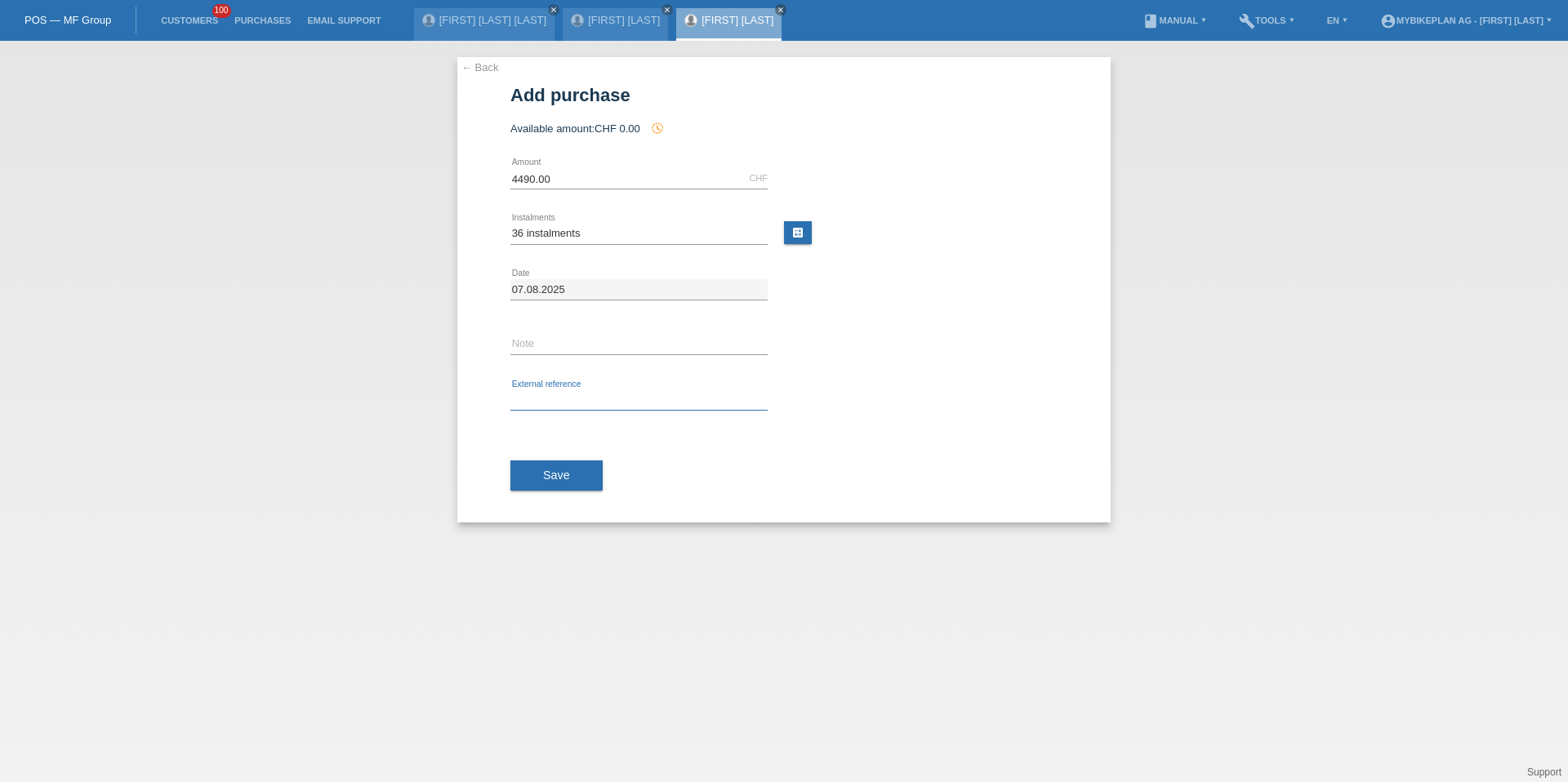 click at bounding box center (639, 400) 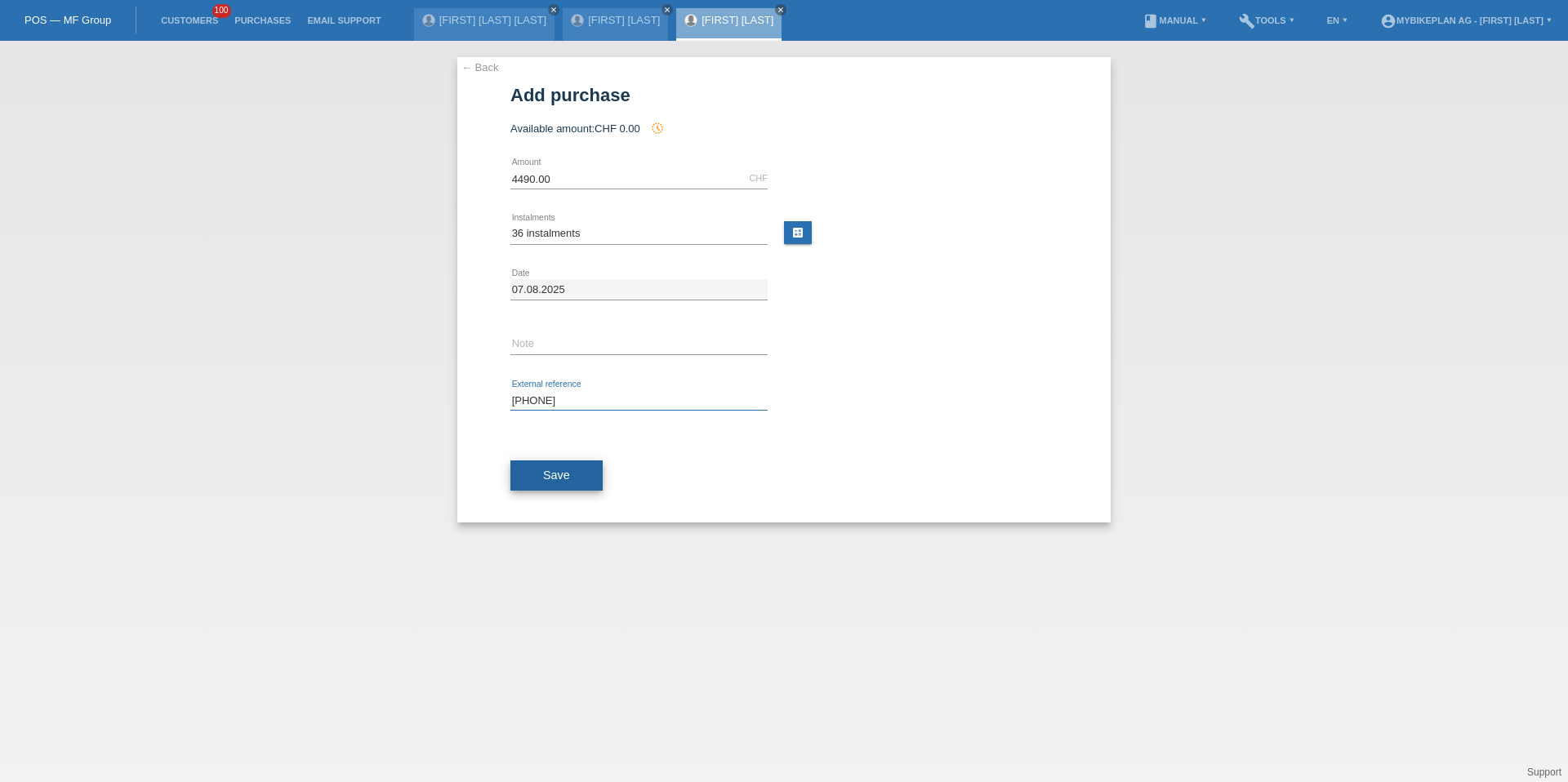 type on "41525383459" 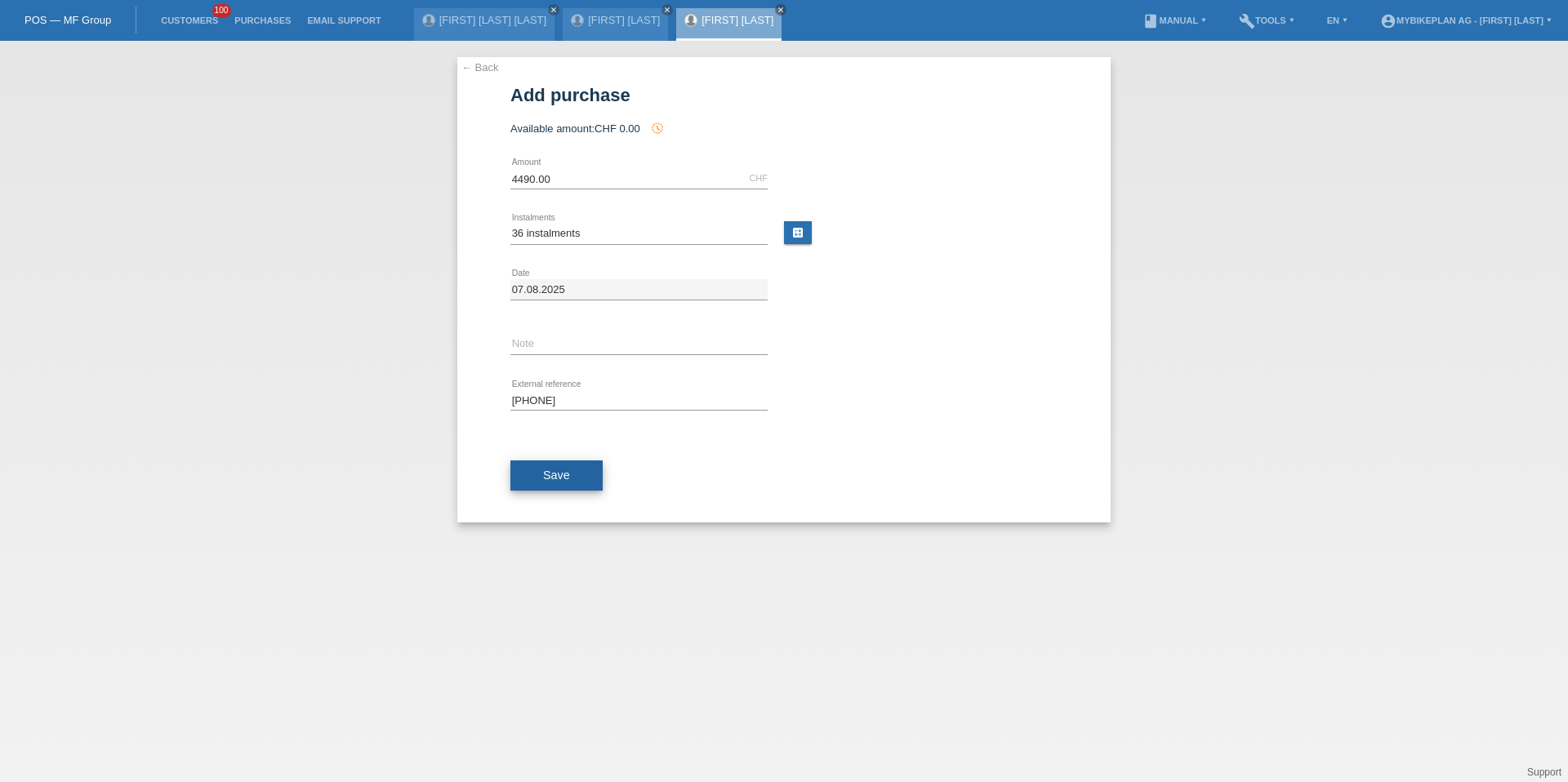 click on "Save" at bounding box center [556, 475] 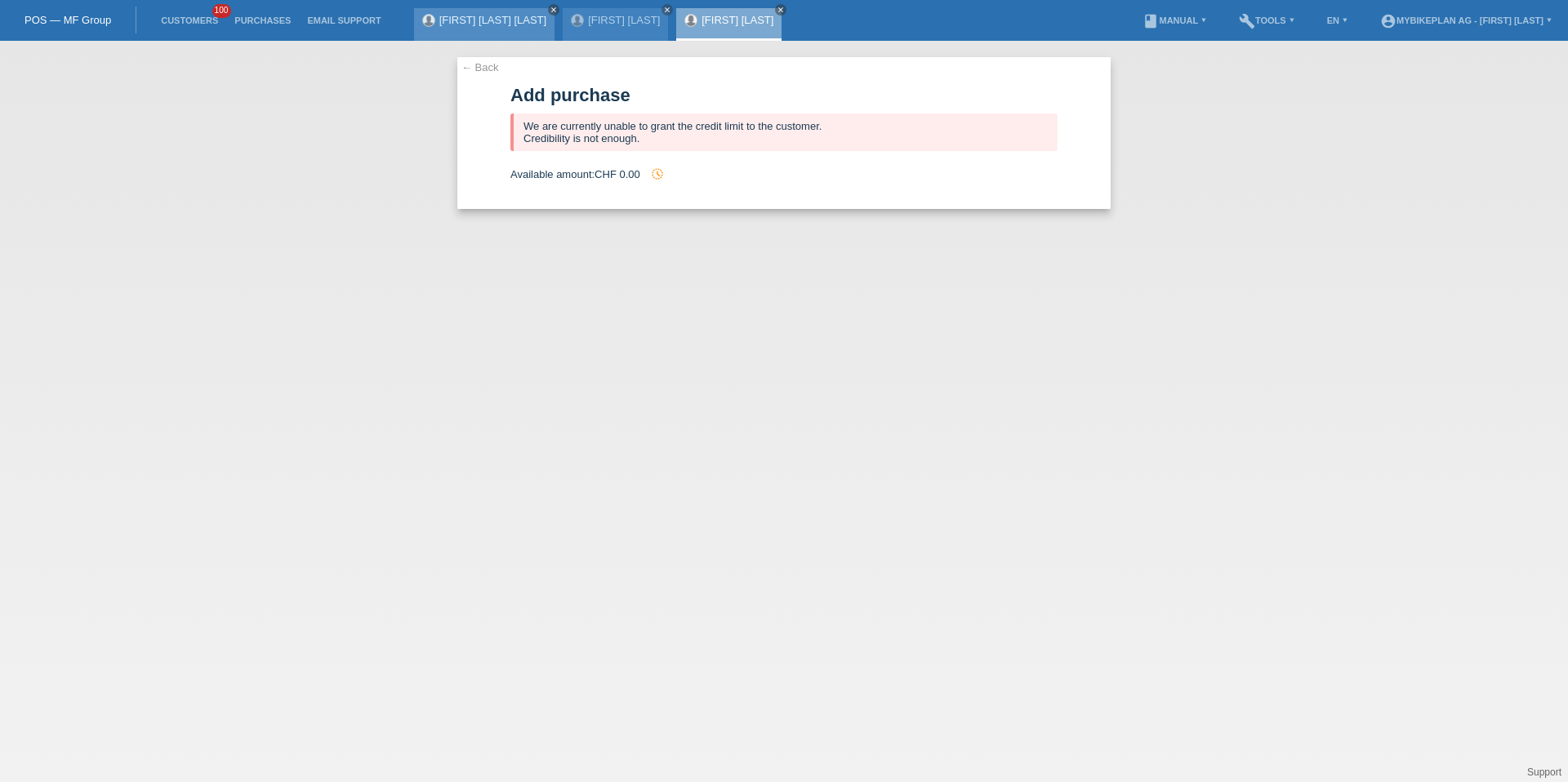 click on "close" at bounding box center (554, 10) 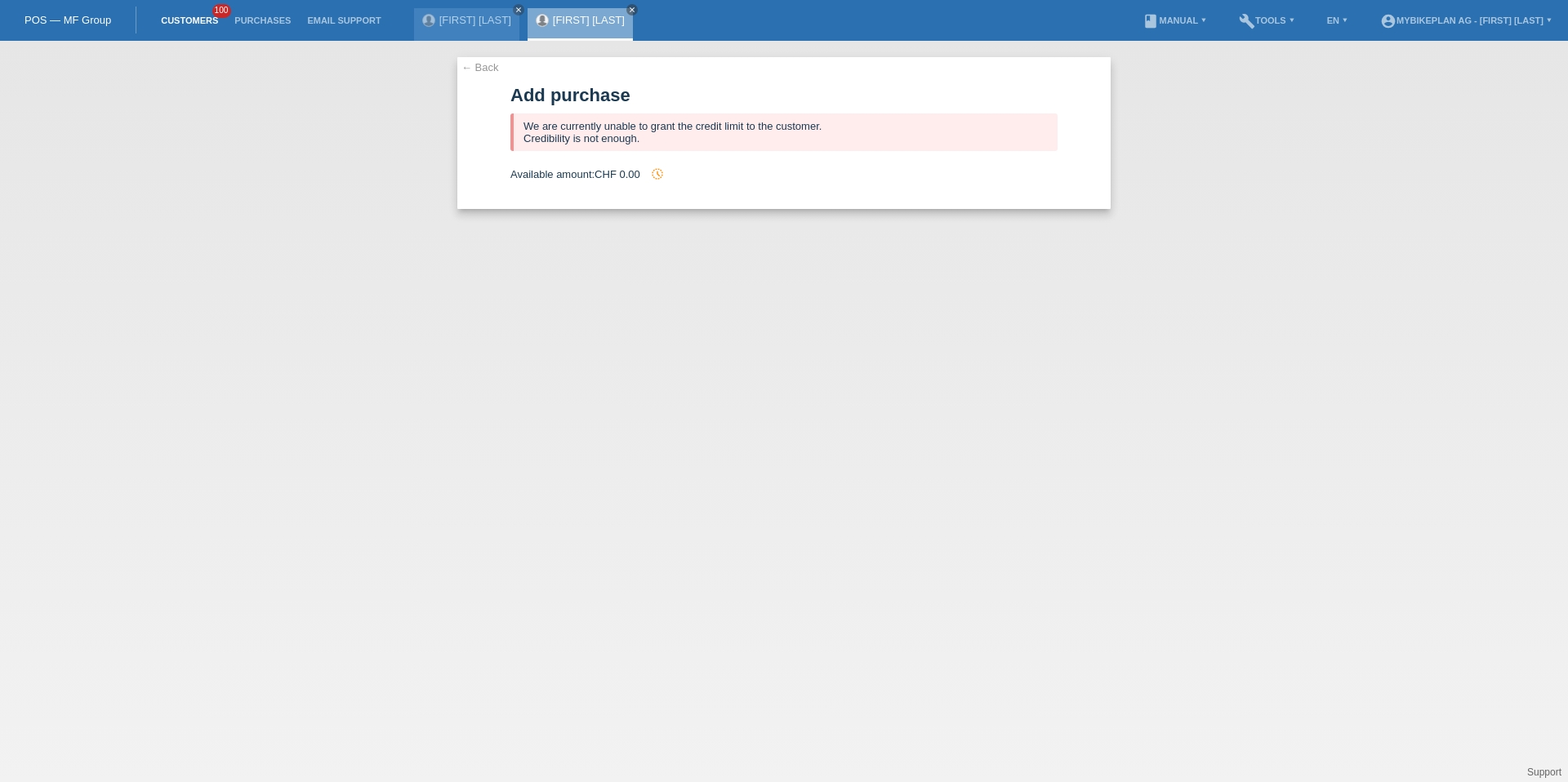click on "Customers" at bounding box center (189, 20) 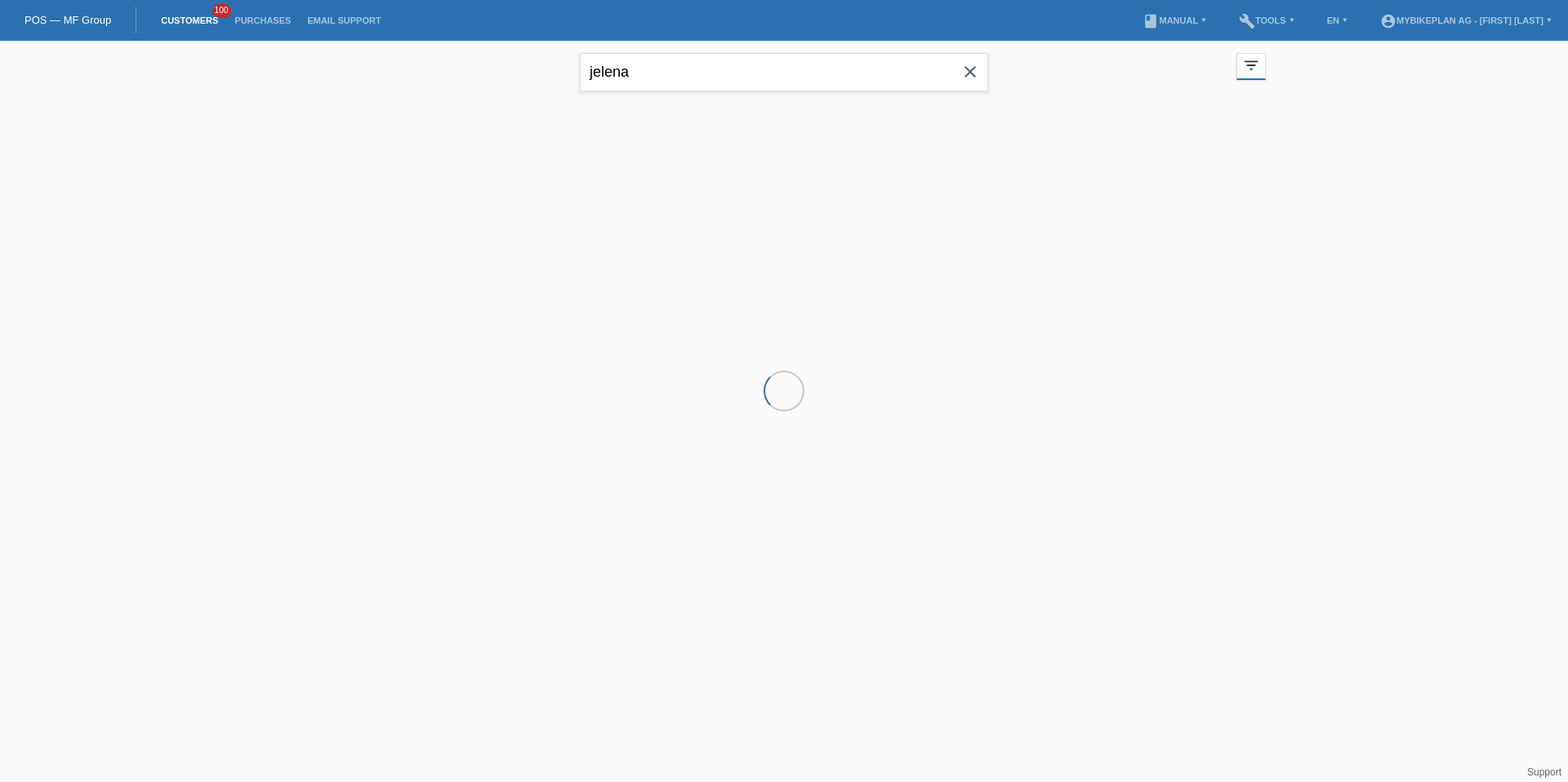 scroll, scrollTop: 0, scrollLeft: 0, axis: both 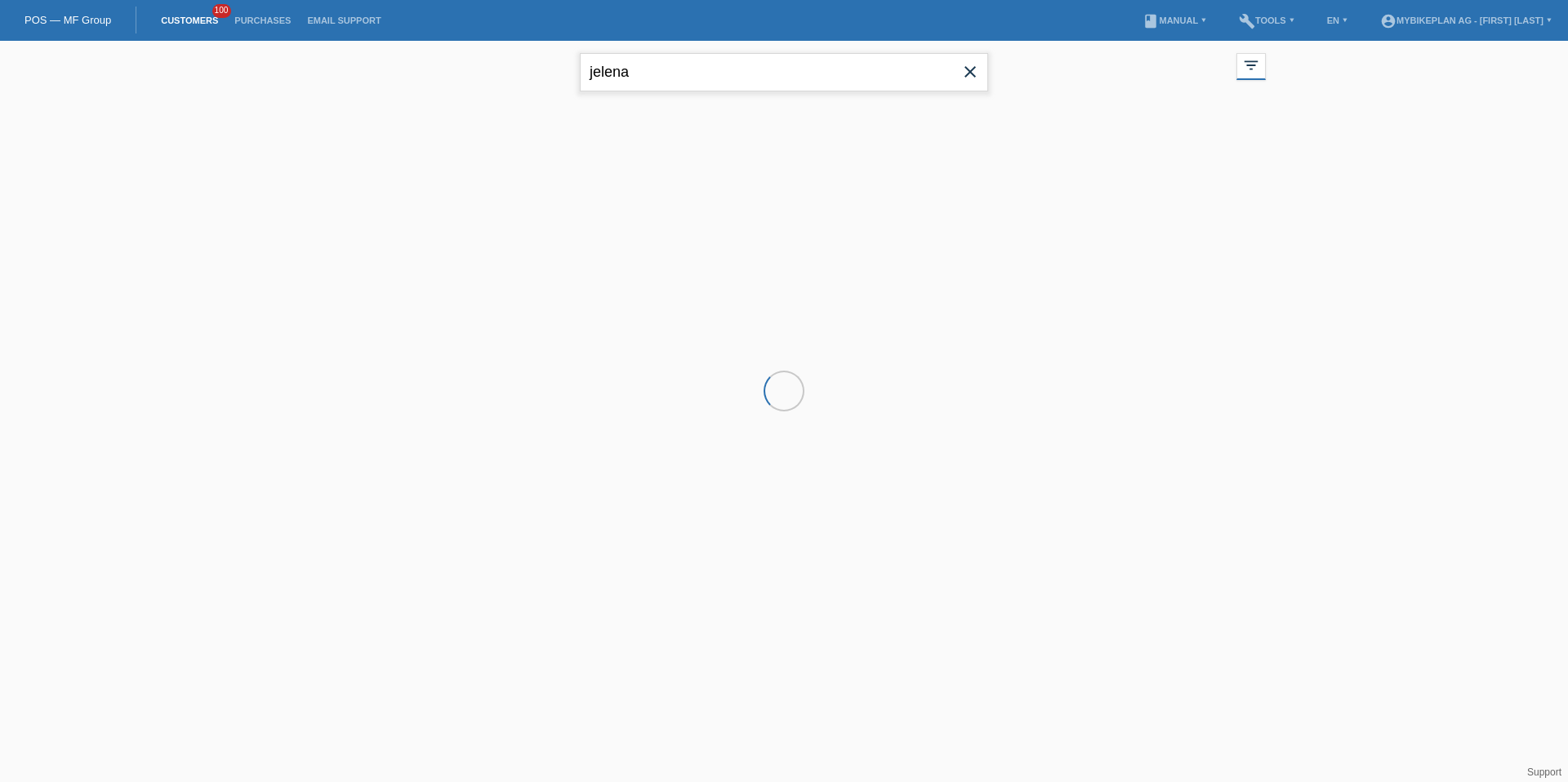 click on "jelena" at bounding box center [784, 72] 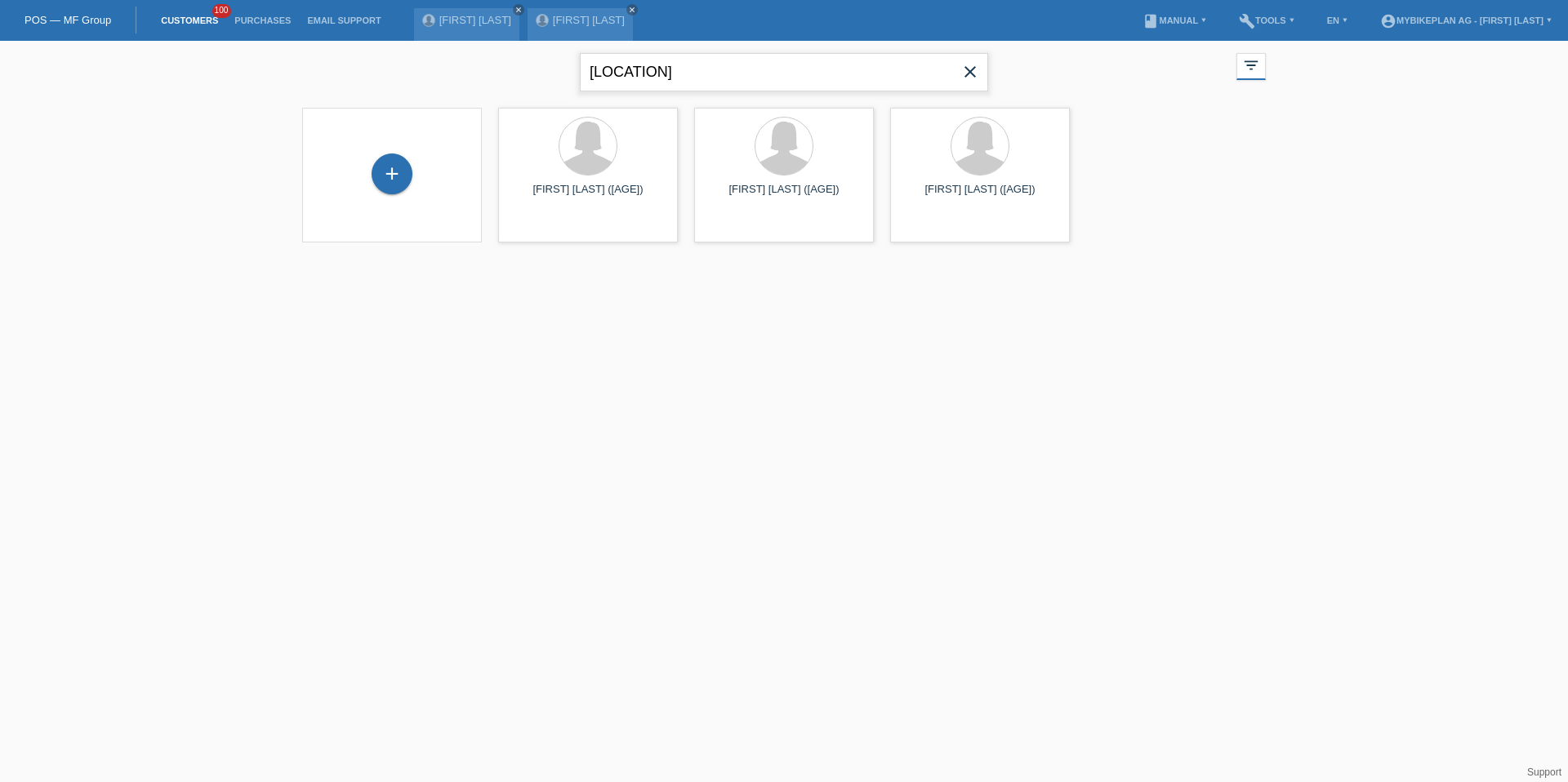 type on "milan" 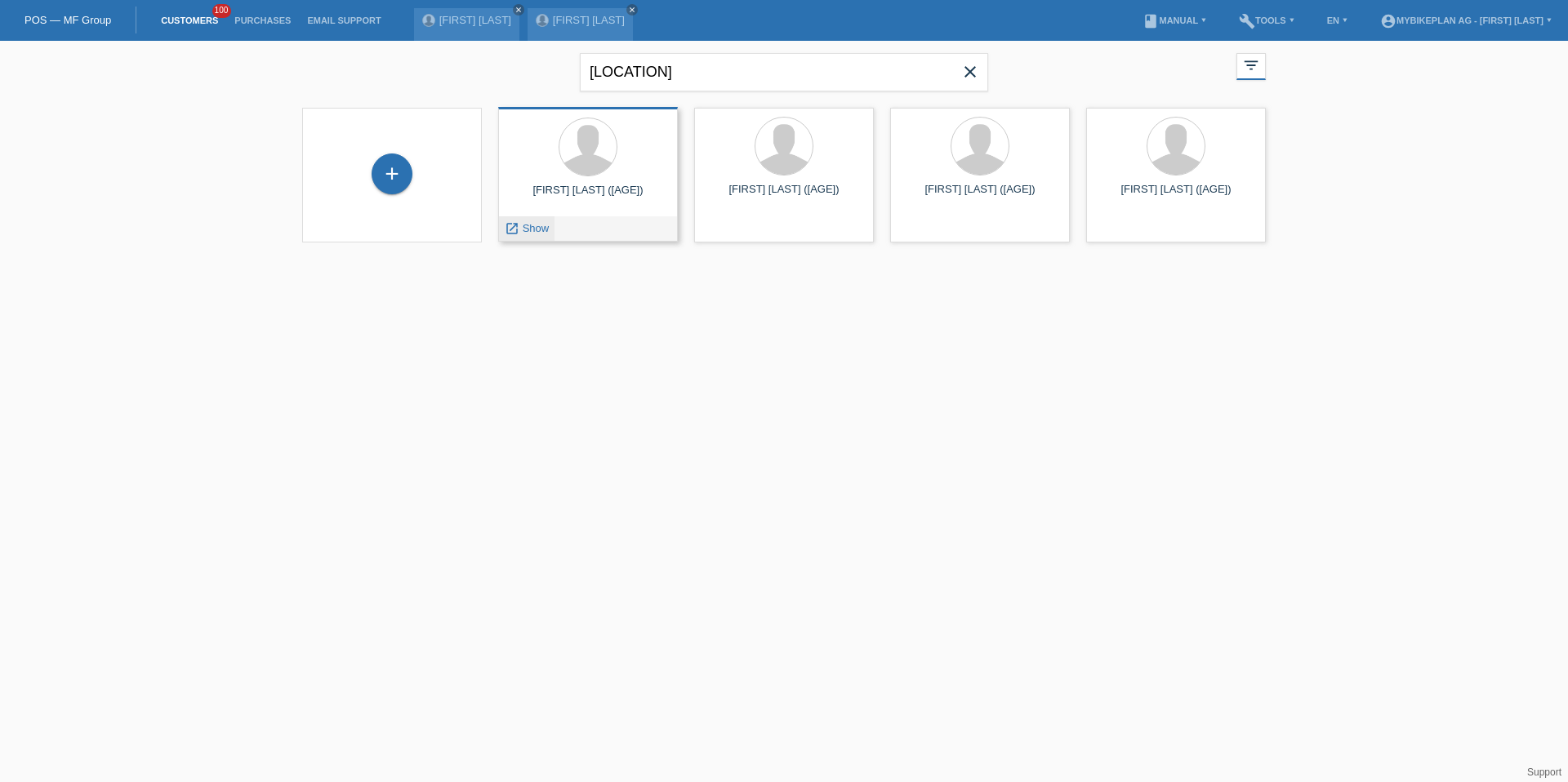 click on "launch   Show" at bounding box center (527, 229) 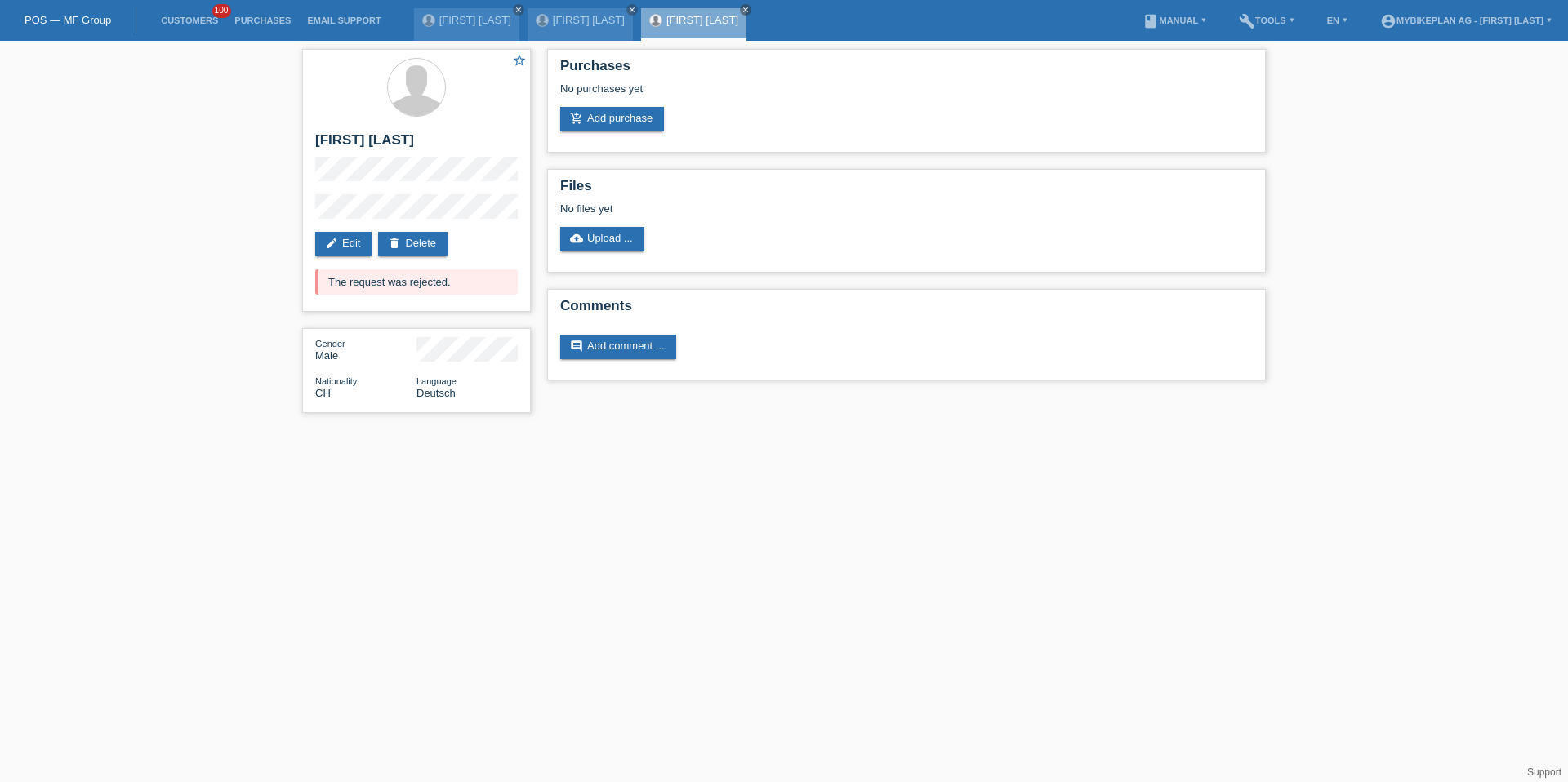 scroll, scrollTop: 0, scrollLeft: 0, axis: both 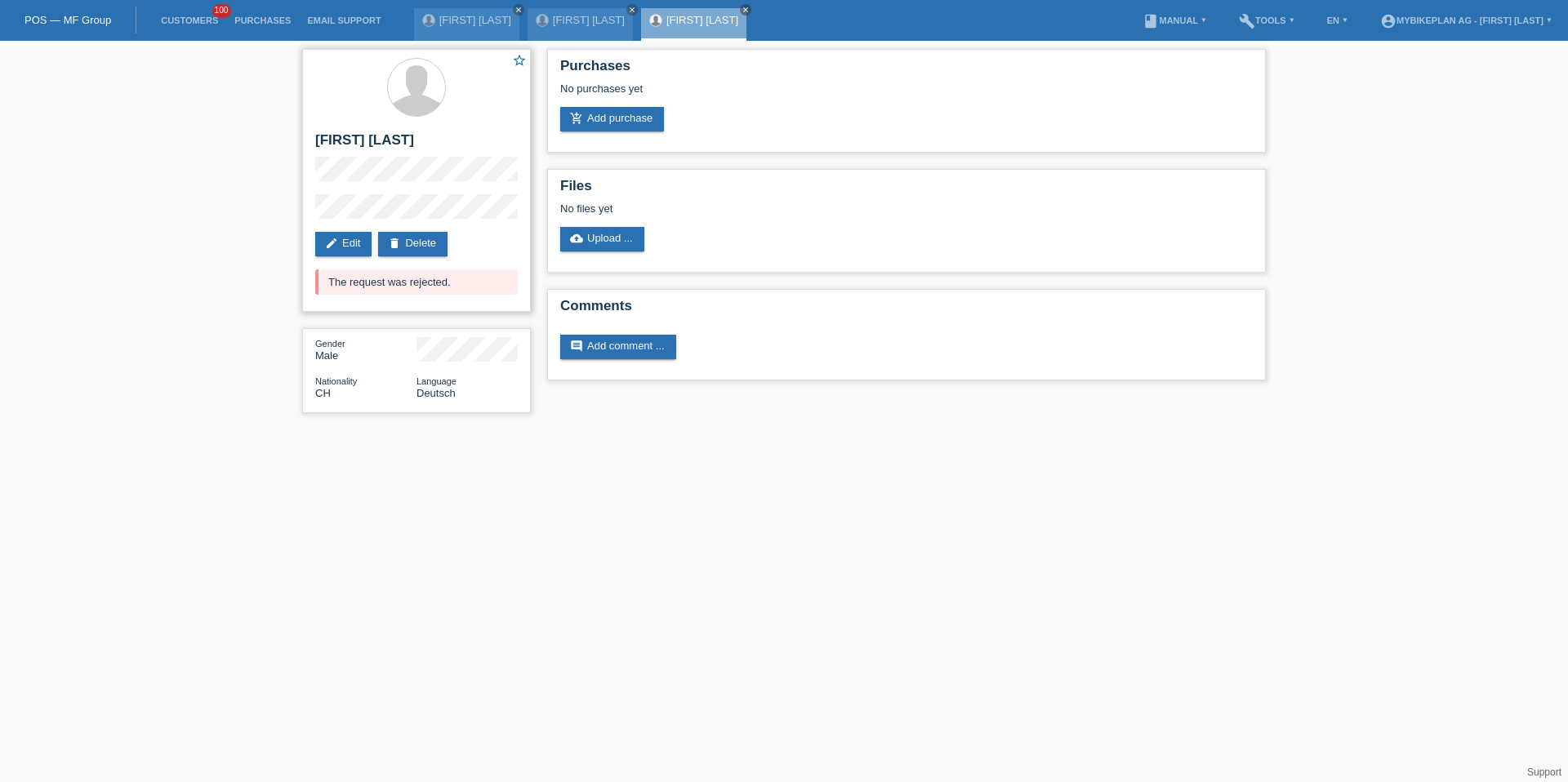 click on "The request was rejected." at bounding box center [416, 282] 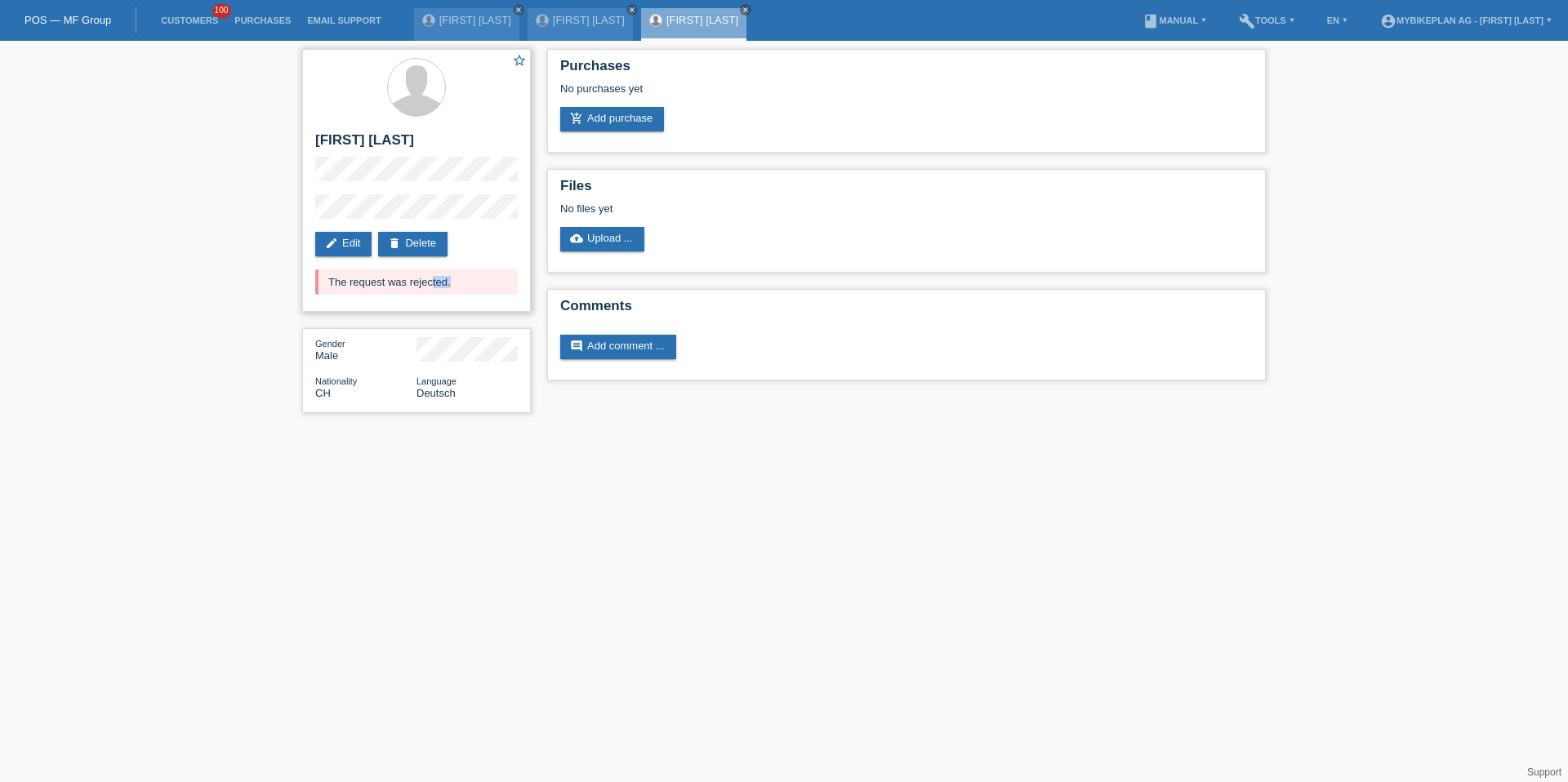 click on "The request was rejected." at bounding box center (416, 282) 